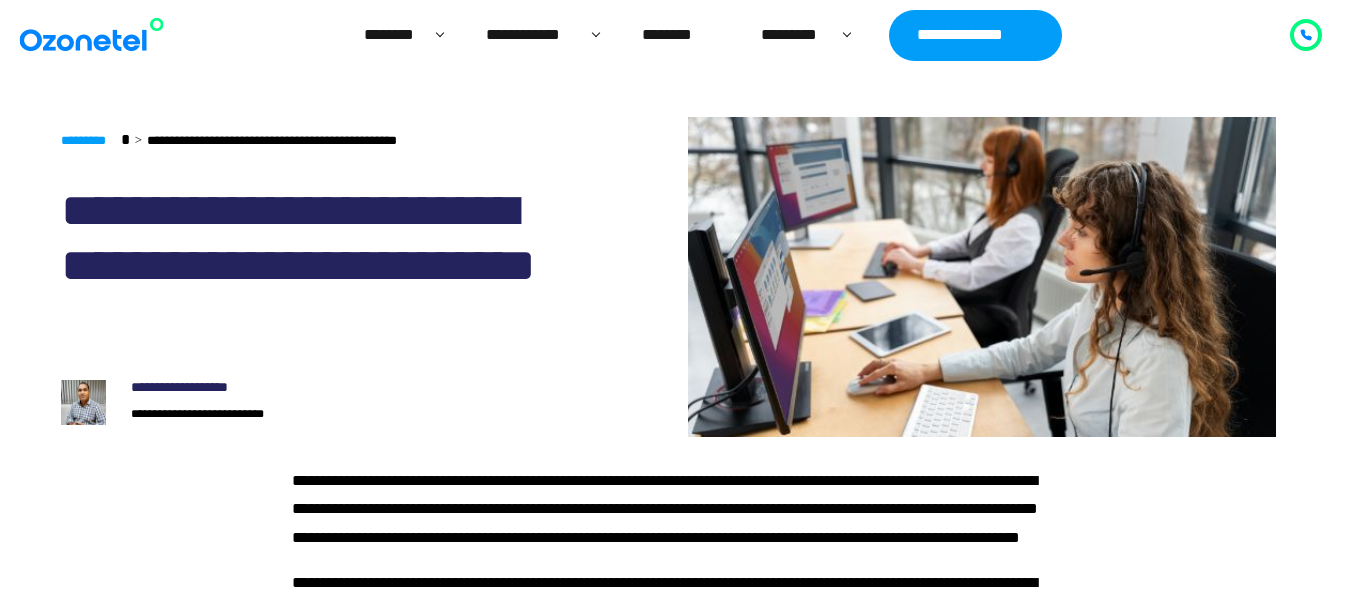 scroll, scrollTop: 0, scrollLeft: 0, axis: both 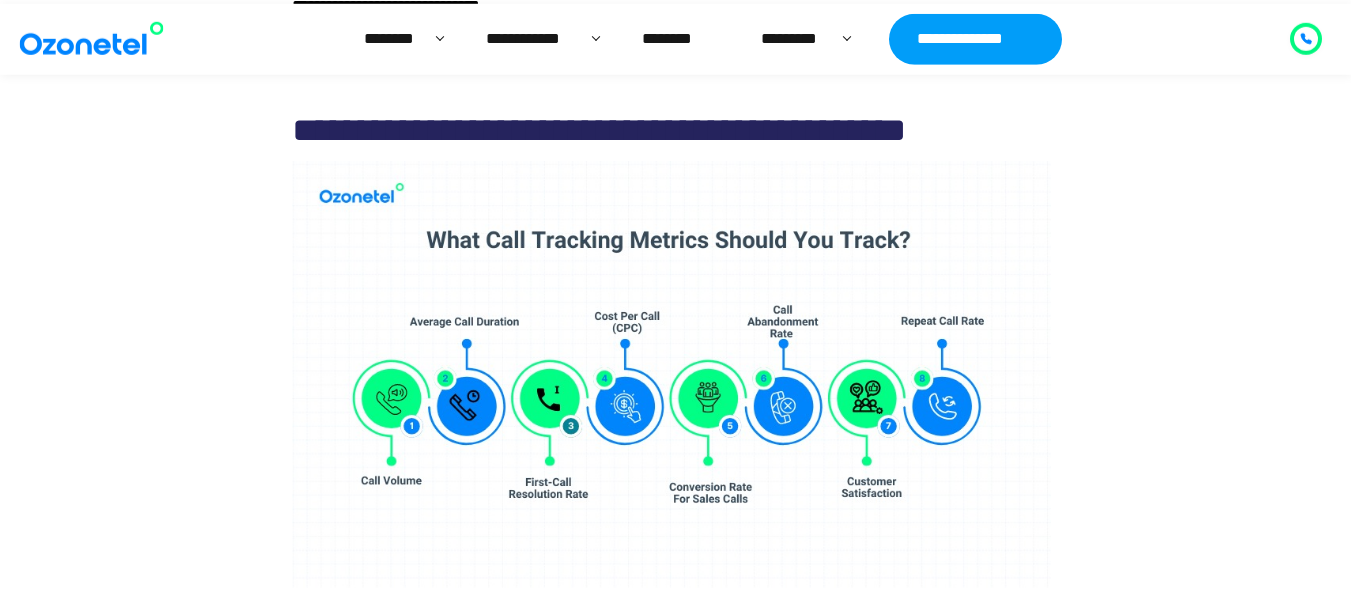 click on "**********" at bounding box center (599, 130) 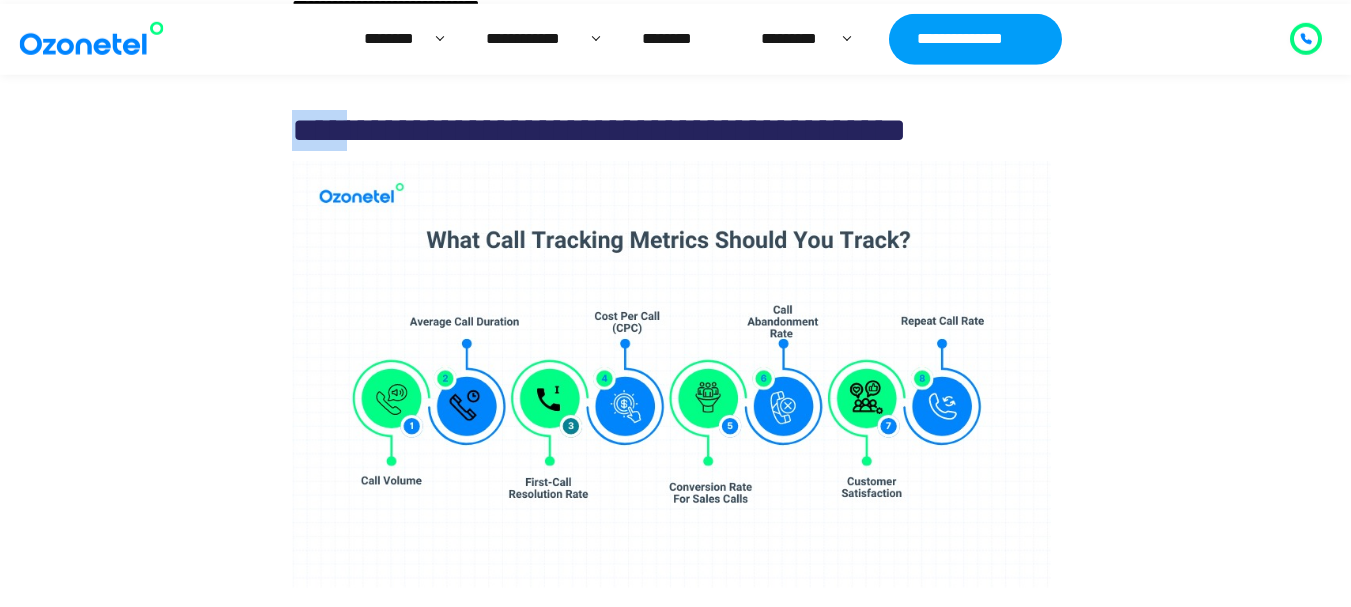 click on "**********" at bounding box center [599, 130] 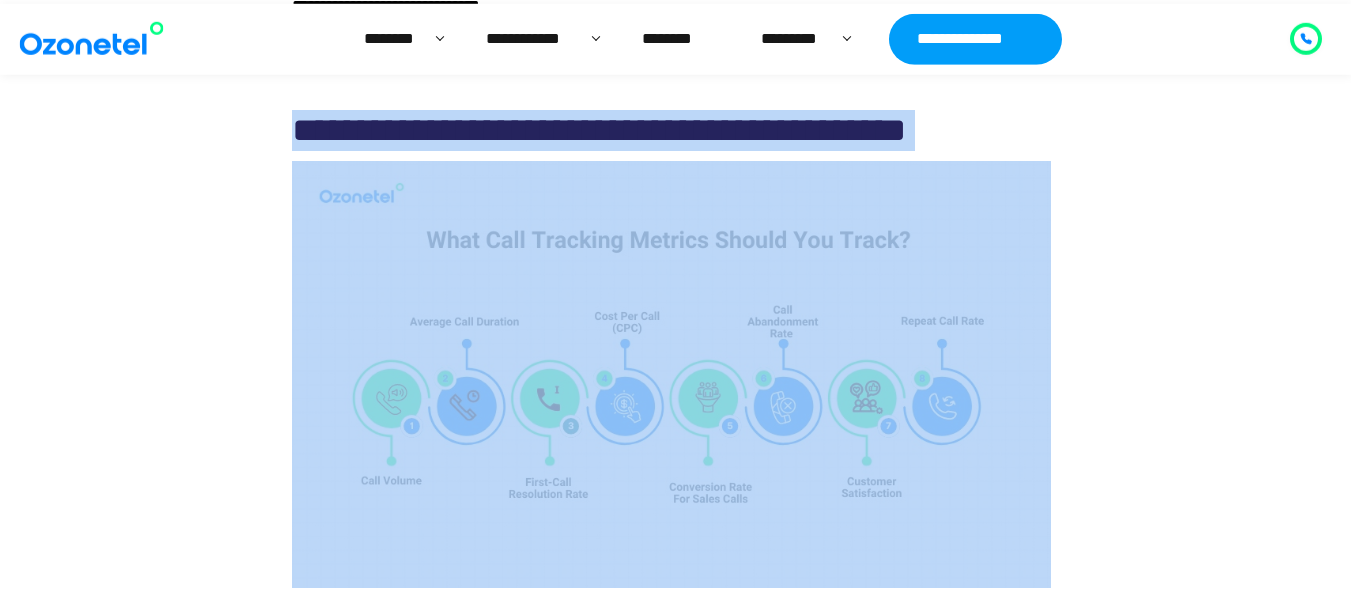 click on "**********" at bounding box center [599, 130] 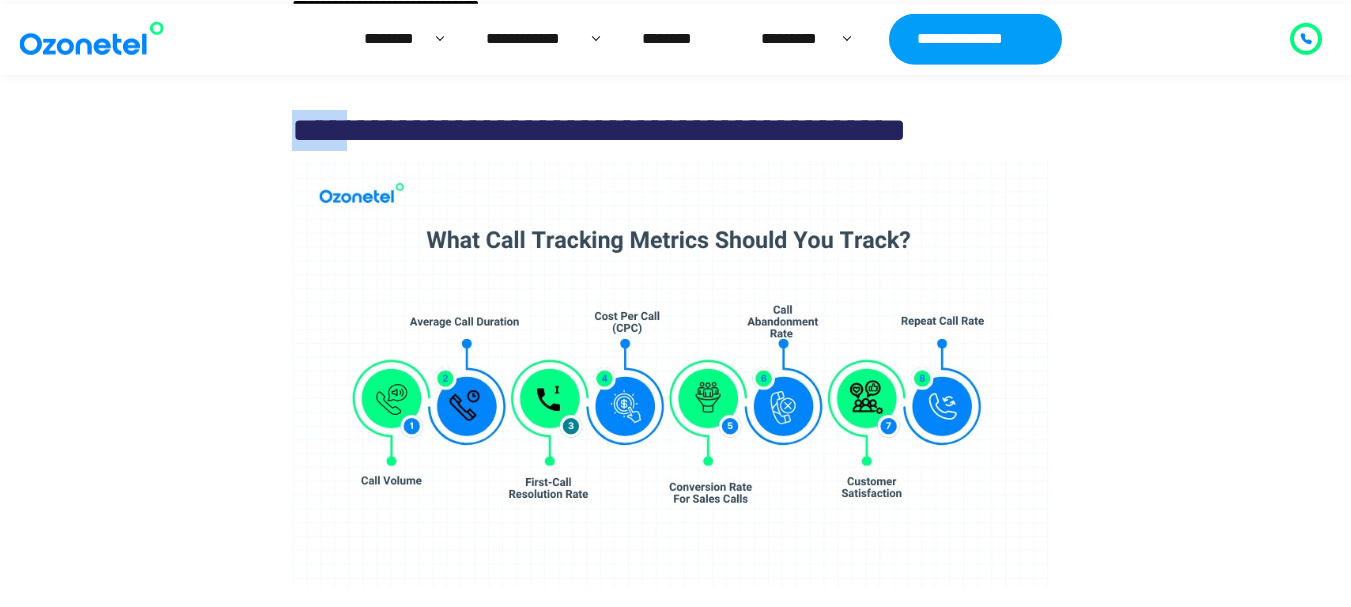 click on "**********" at bounding box center [599, 130] 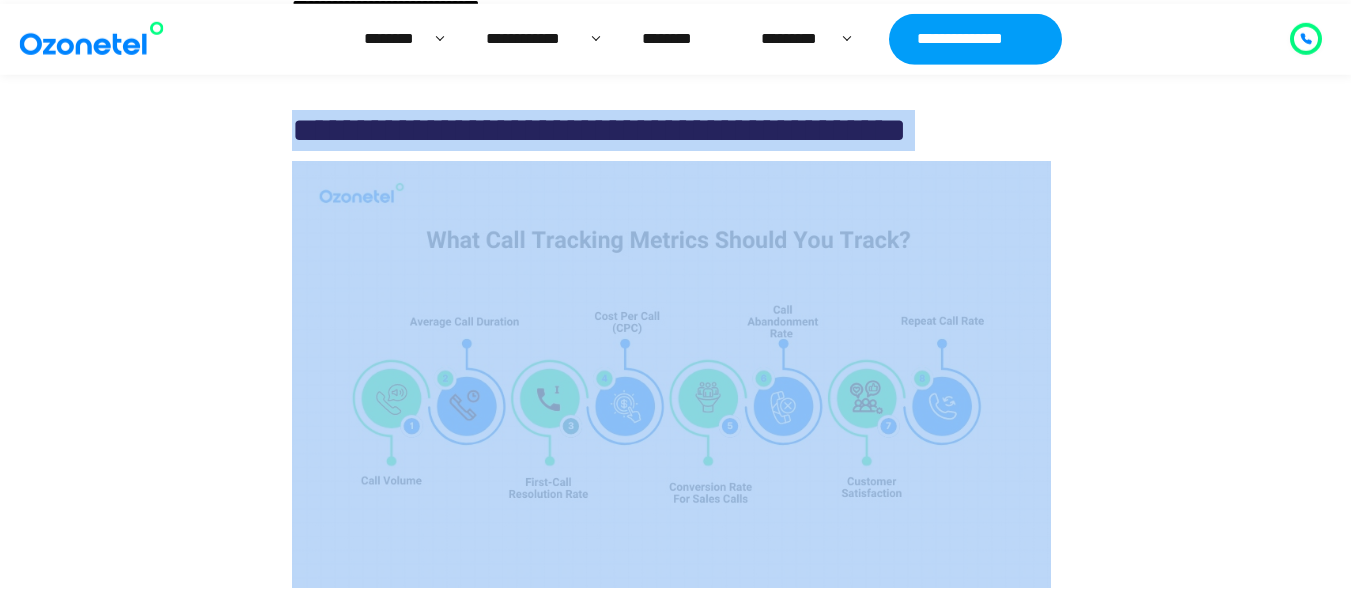 click on "**********" at bounding box center [599, 130] 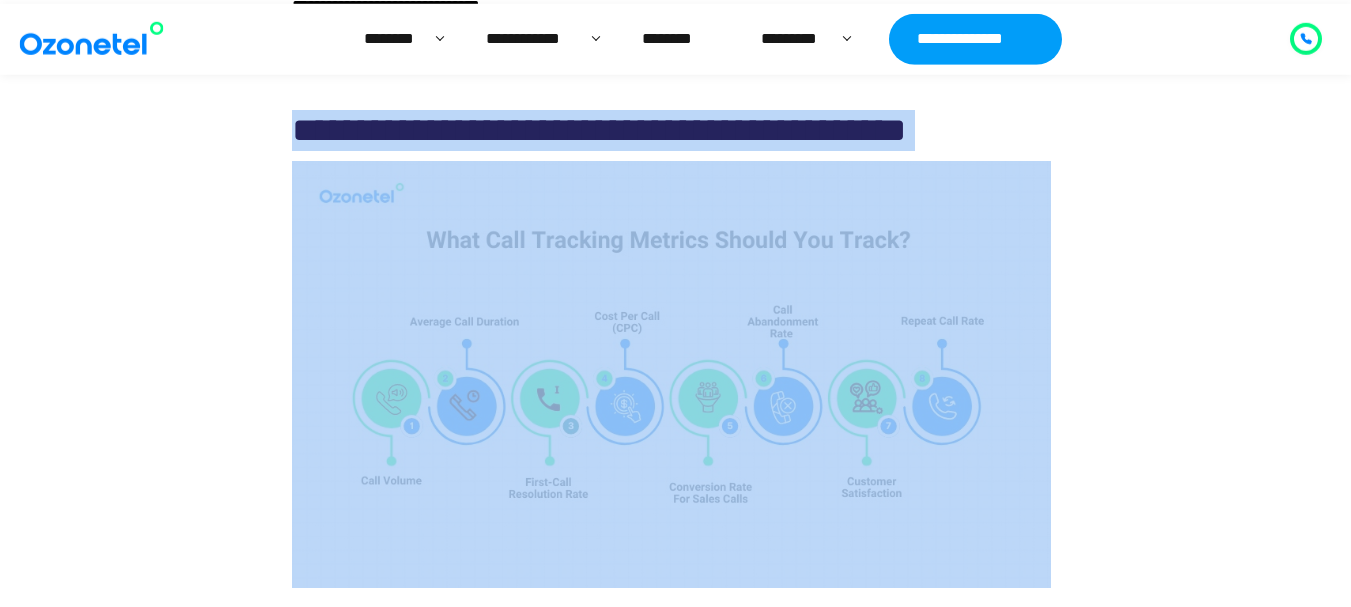 click on "**********" at bounding box center (599, 130) 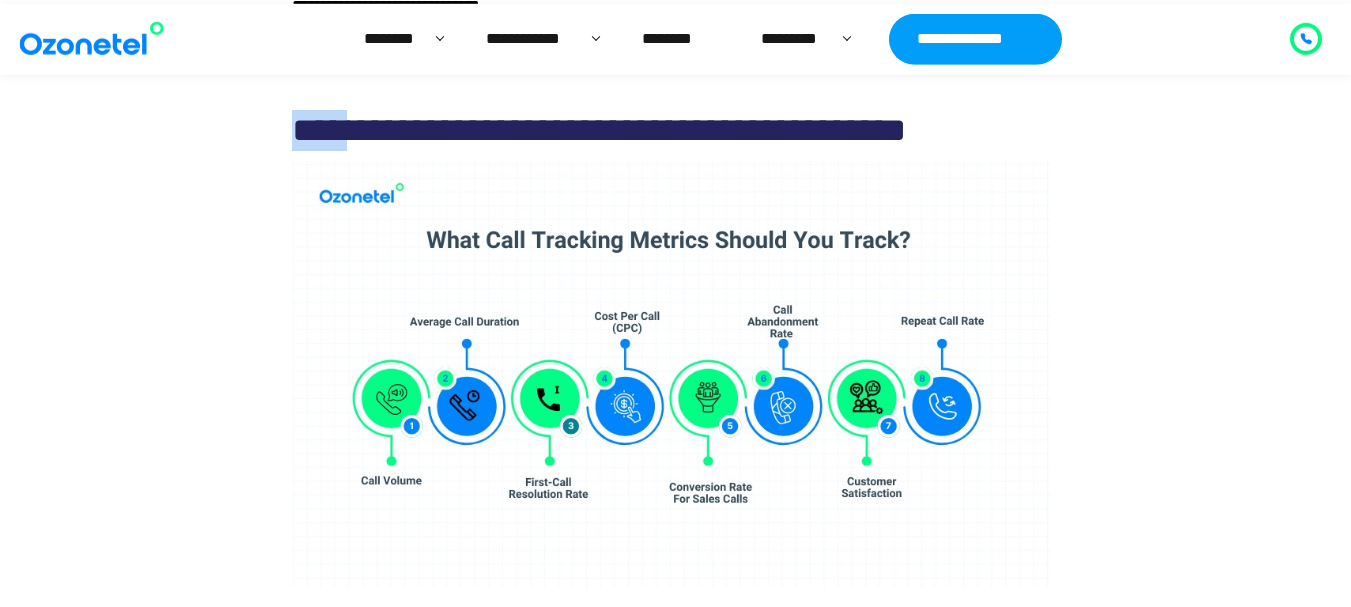 click on "**********" at bounding box center (599, 130) 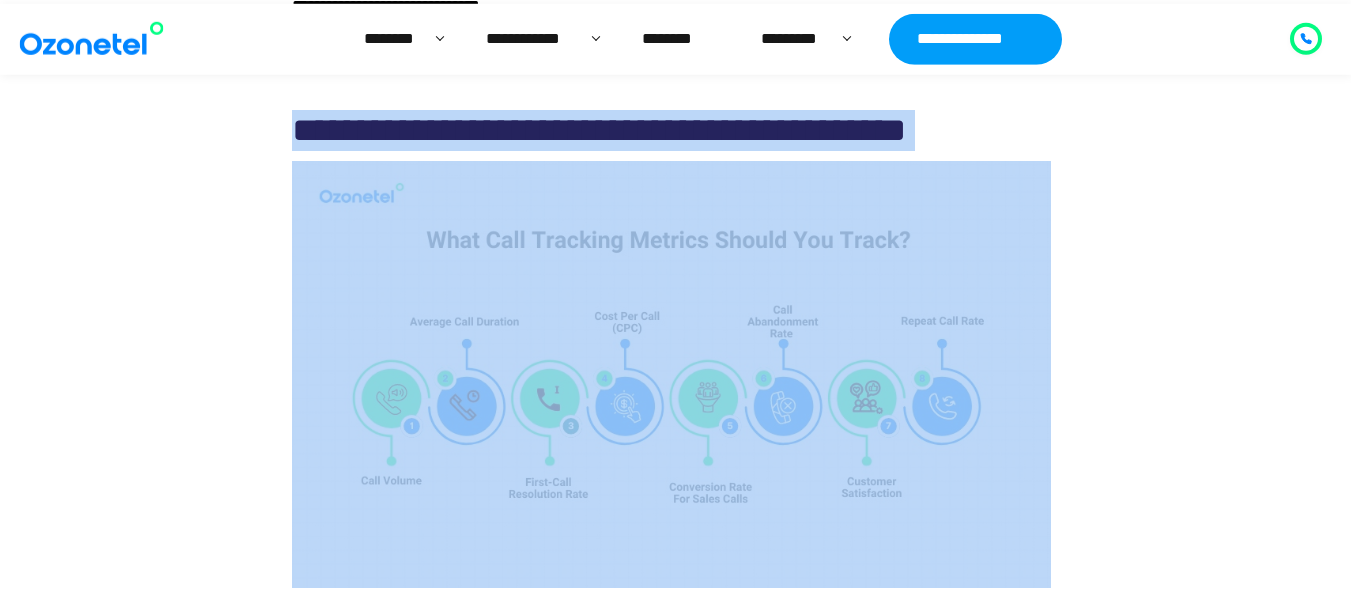 click on "**********" at bounding box center (599, 130) 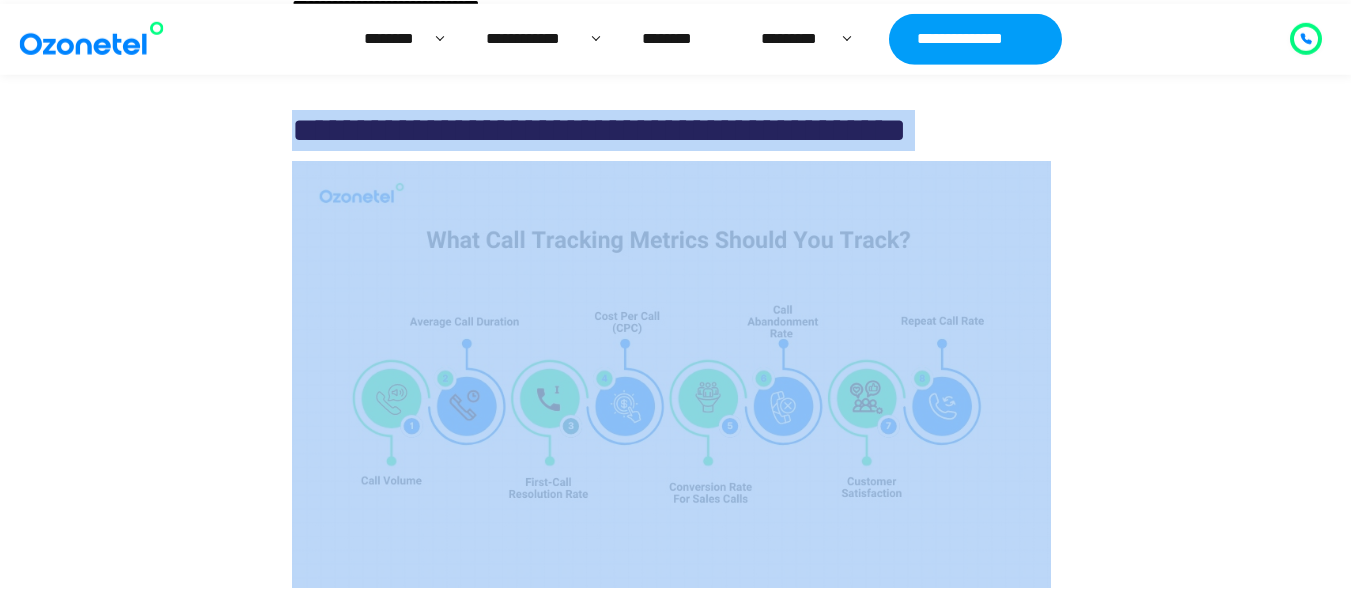 click on "**********" at bounding box center [599, 130] 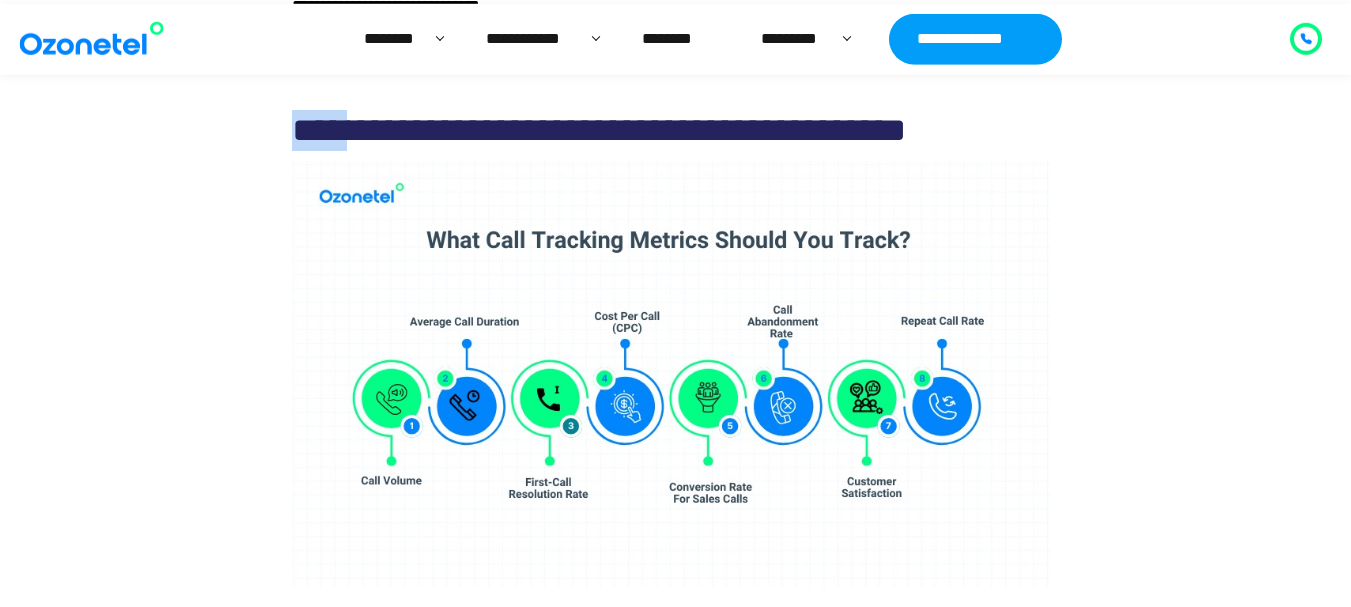 click on "**********" at bounding box center (599, 130) 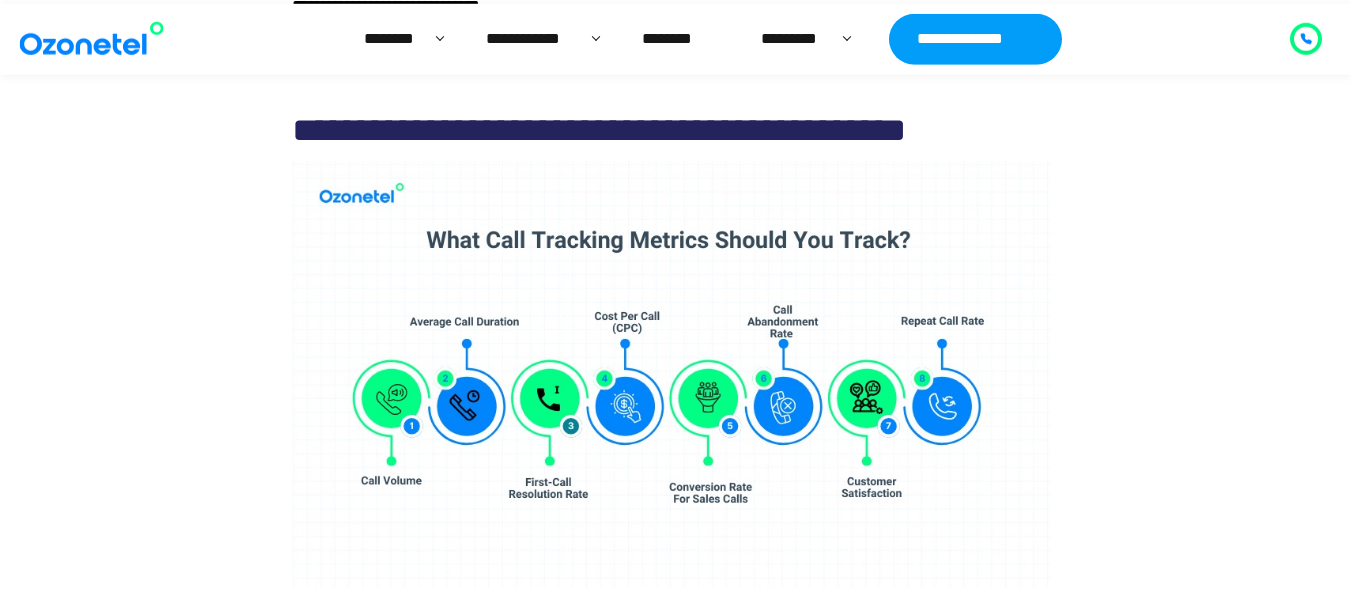 click on "**********" at bounding box center (599, 130) 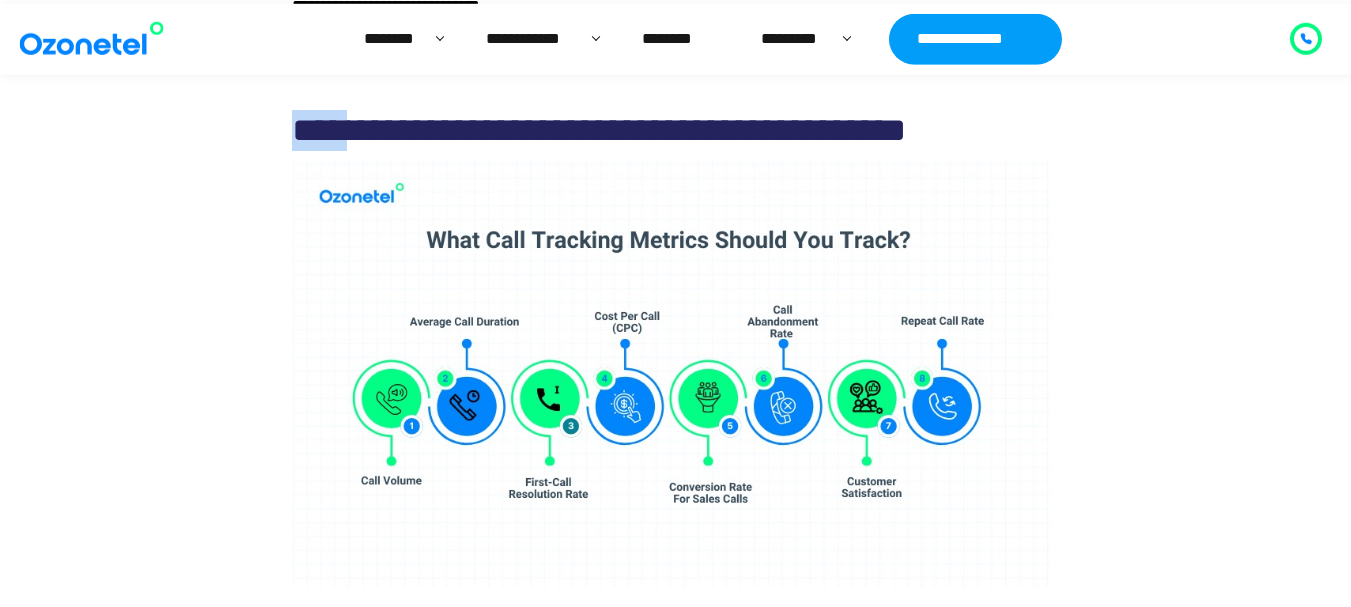 click on "**********" at bounding box center (599, 130) 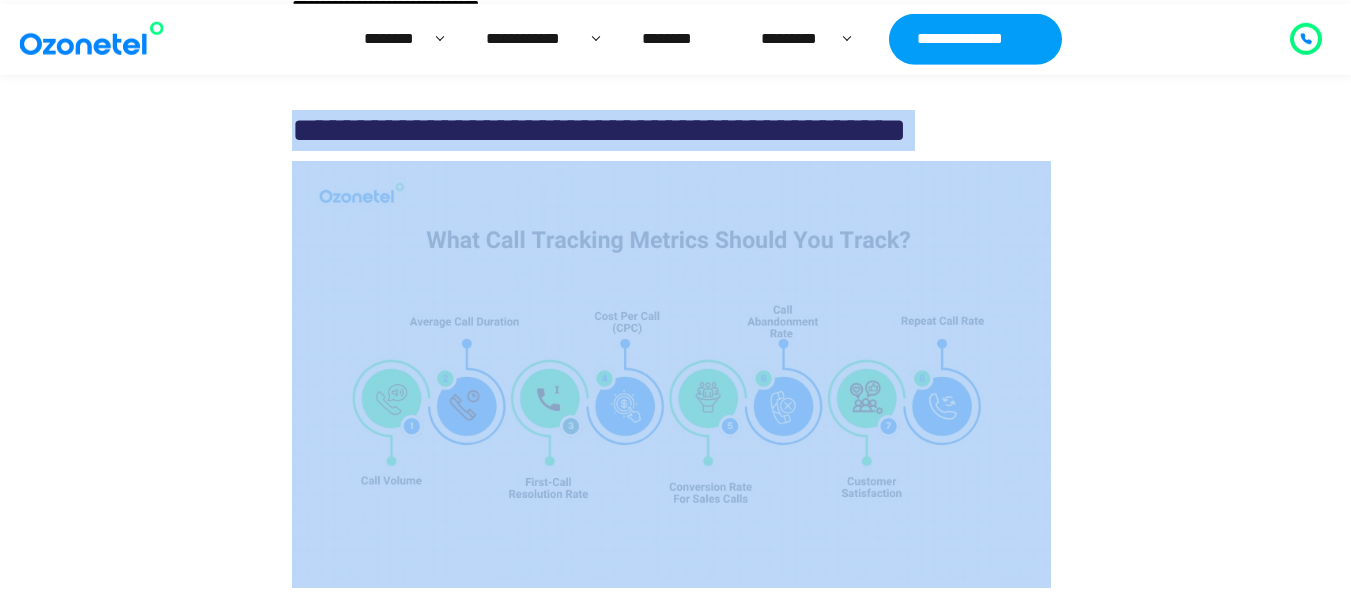 click on "**********" at bounding box center (599, 130) 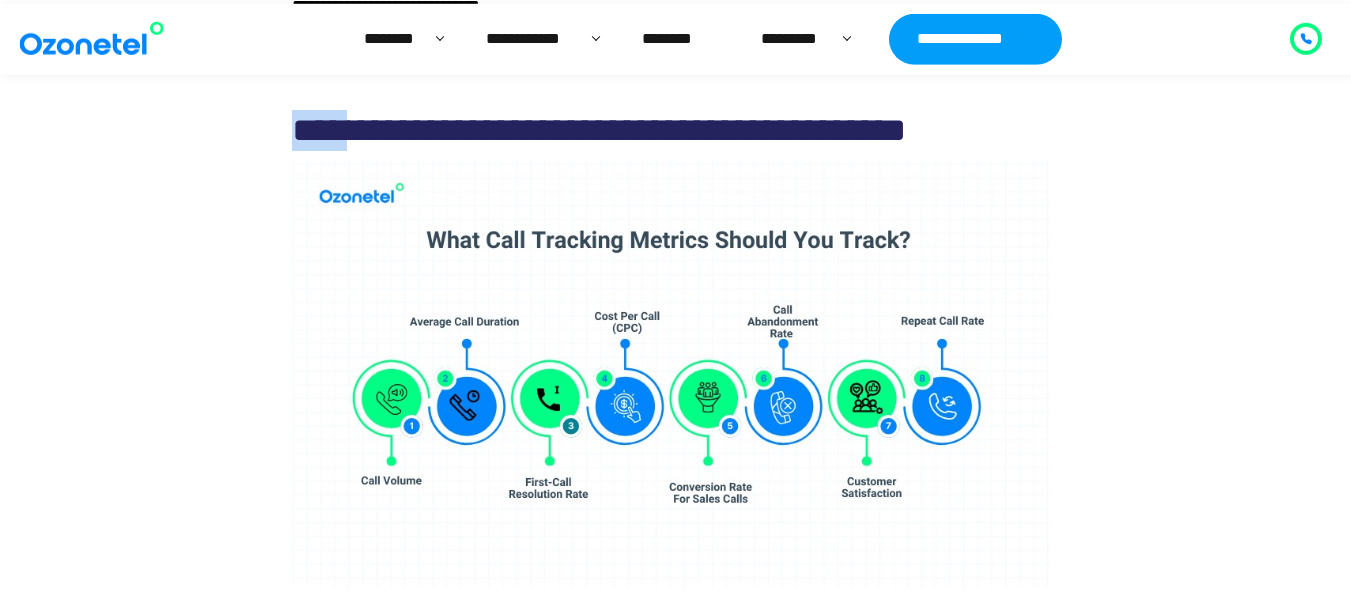 click on "**********" at bounding box center [599, 130] 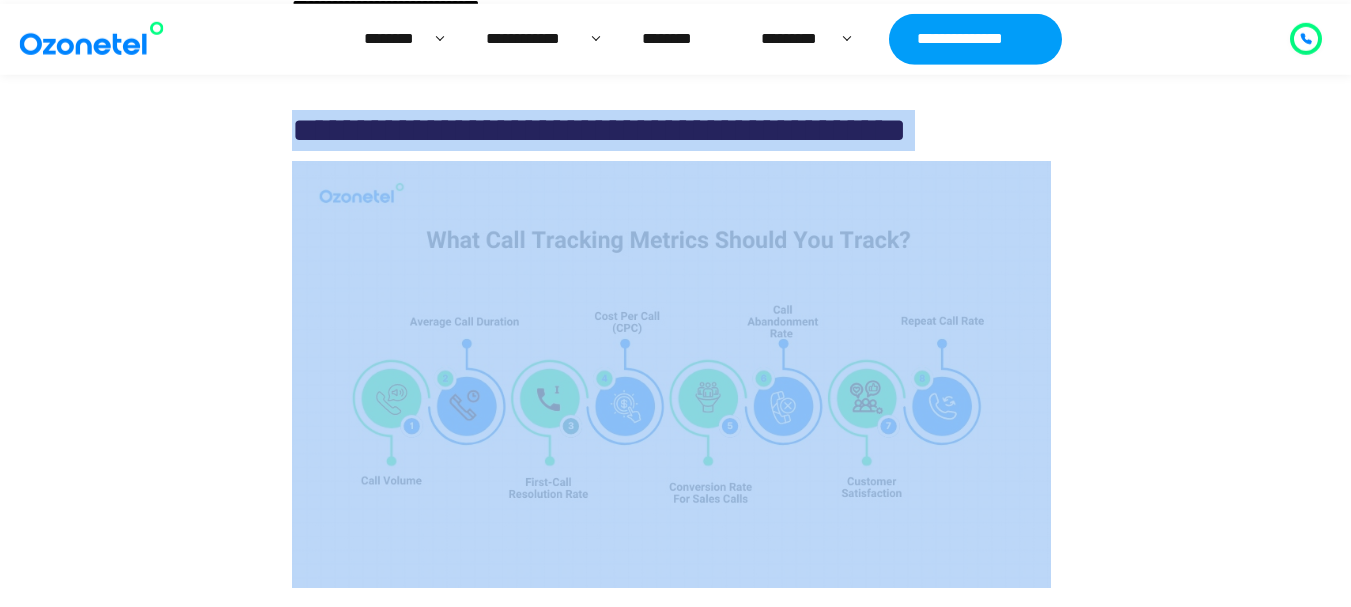 click on "**********" at bounding box center (599, 130) 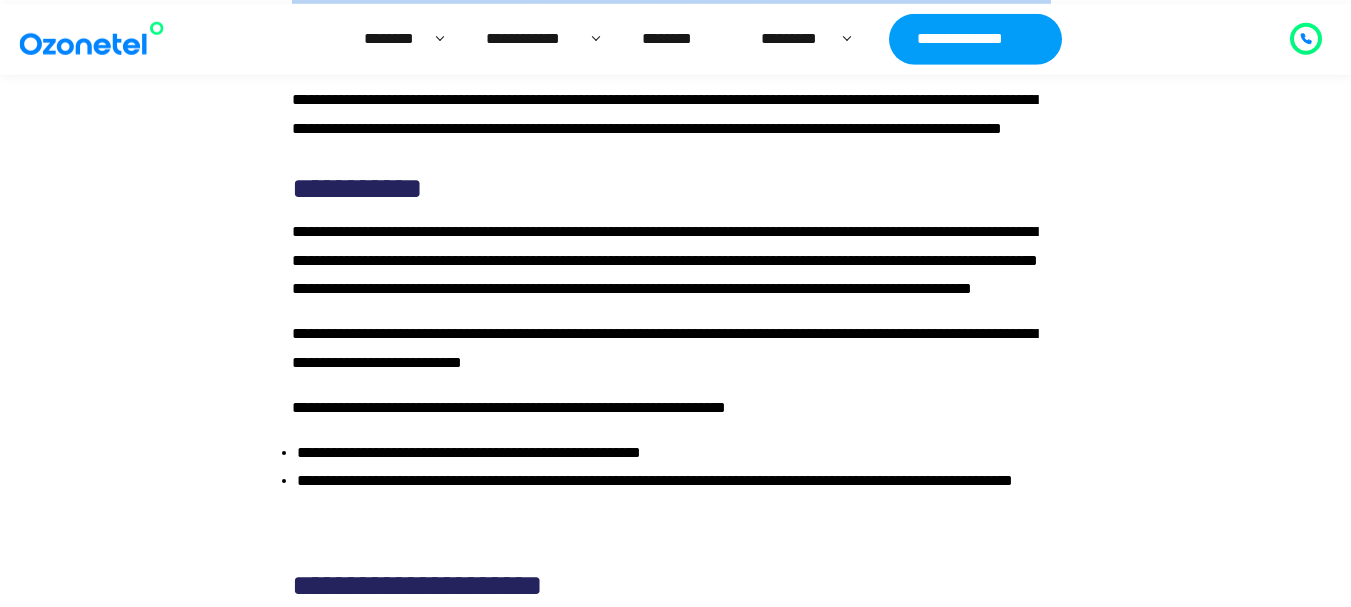 scroll, scrollTop: 2862, scrollLeft: 0, axis: vertical 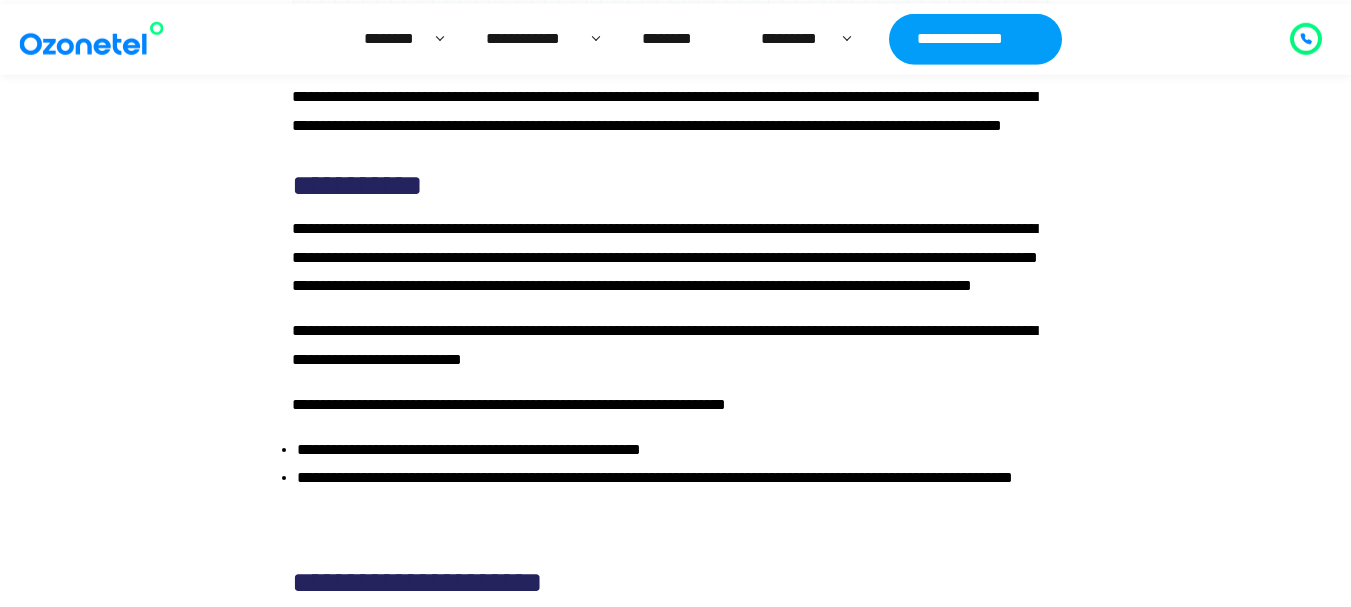 click on "**********" at bounding box center (357, 185) 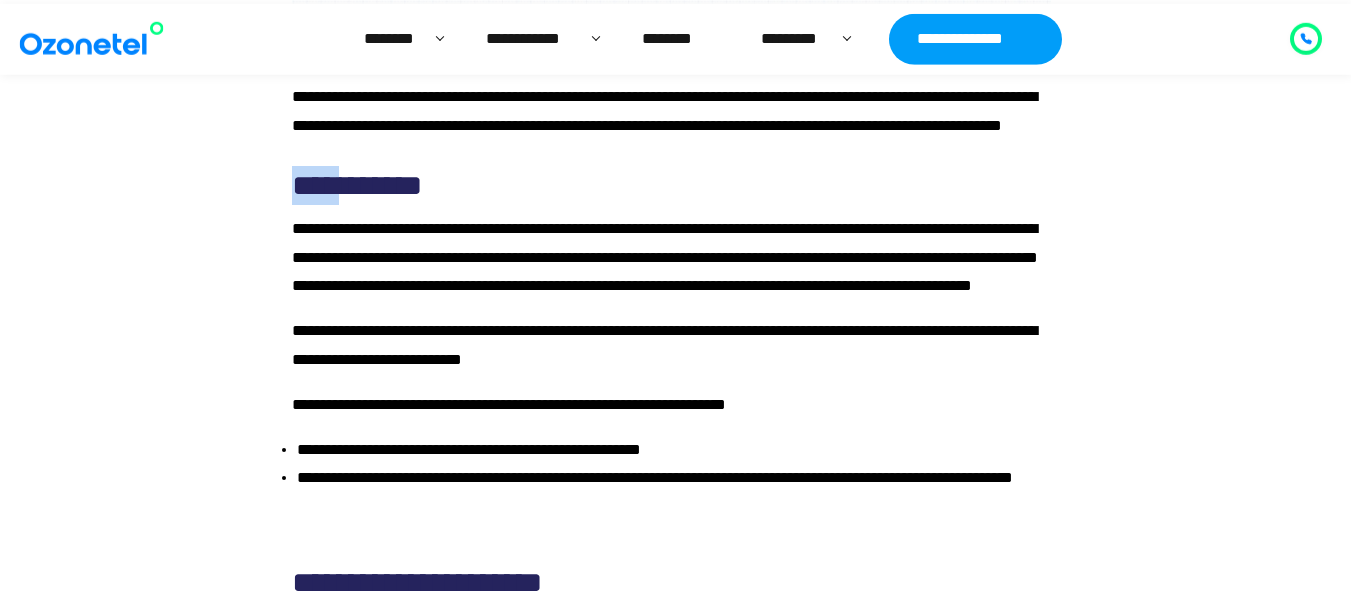 click on "**********" at bounding box center [357, 185] 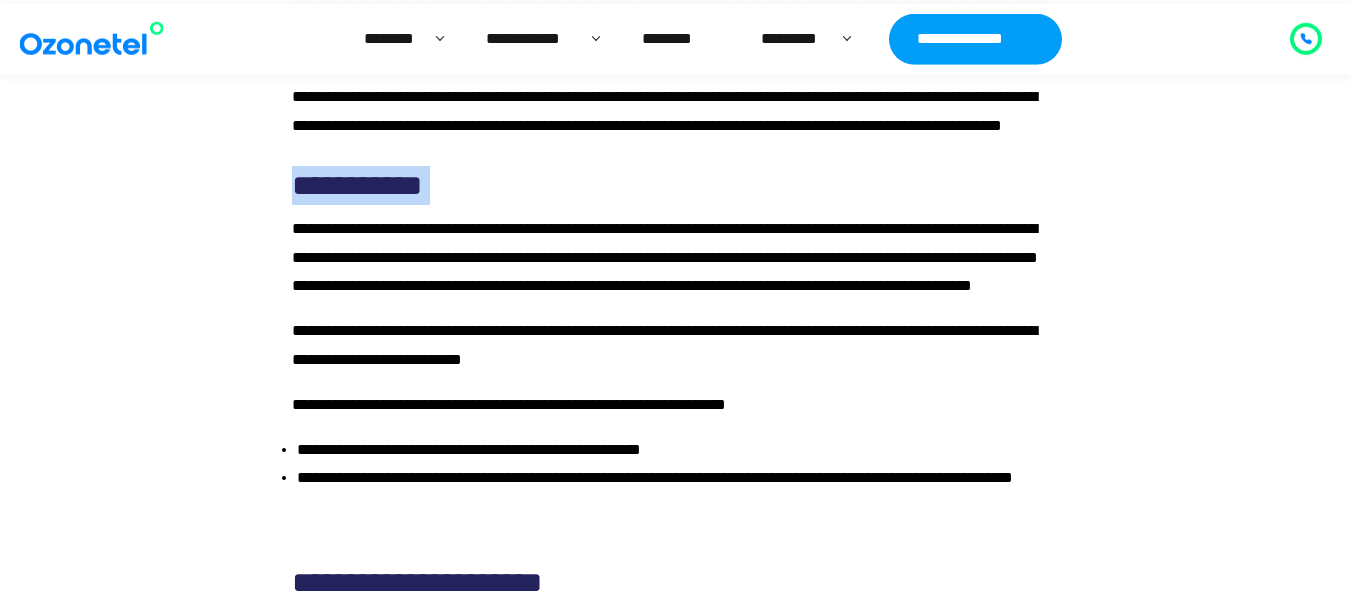 click on "**********" at bounding box center [357, 185] 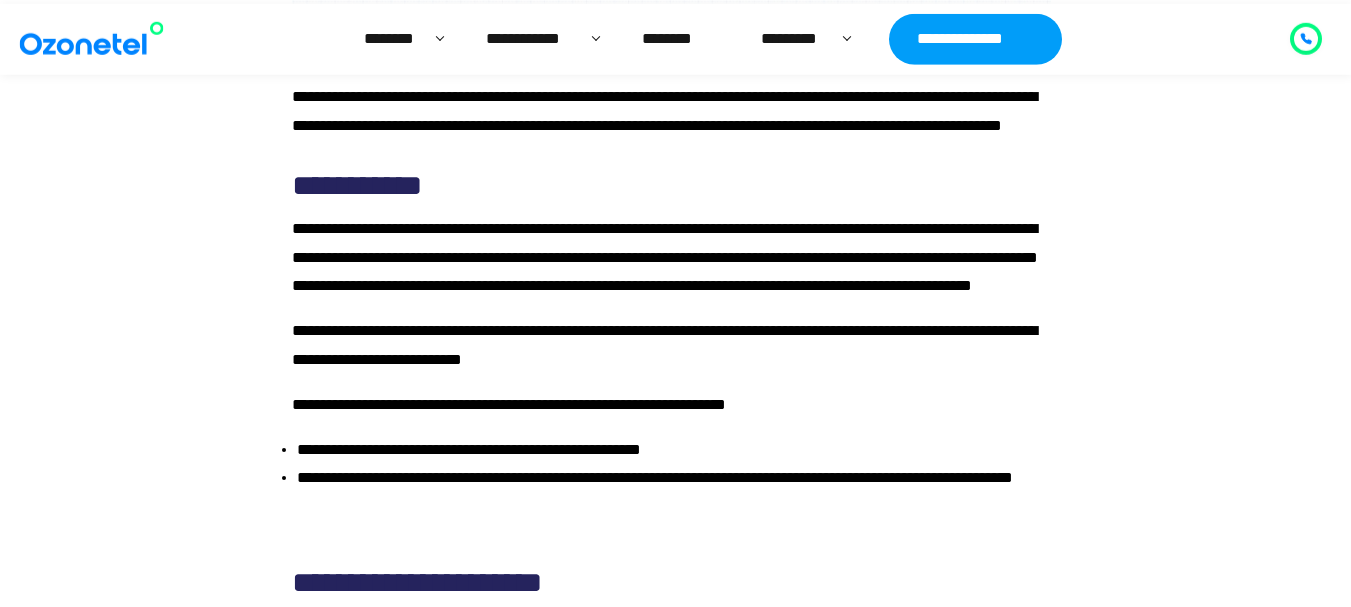click on "**********" at bounding box center [664, 345] 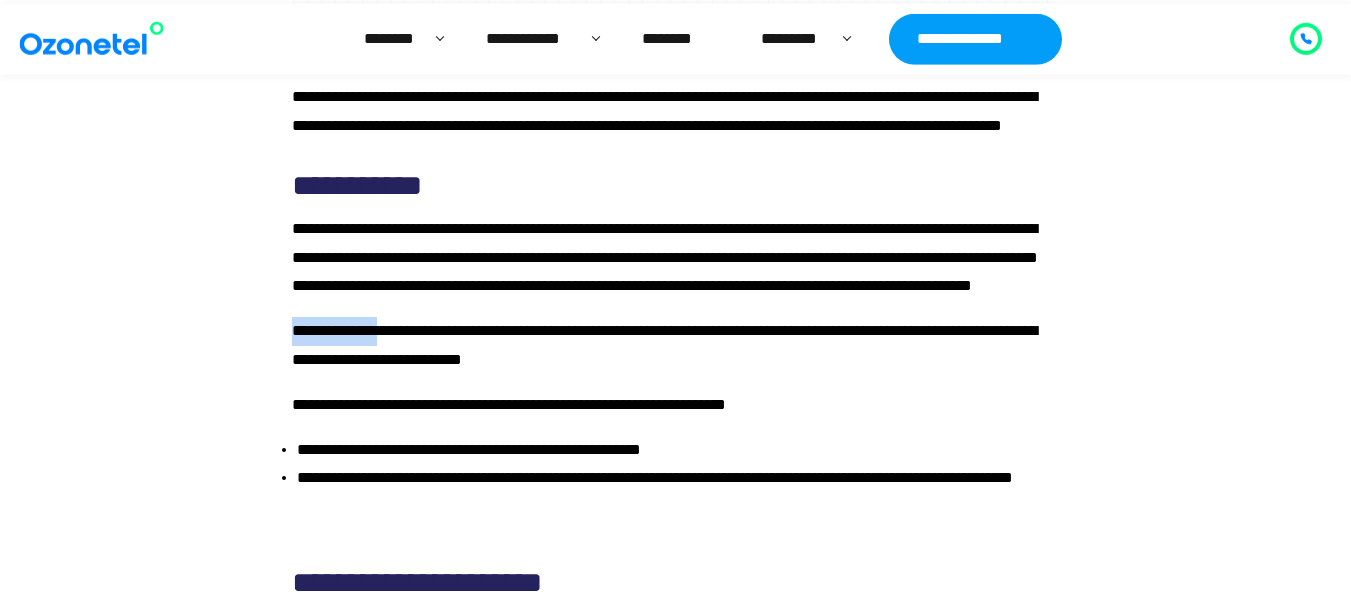 click on "**********" at bounding box center (664, 345) 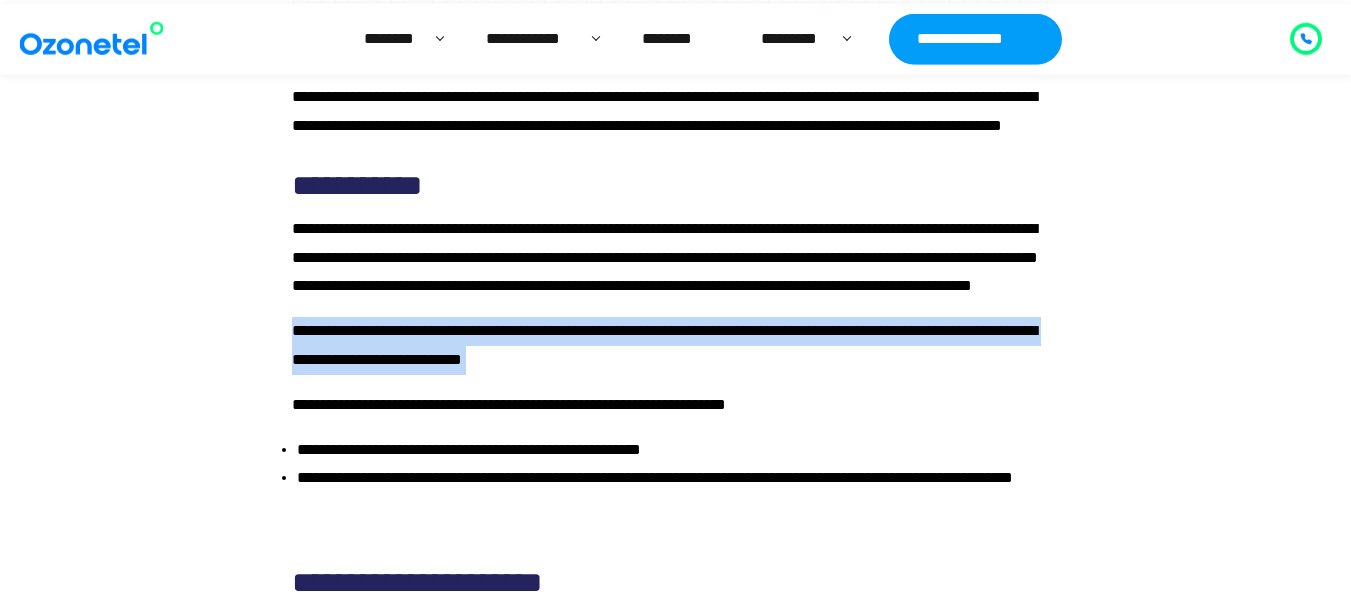 click on "**********" at bounding box center [664, 345] 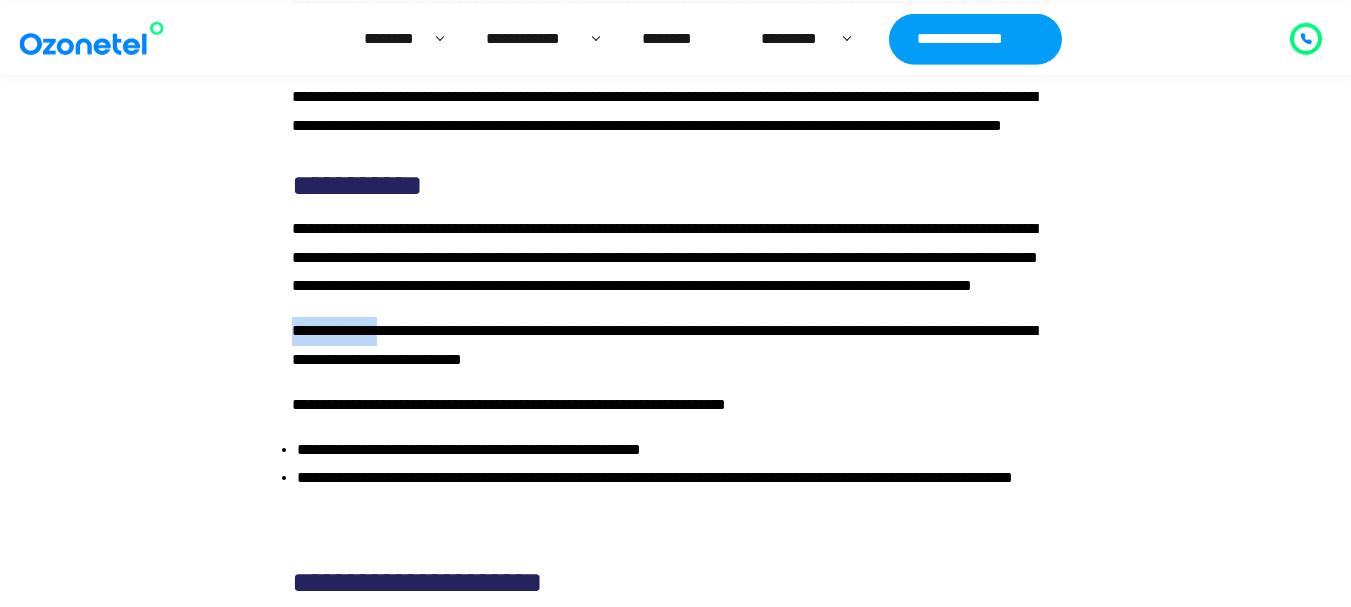 click on "**********" at bounding box center (664, 345) 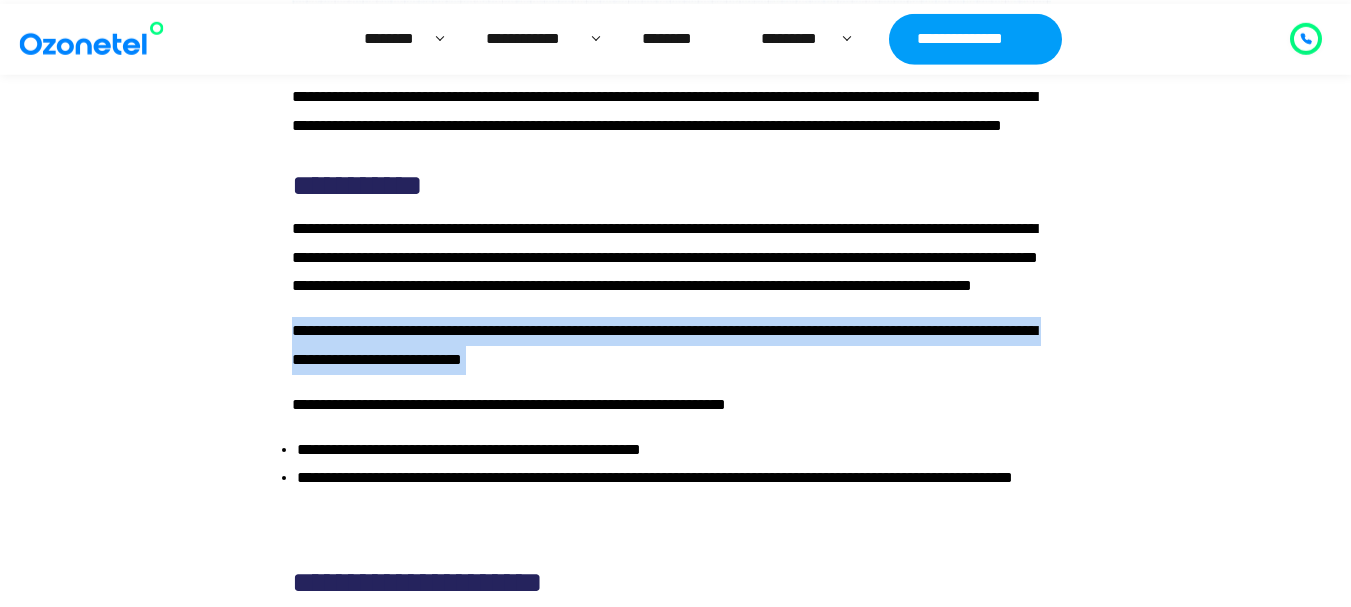 click on "**********" at bounding box center (664, 345) 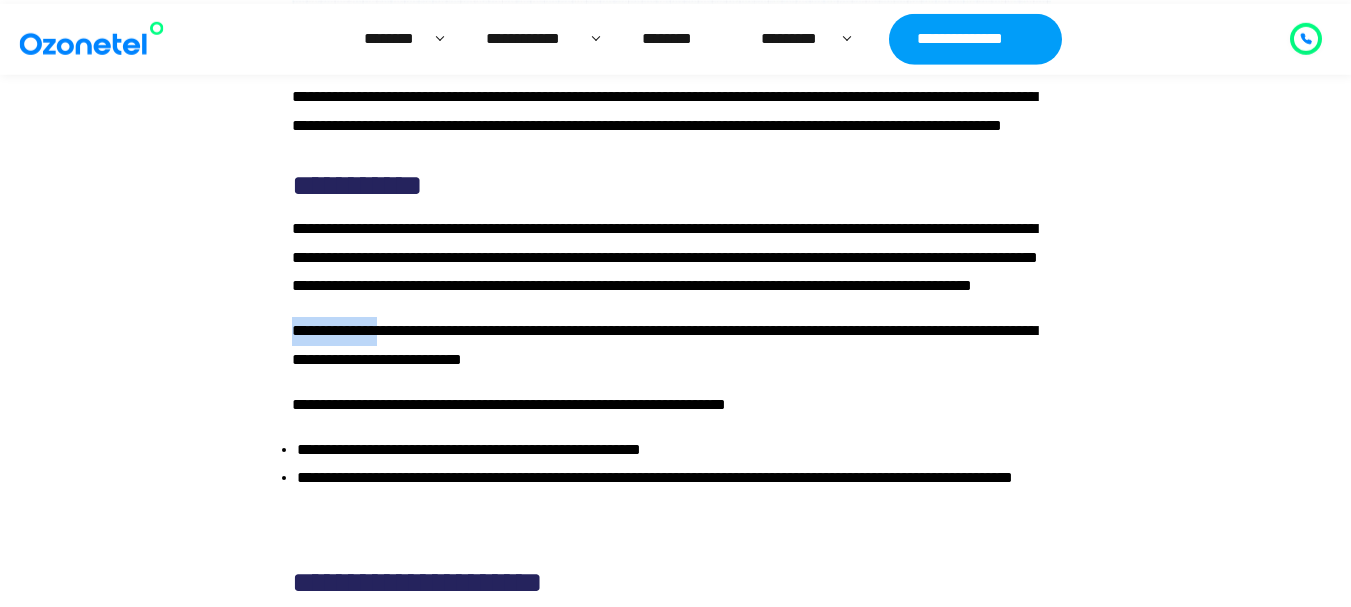 click on "**********" at bounding box center (664, 345) 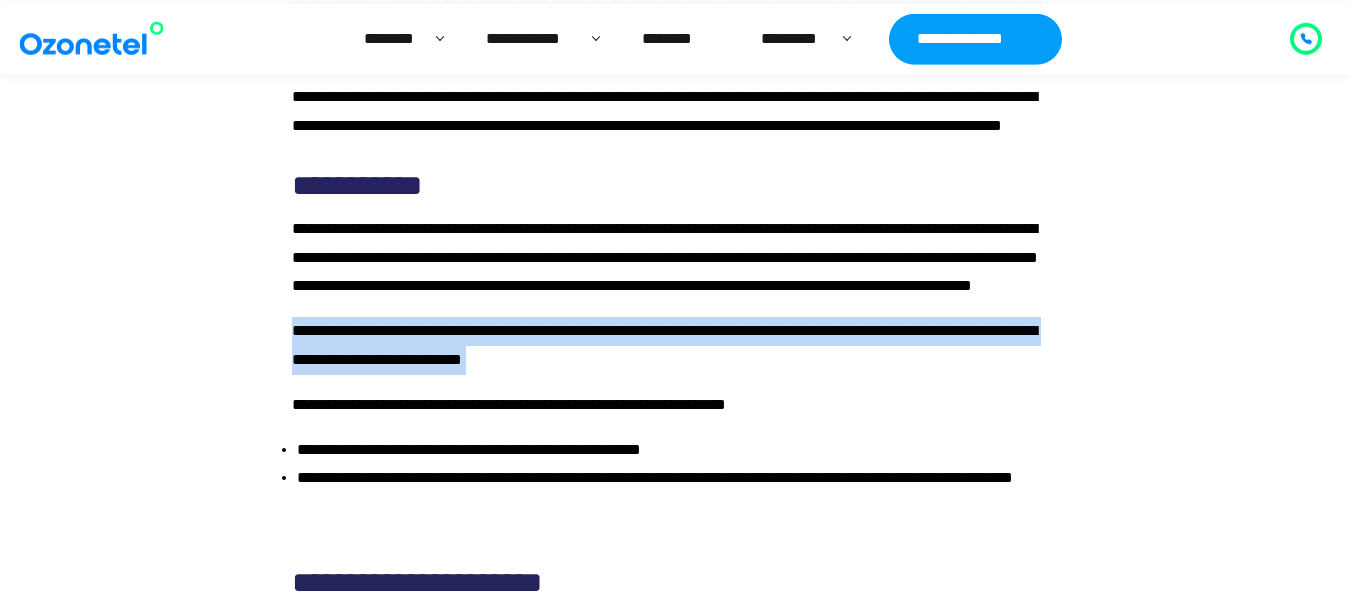 click on "**********" at bounding box center [664, 345] 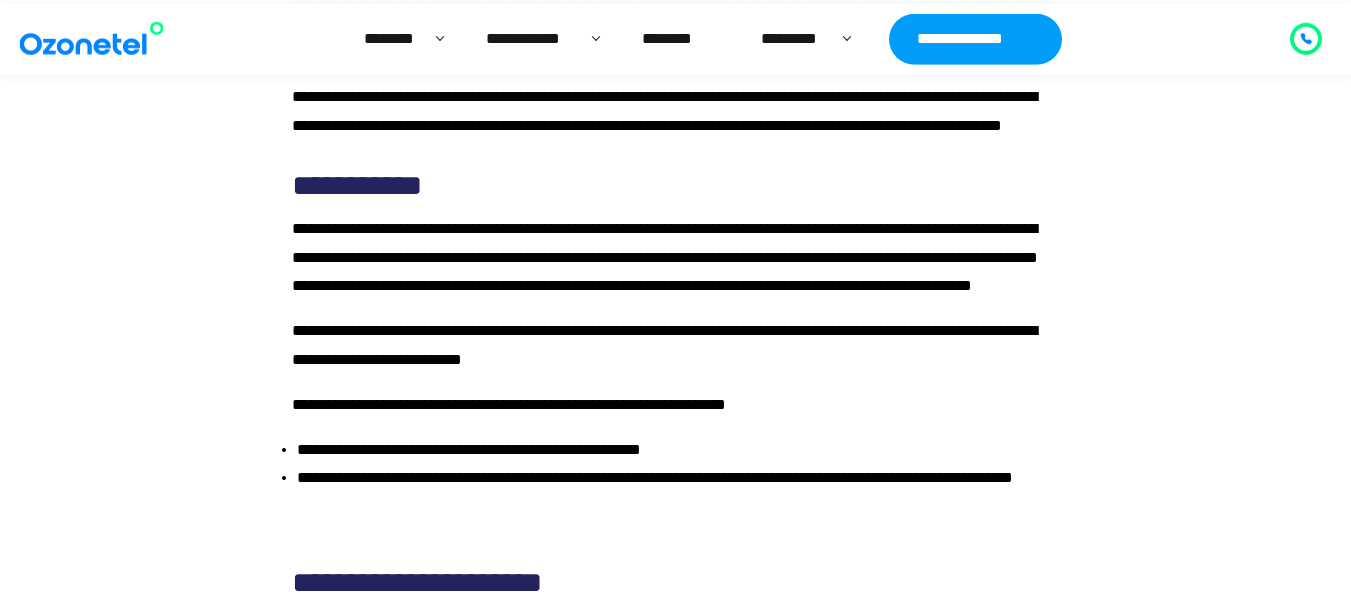 click on "**********" at bounding box center [509, 404] 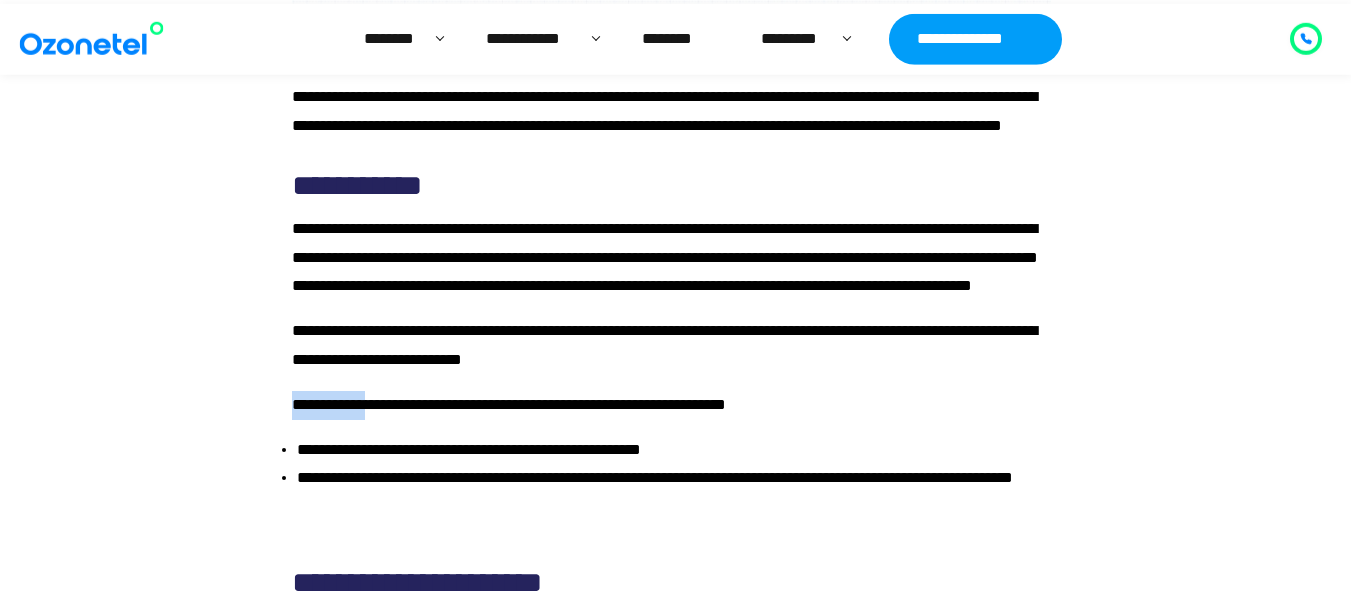 click on "**********" at bounding box center (509, 404) 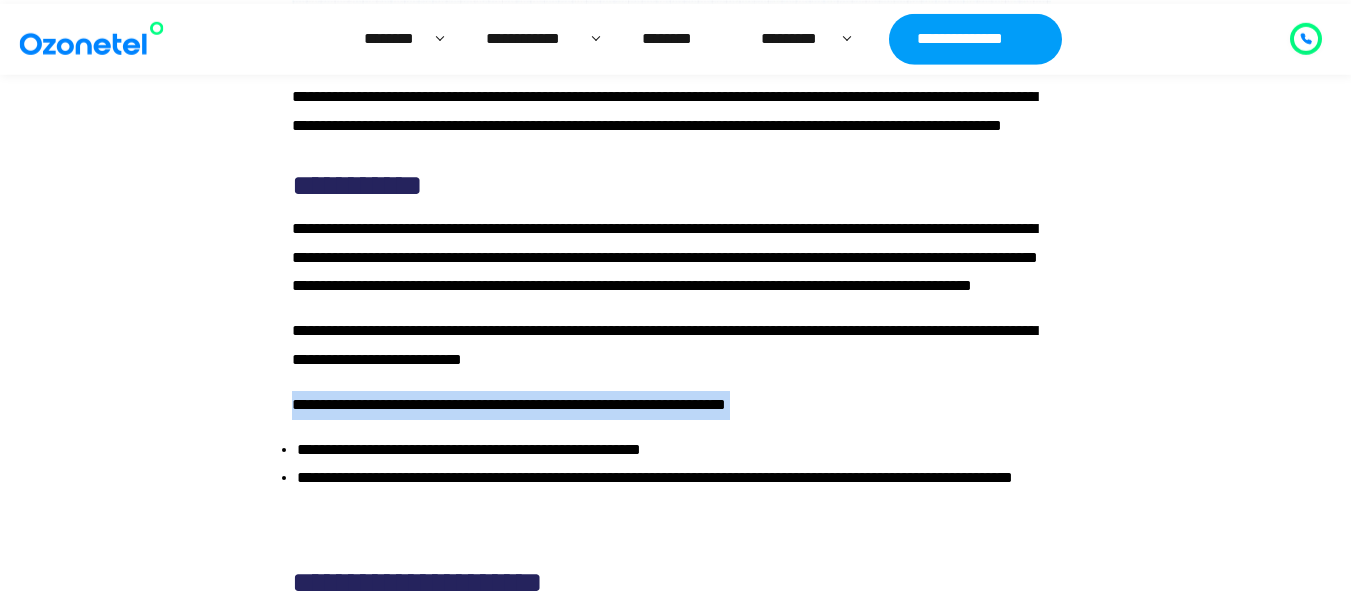 click on "**********" at bounding box center (509, 404) 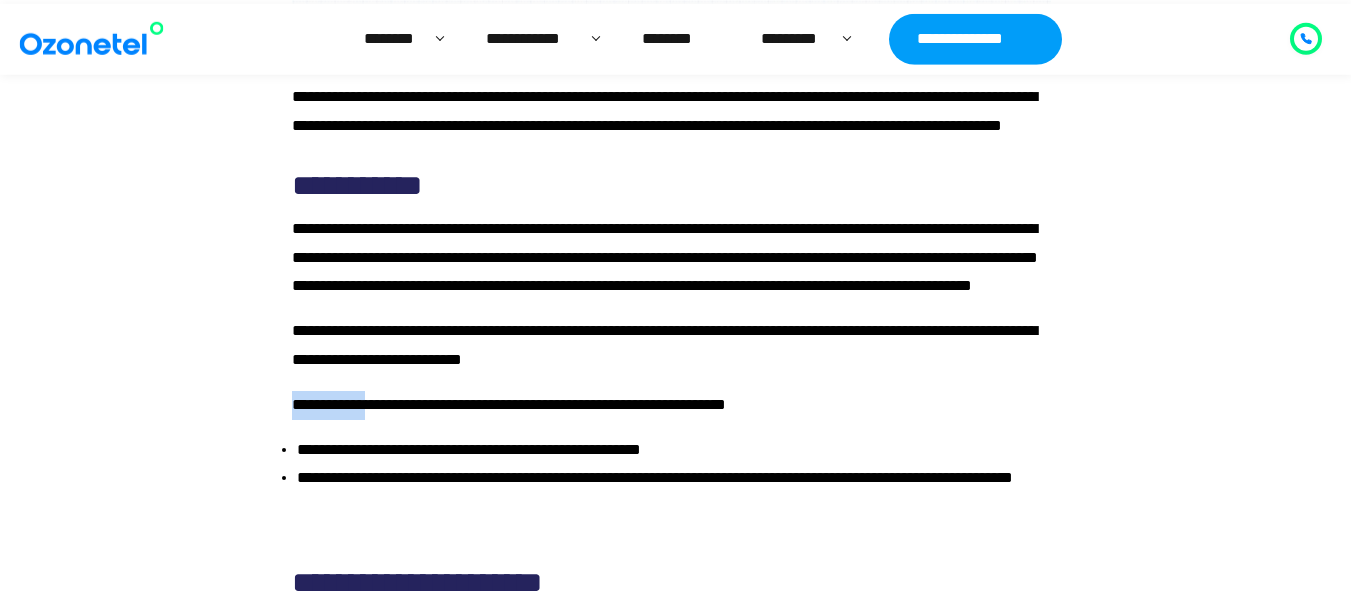 click on "**********" at bounding box center [509, 404] 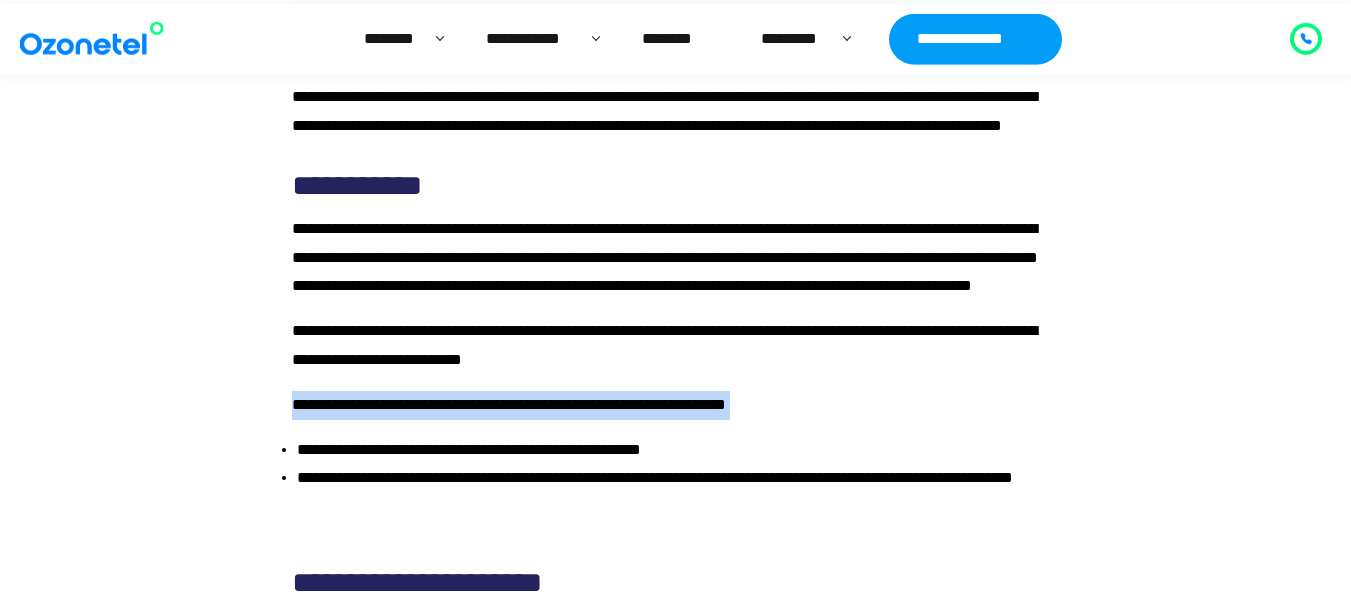 click on "**********" at bounding box center [509, 404] 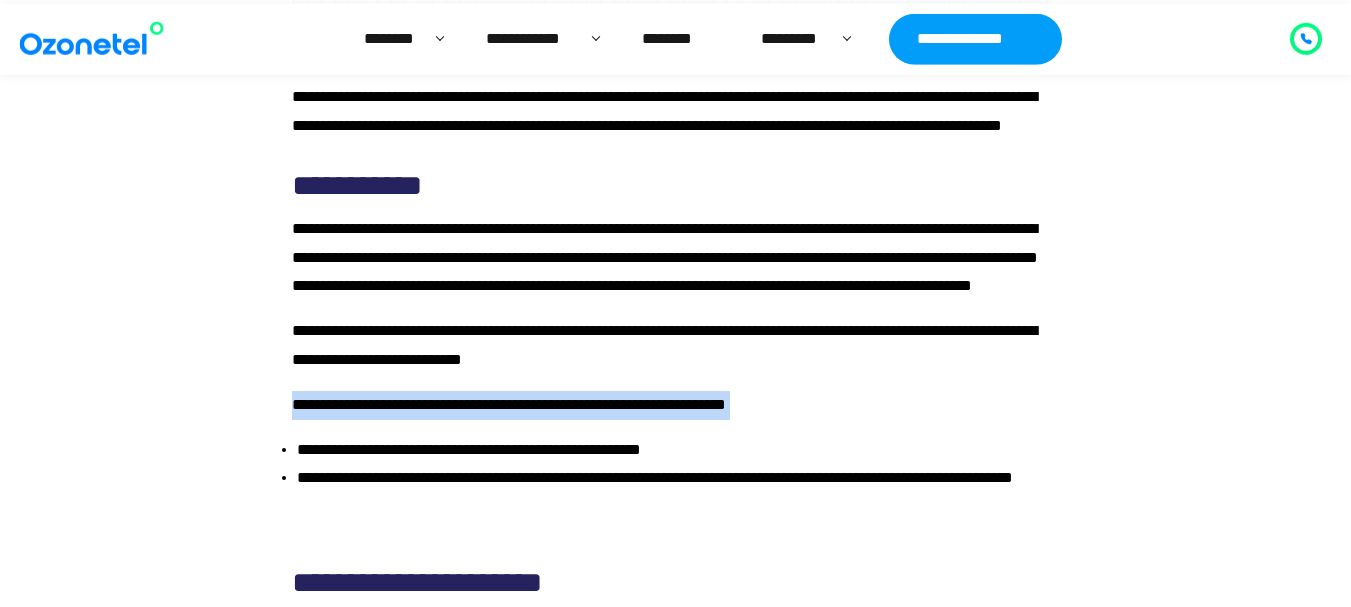 click on "**********" at bounding box center (509, 404) 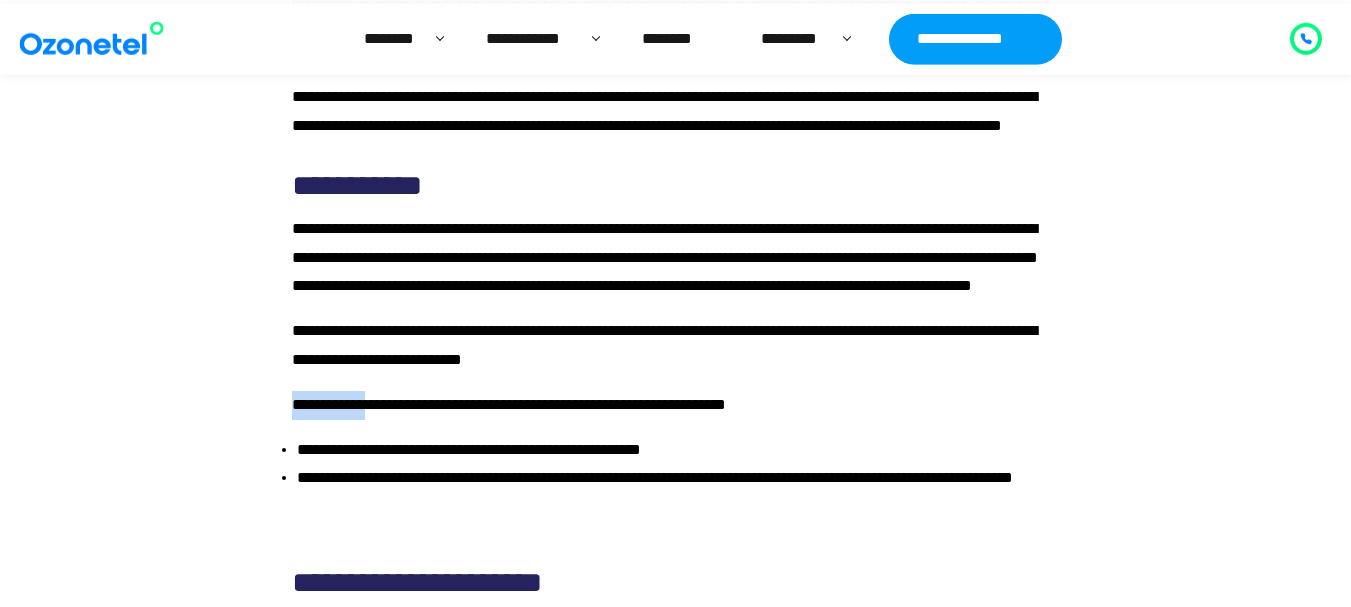 click on "**********" at bounding box center (509, 404) 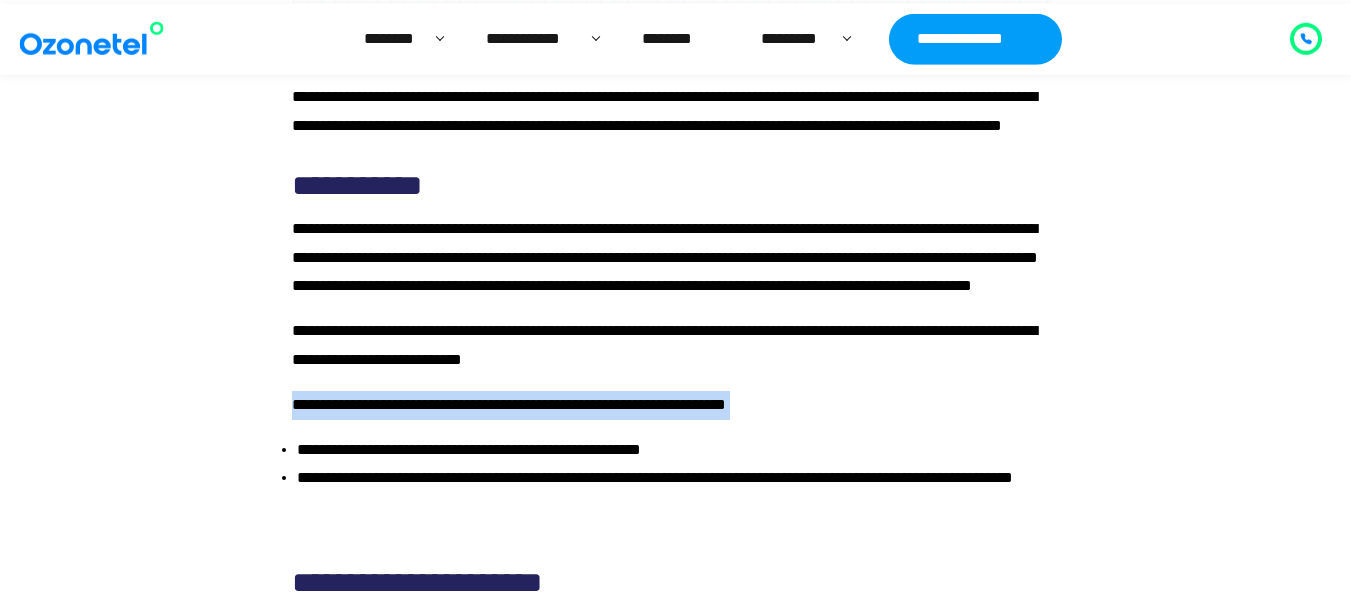 click on "**********" at bounding box center (509, 404) 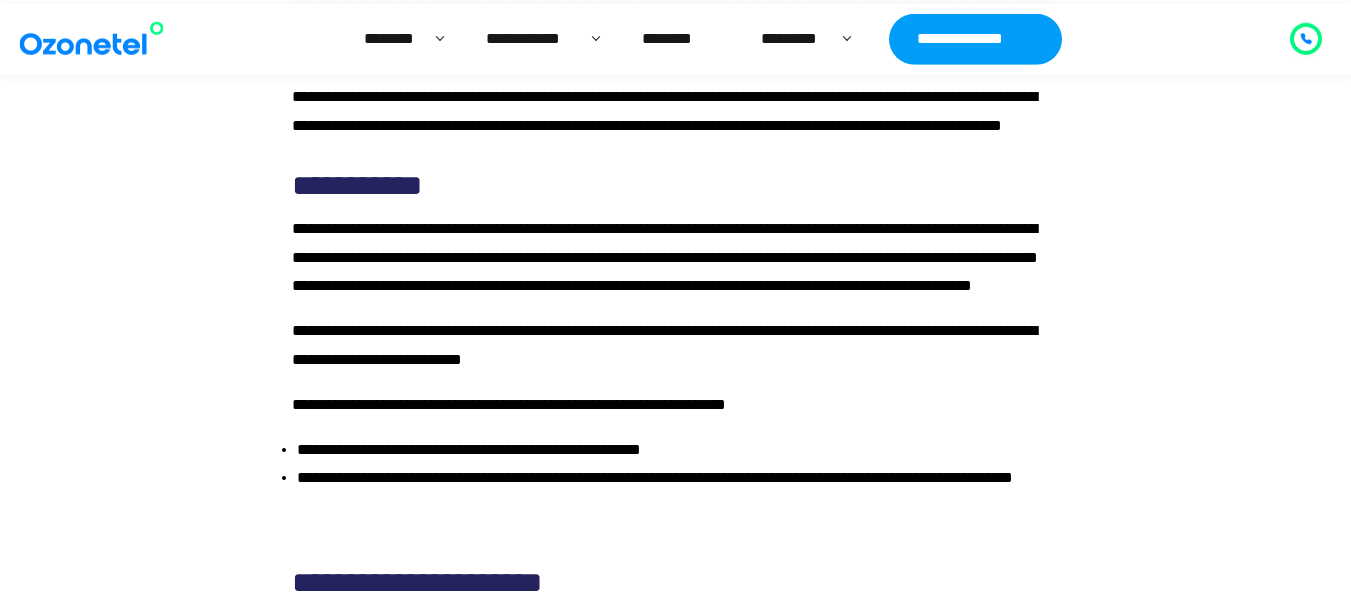 click on "**********" at bounding box center (674, 450) 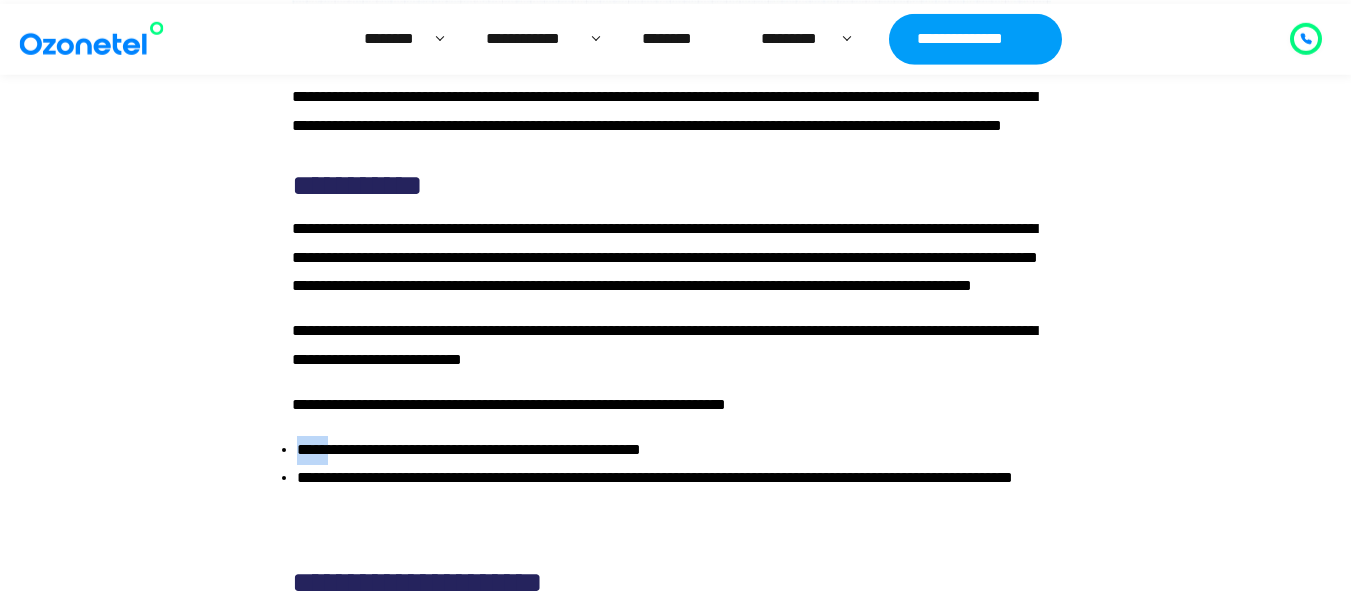 click on "**********" at bounding box center [674, 450] 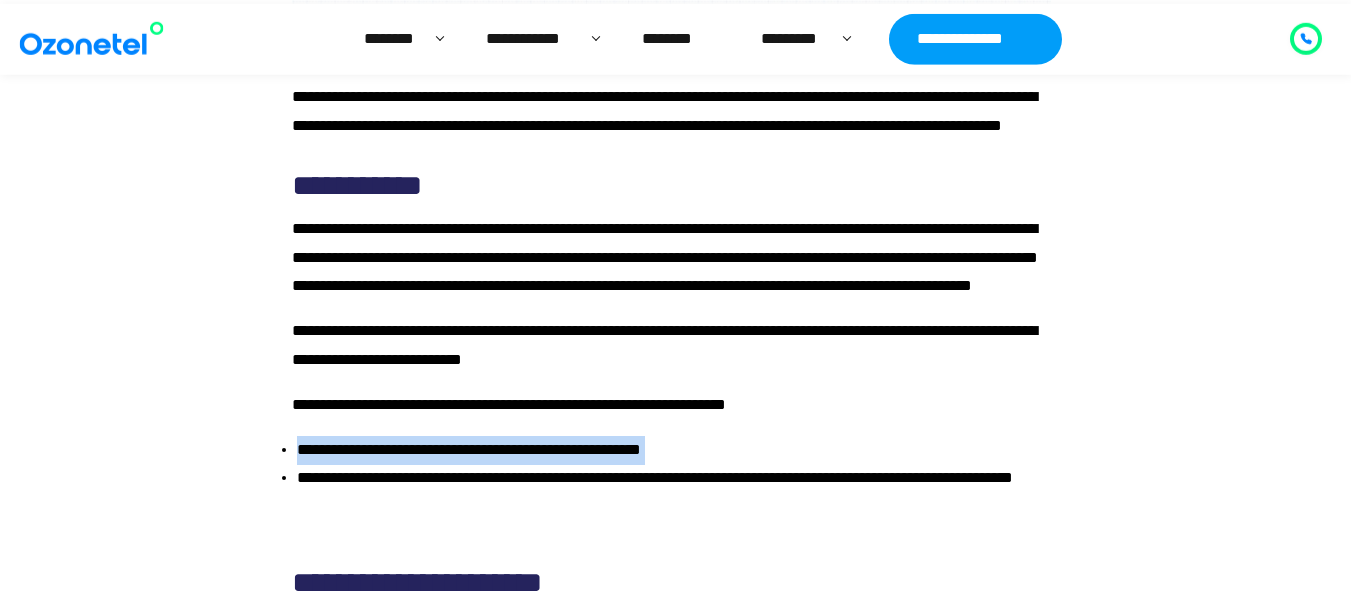 click on "**********" at bounding box center (674, 450) 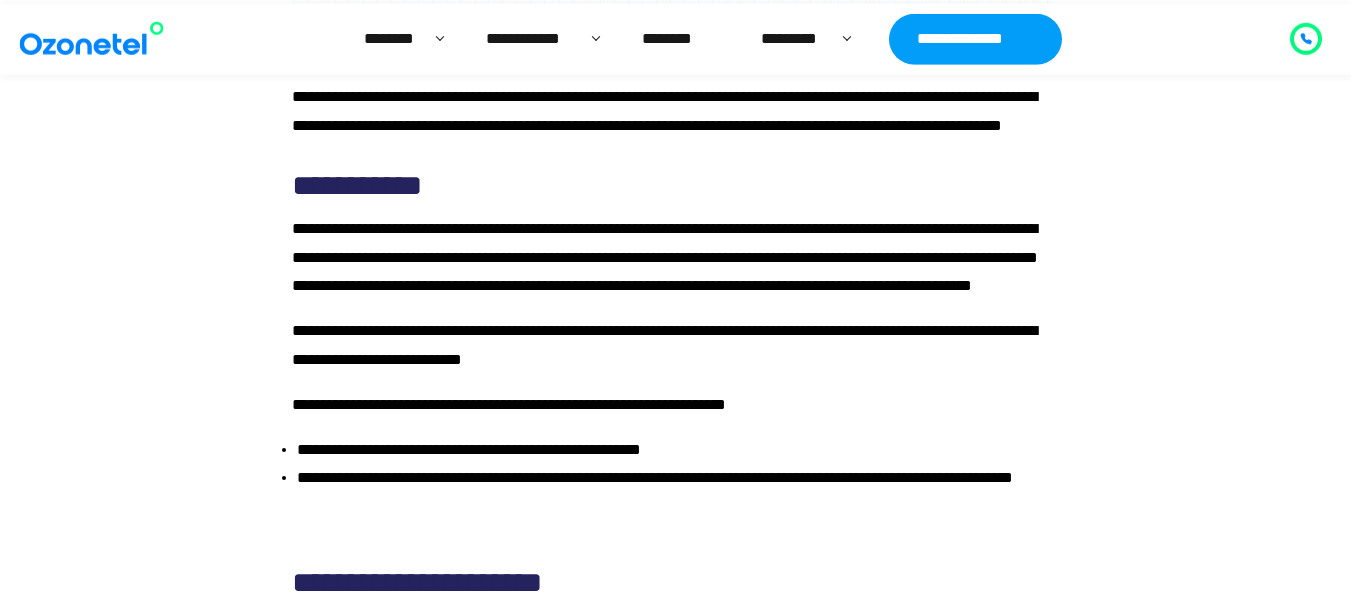 click on "**********" at bounding box center [655, 477] 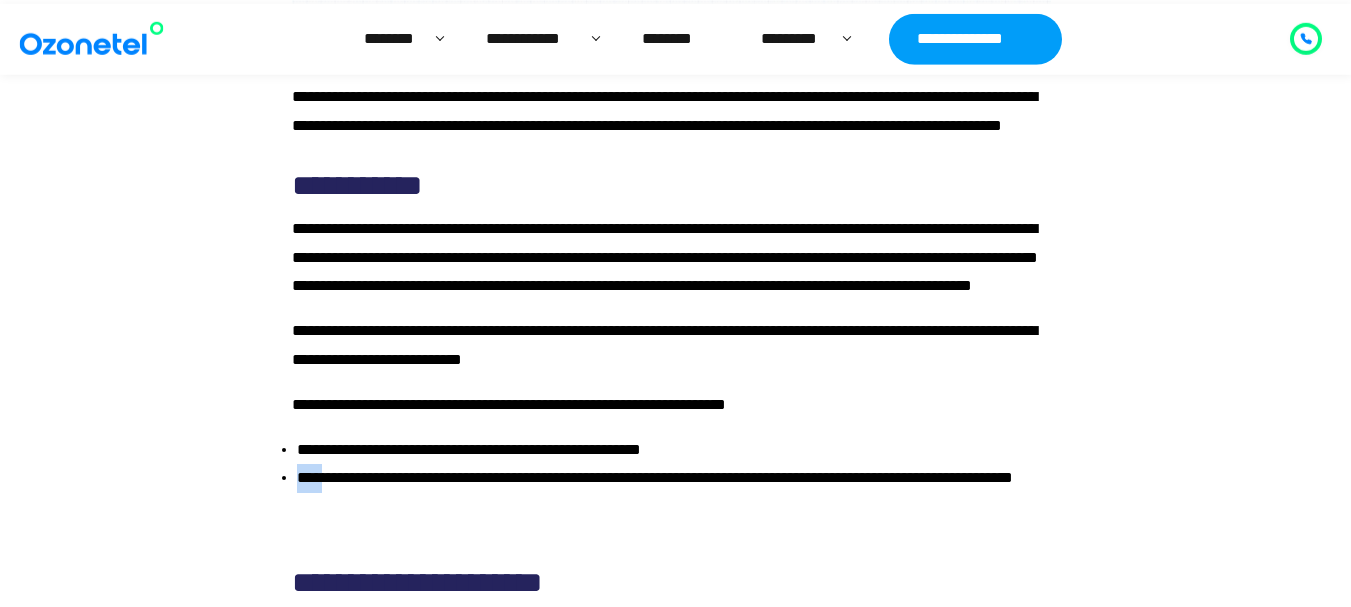 click on "**********" at bounding box center [655, 477] 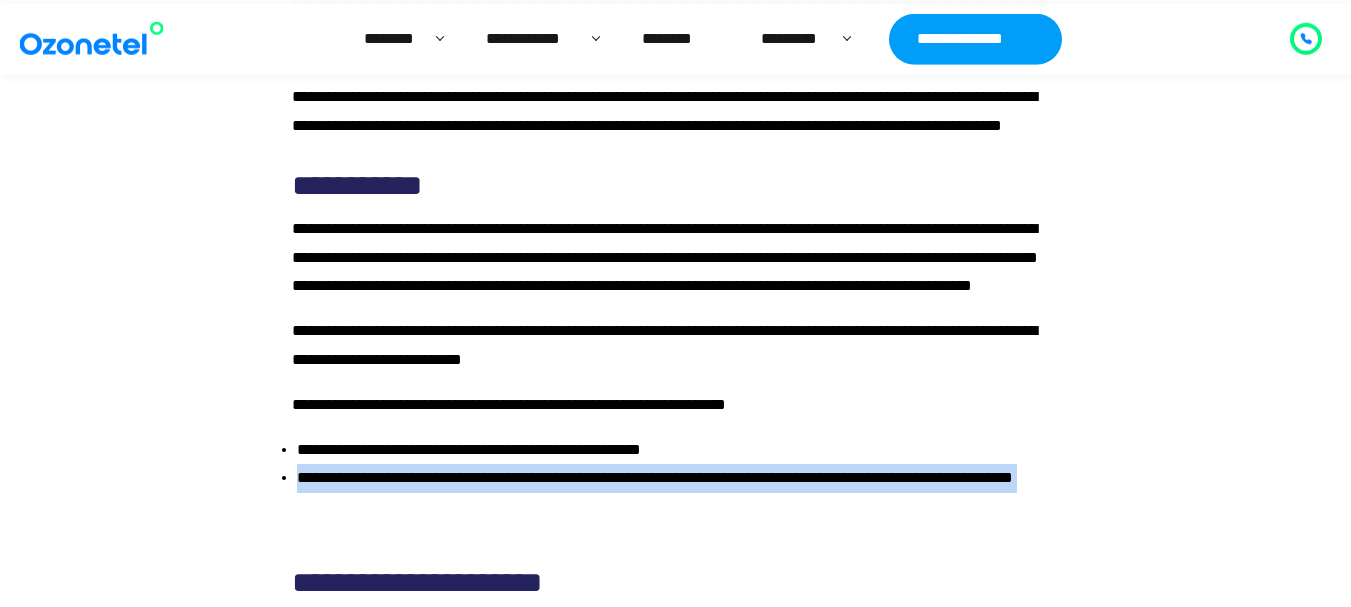 click on "**********" at bounding box center (655, 477) 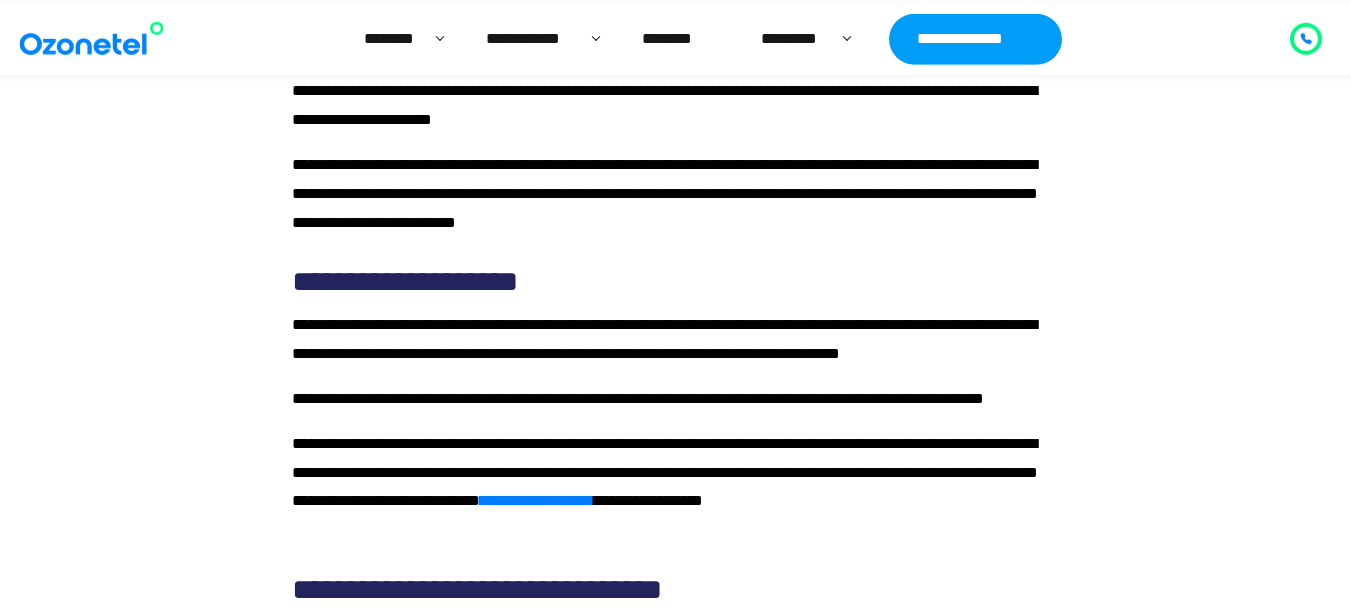 scroll, scrollTop: 3747, scrollLeft: 0, axis: vertical 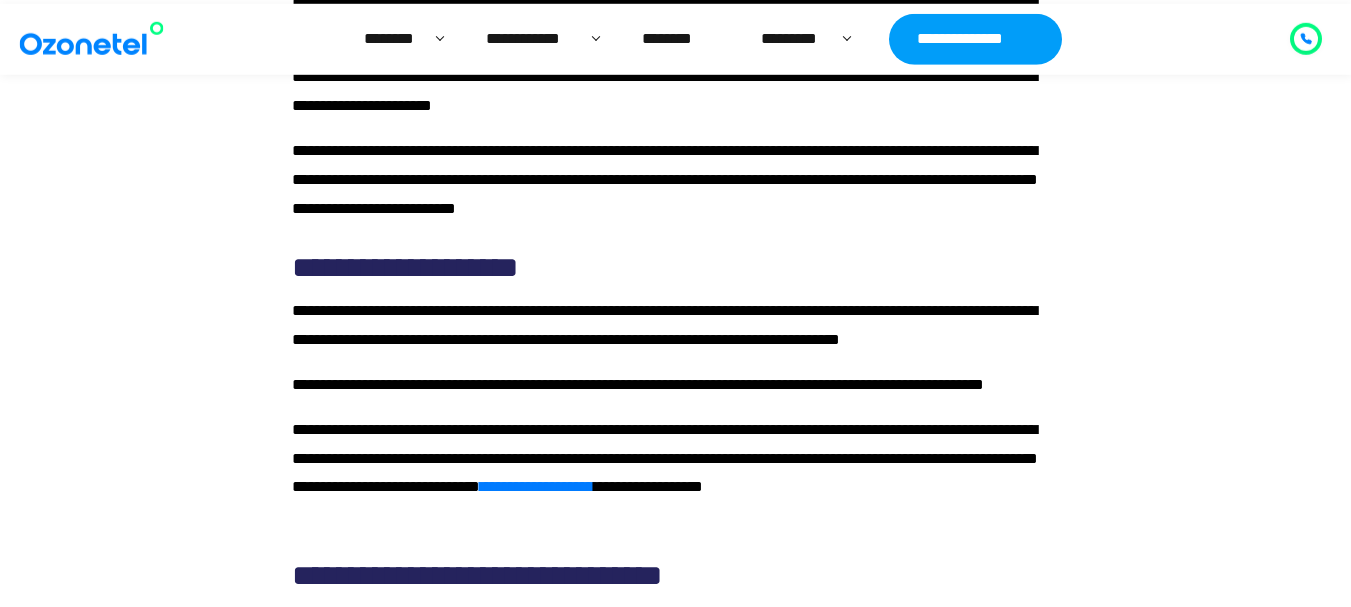 click on "**********" at bounding box center (671, 180) 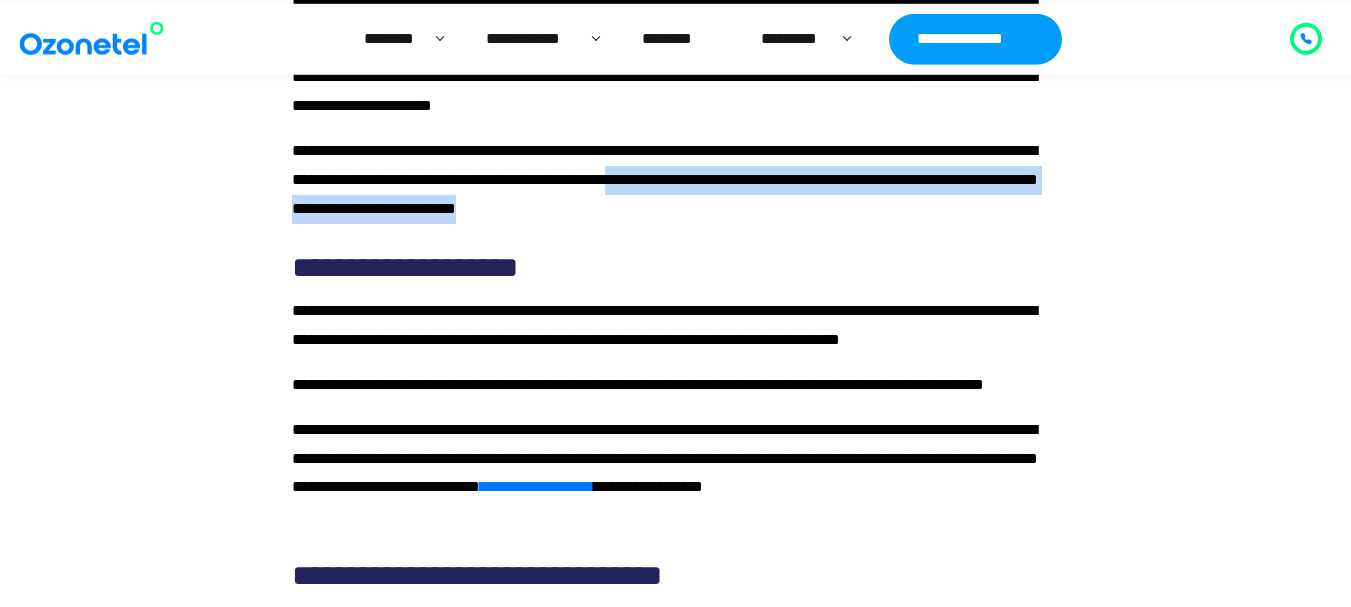 drag, startPoint x: 785, startPoint y: 281, endPoint x: 801, endPoint y: 274, distance: 17.464249 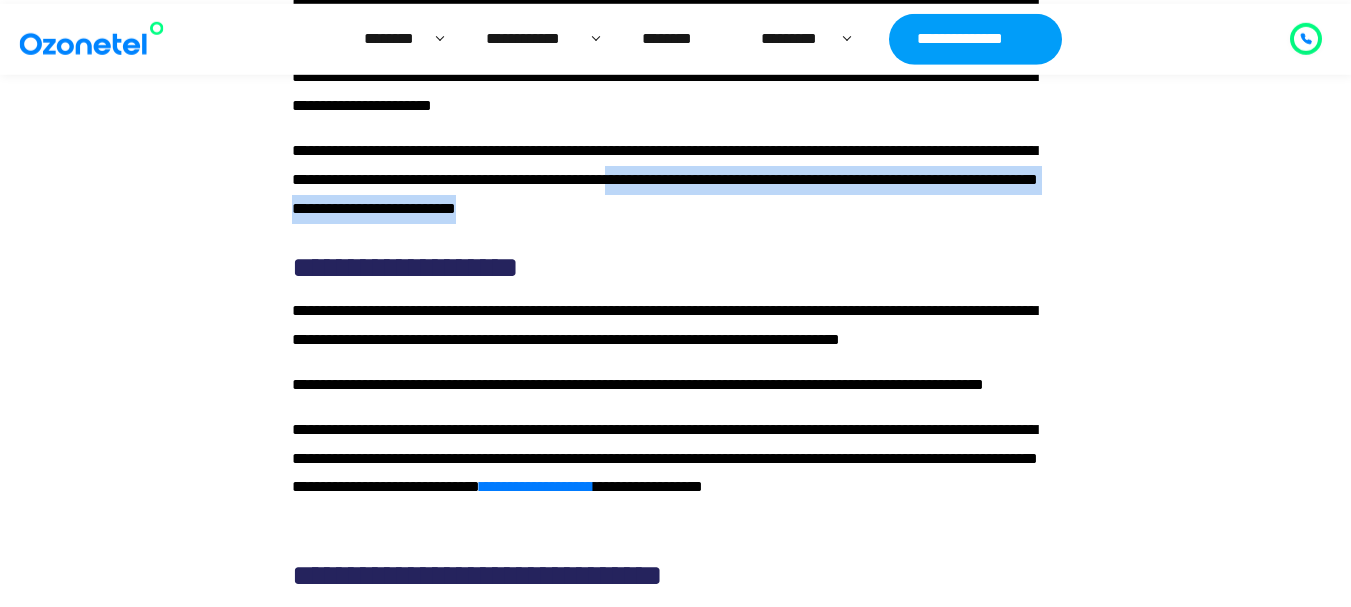 click on "**********" at bounding box center (671, 180) 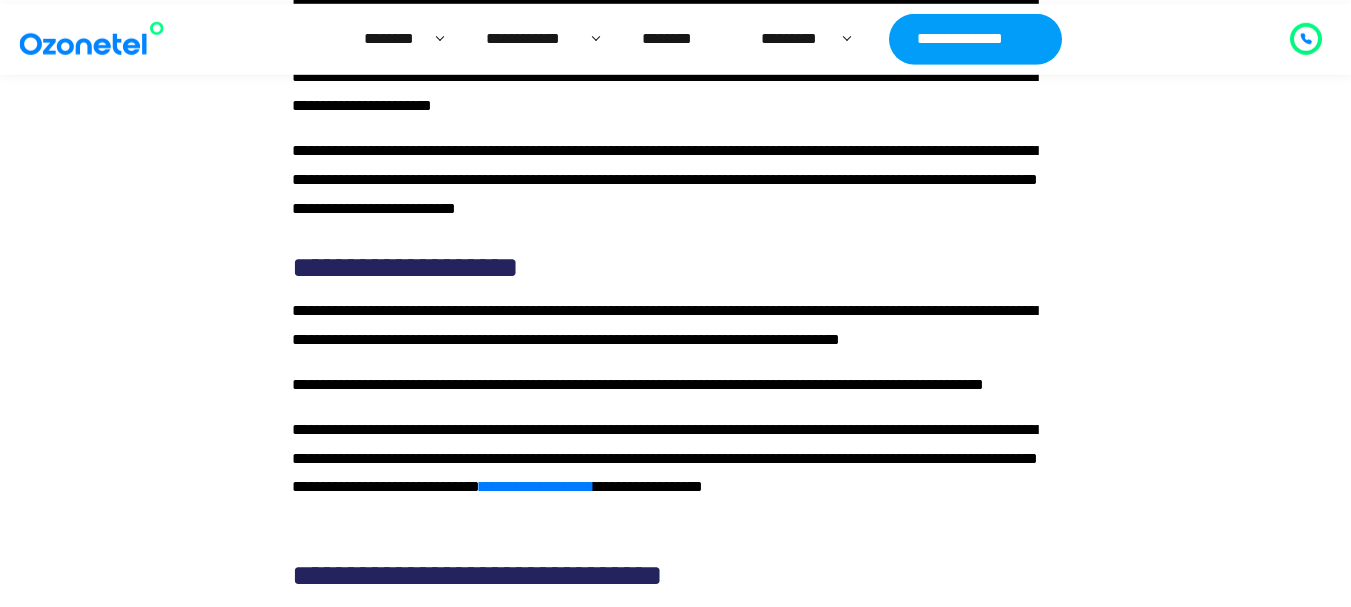 click on "**********" at bounding box center [665, 179] 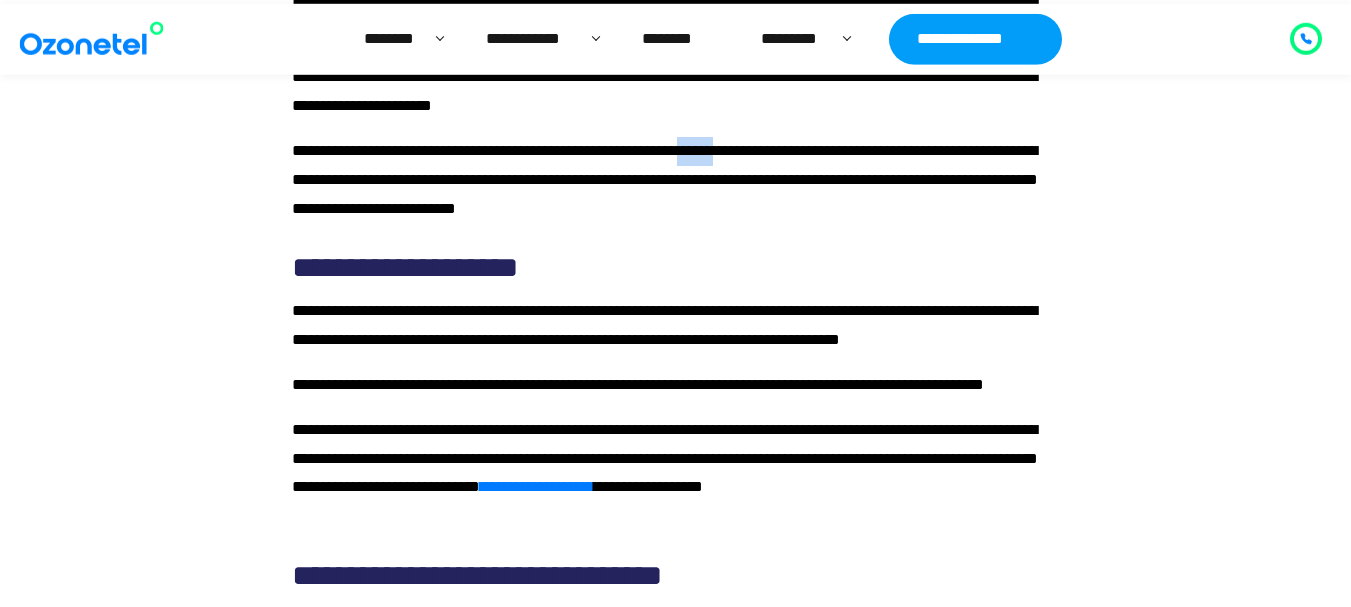 click on "**********" at bounding box center (665, 179) 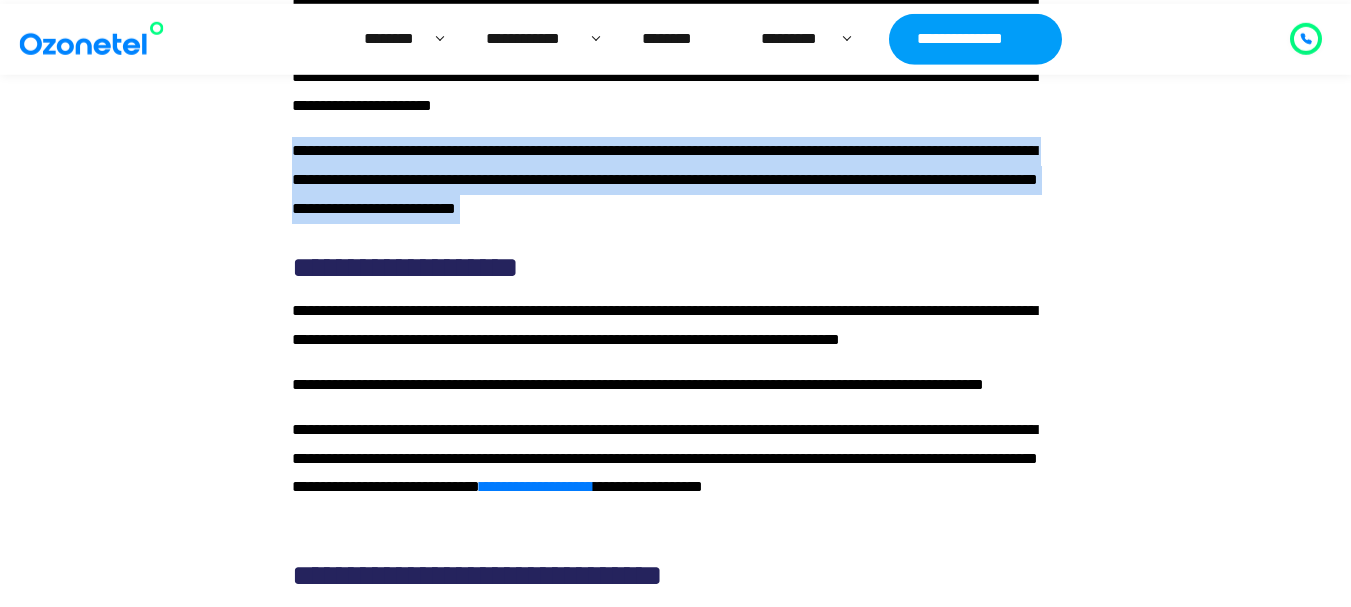 click on "**********" at bounding box center [665, 179] 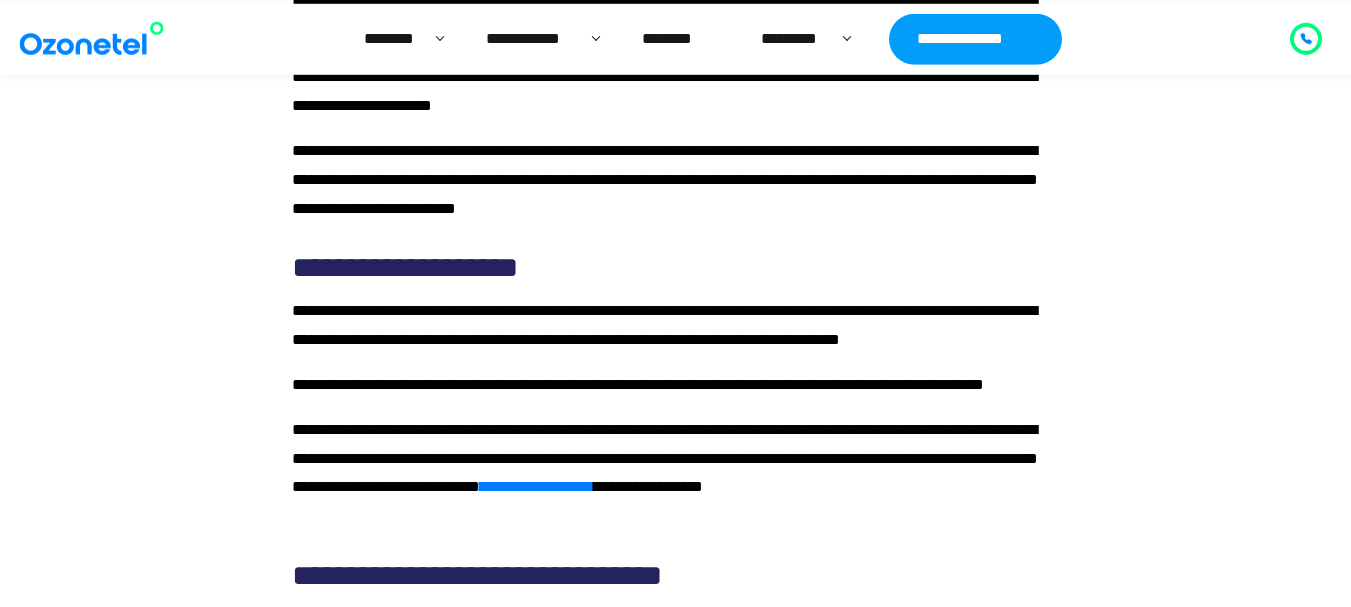 click on "**********" at bounding box center [664, 91] 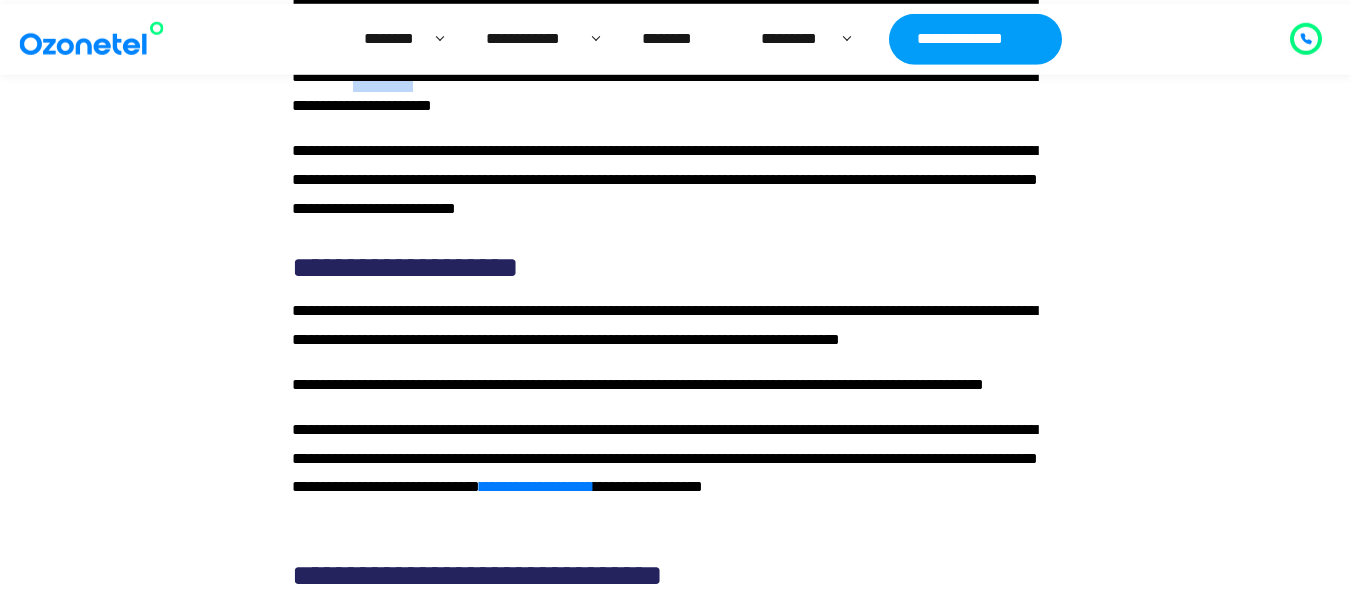 click on "**********" at bounding box center [664, 91] 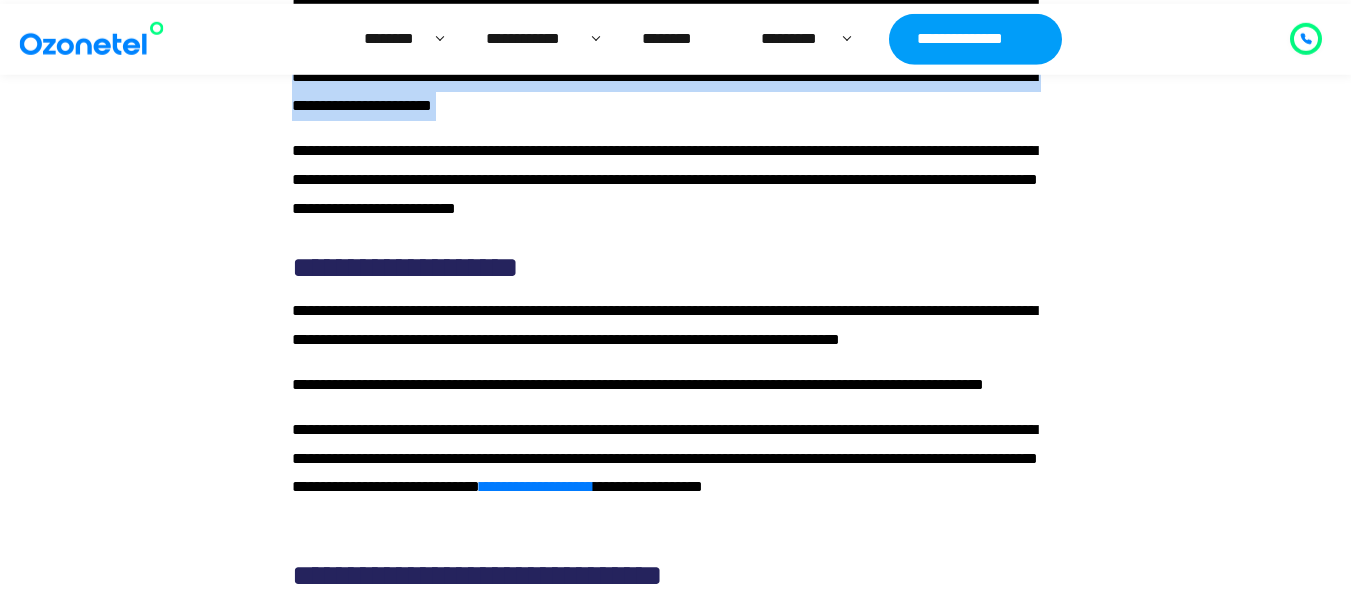click on "**********" at bounding box center [664, 91] 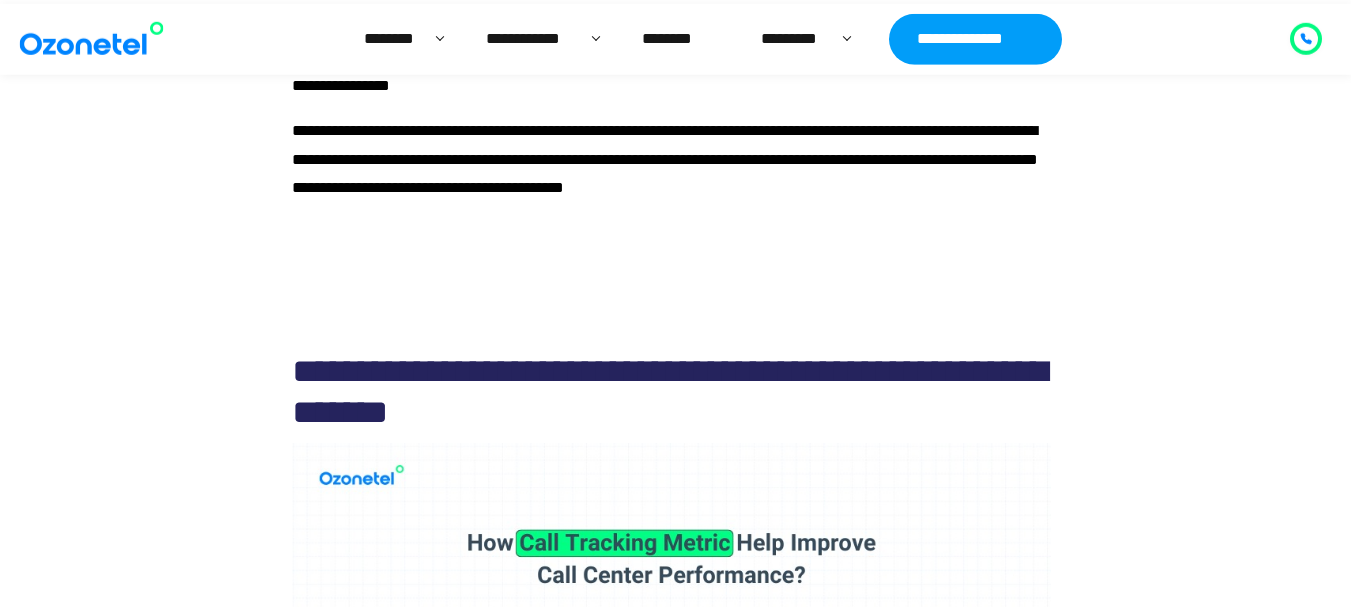 scroll, scrollTop: 5483, scrollLeft: 0, axis: vertical 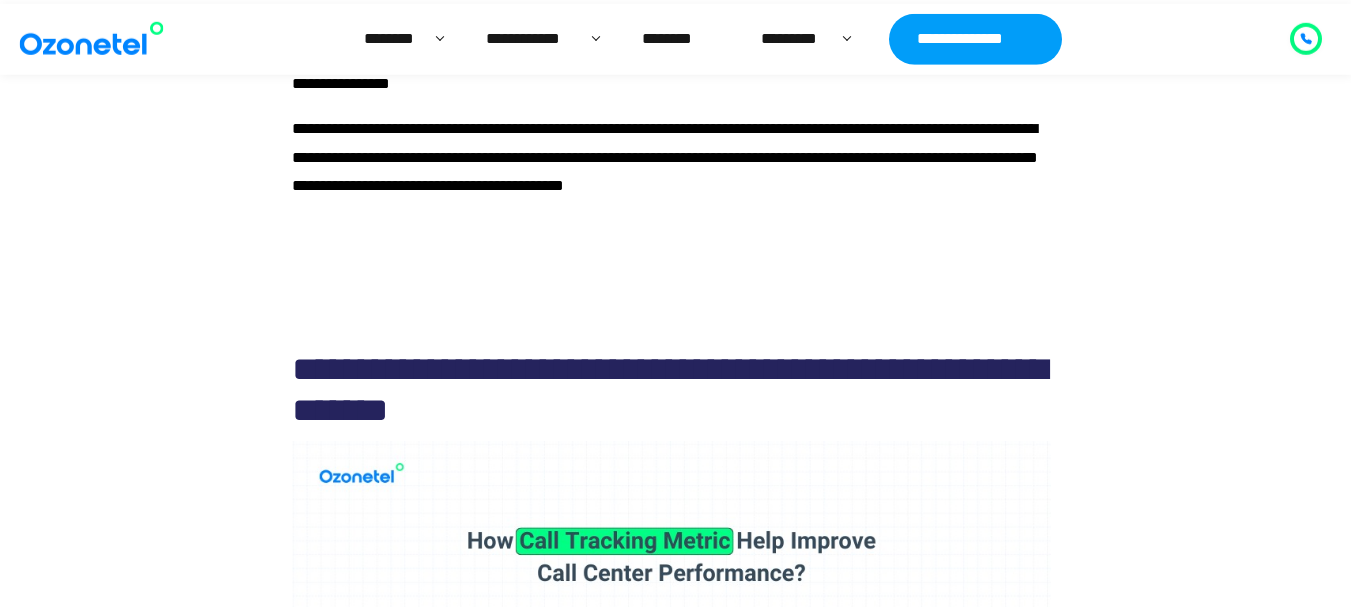 click on "**********" at bounding box center (671, 158) 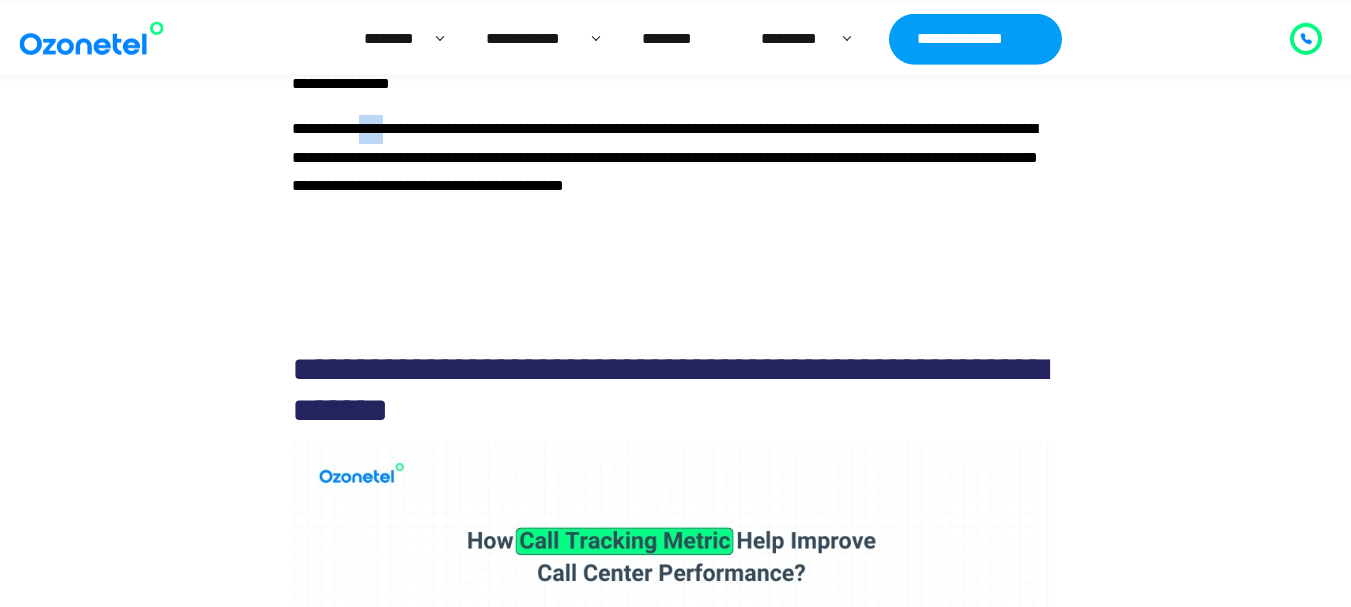 click on "**********" at bounding box center [671, 158] 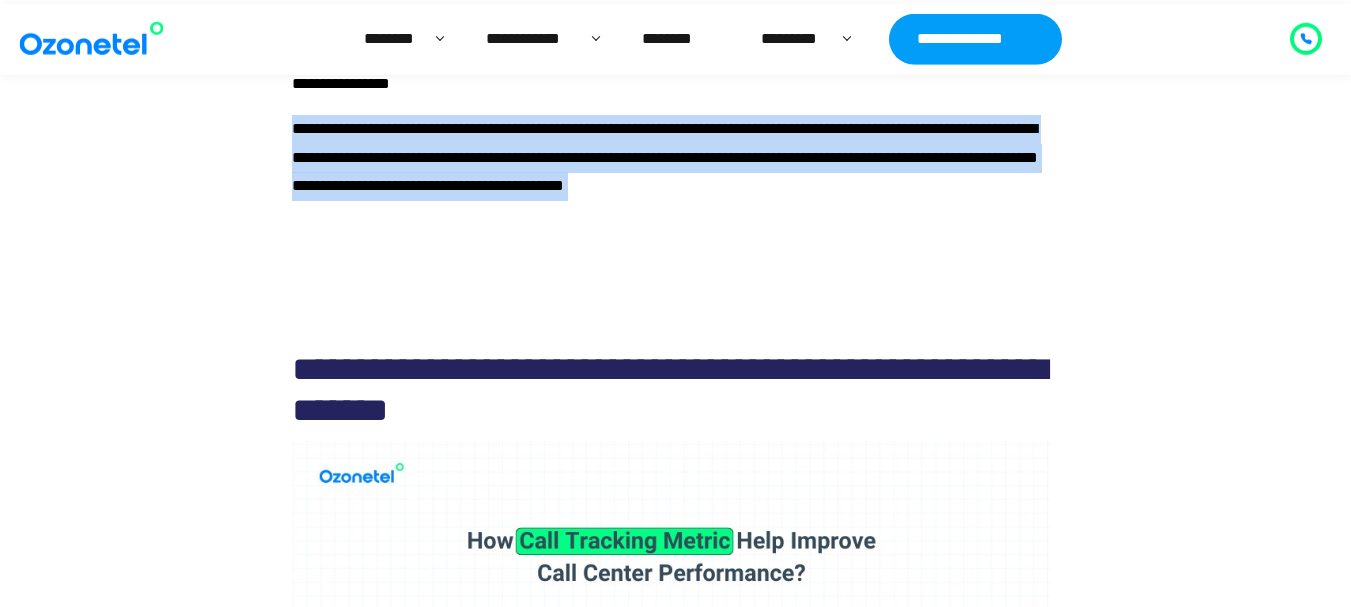 click on "**********" at bounding box center [671, 158] 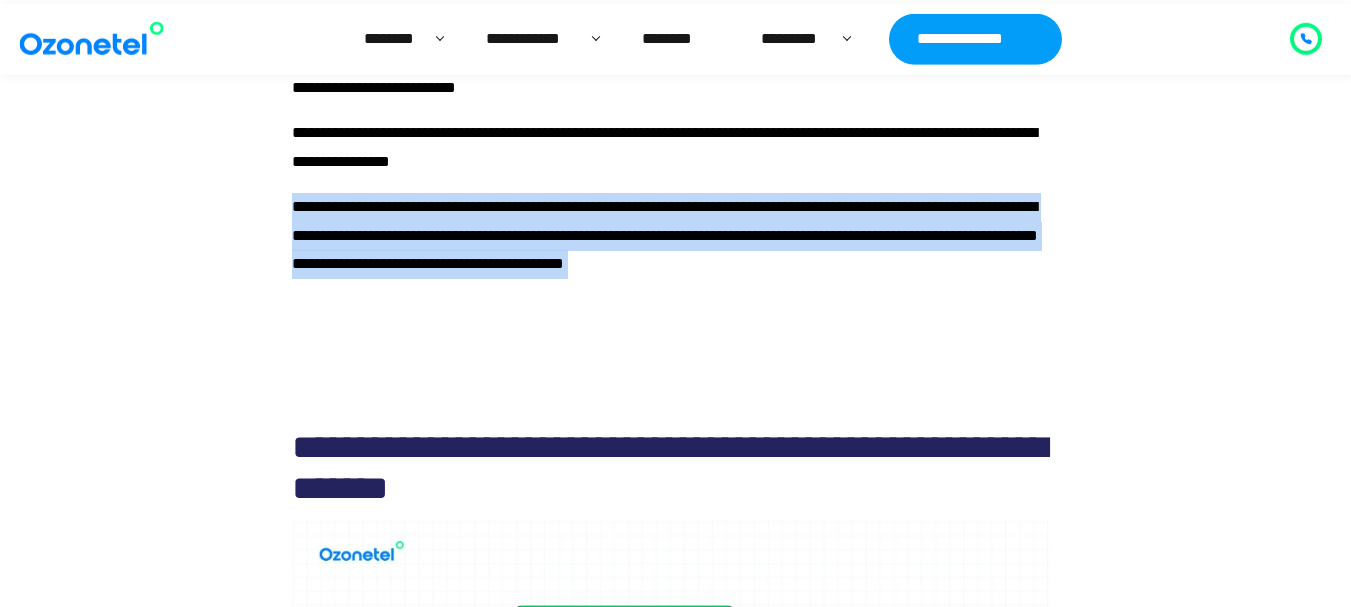scroll, scrollTop: 5403, scrollLeft: 0, axis: vertical 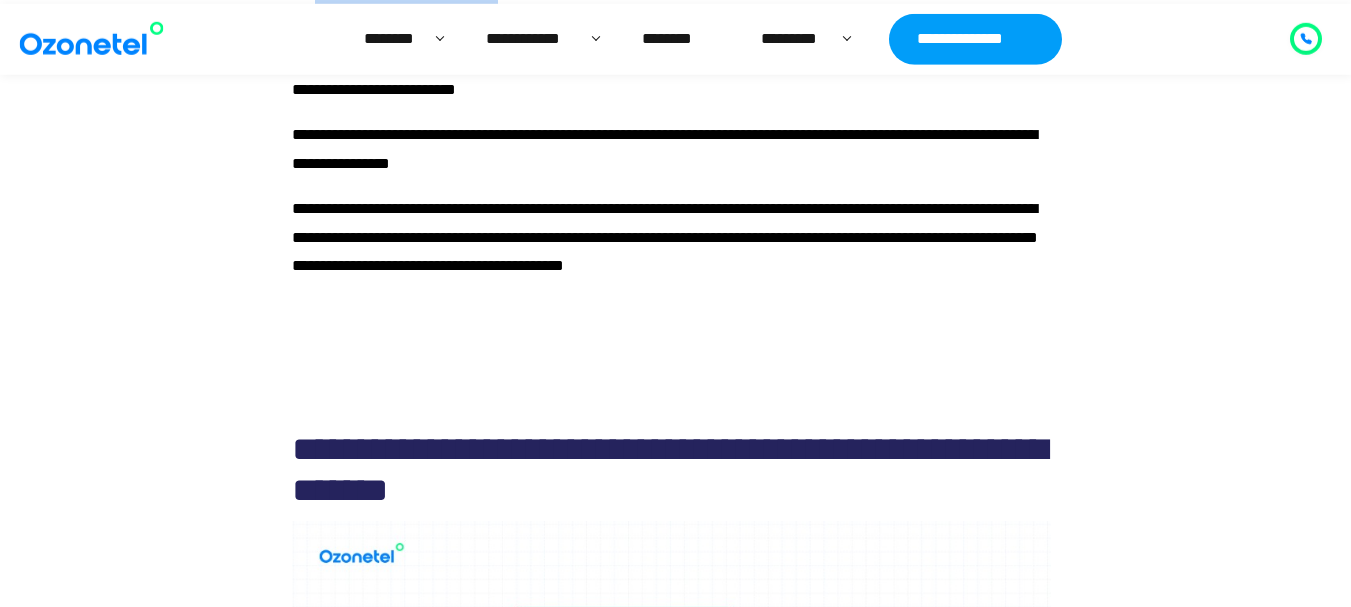 drag, startPoint x: 349, startPoint y: 126, endPoint x: 330, endPoint y: 110, distance: 24.839485 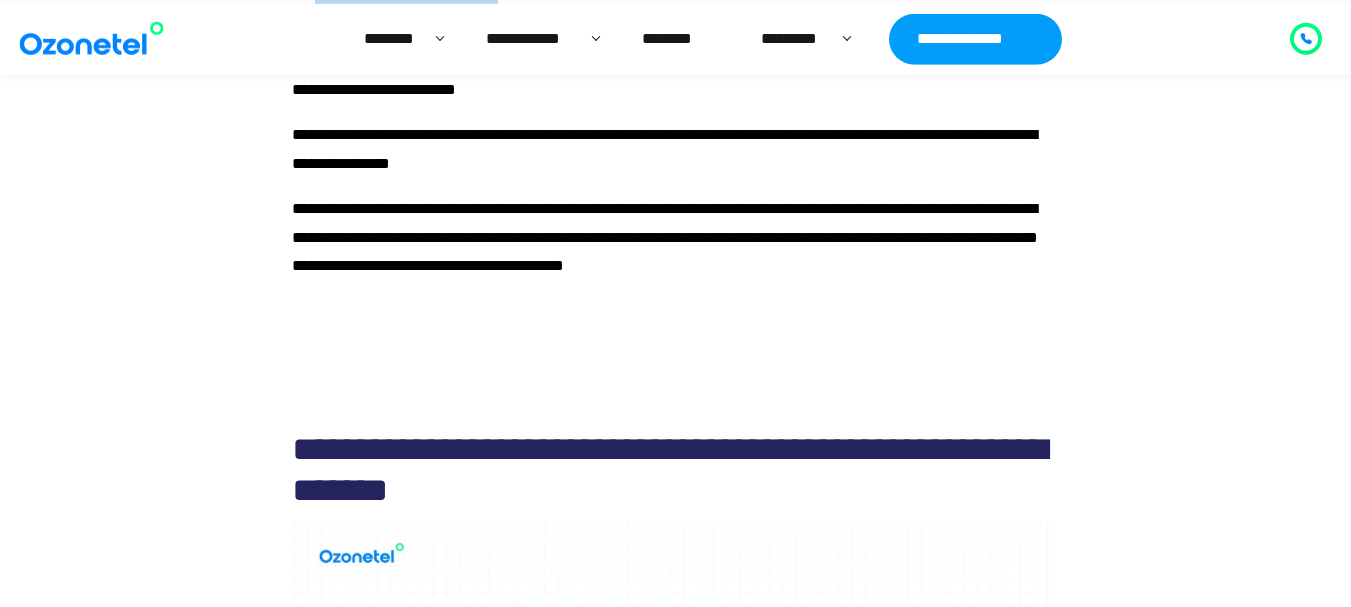 click on "**********" at bounding box center [671, -1293] 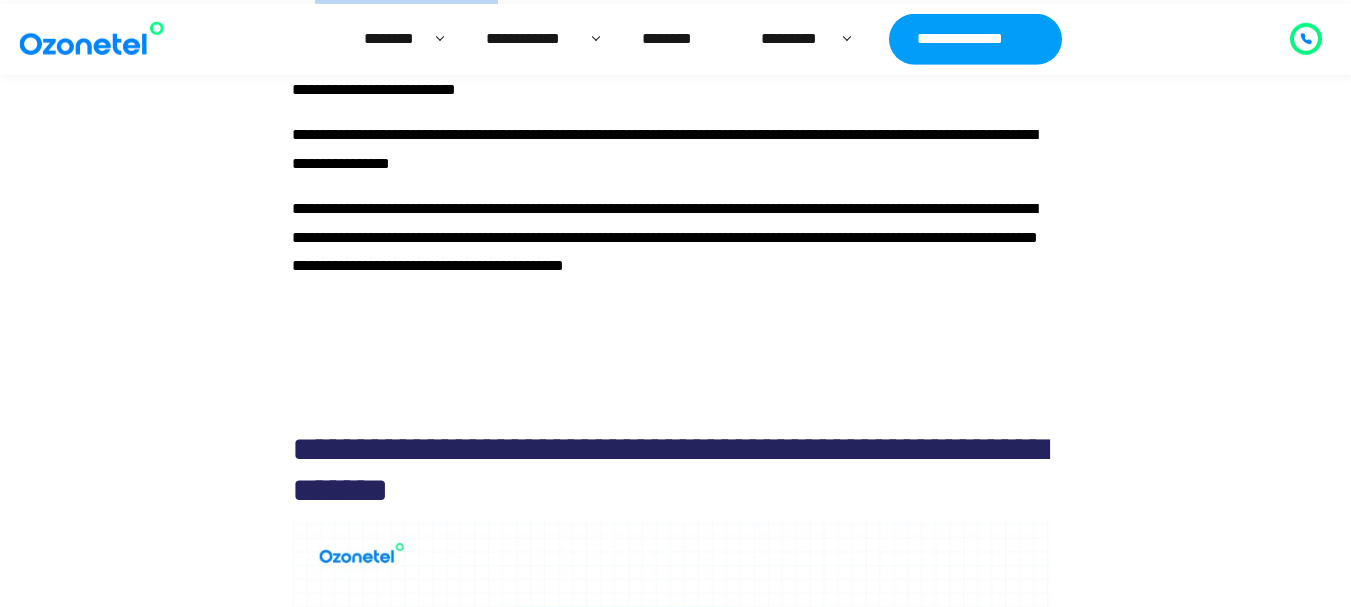 click on "**********" at bounding box center (387, -11) 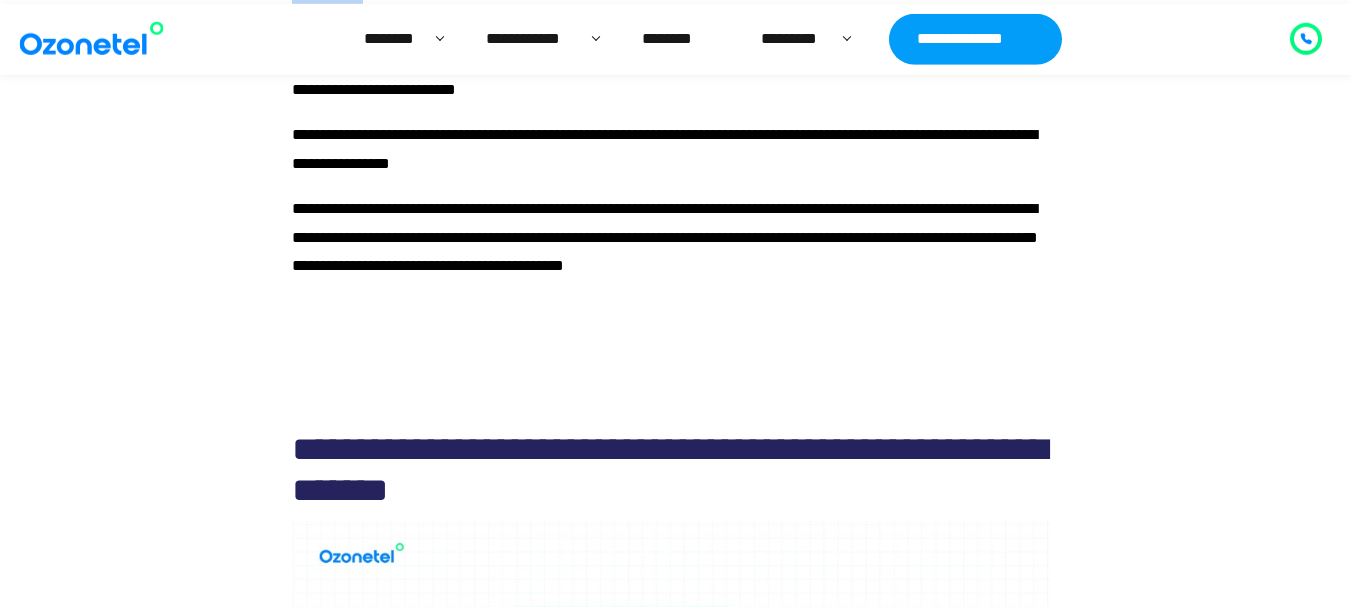 click on "**********" at bounding box center (387, -11) 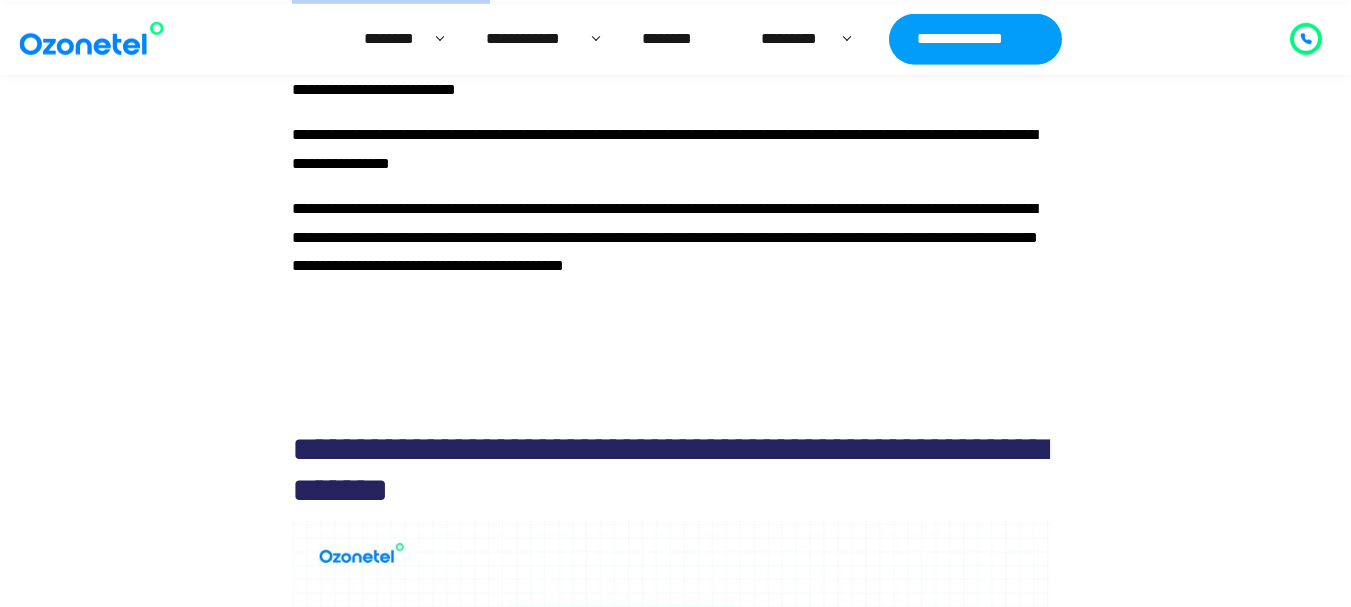 click on "**********" at bounding box center [387, -11] 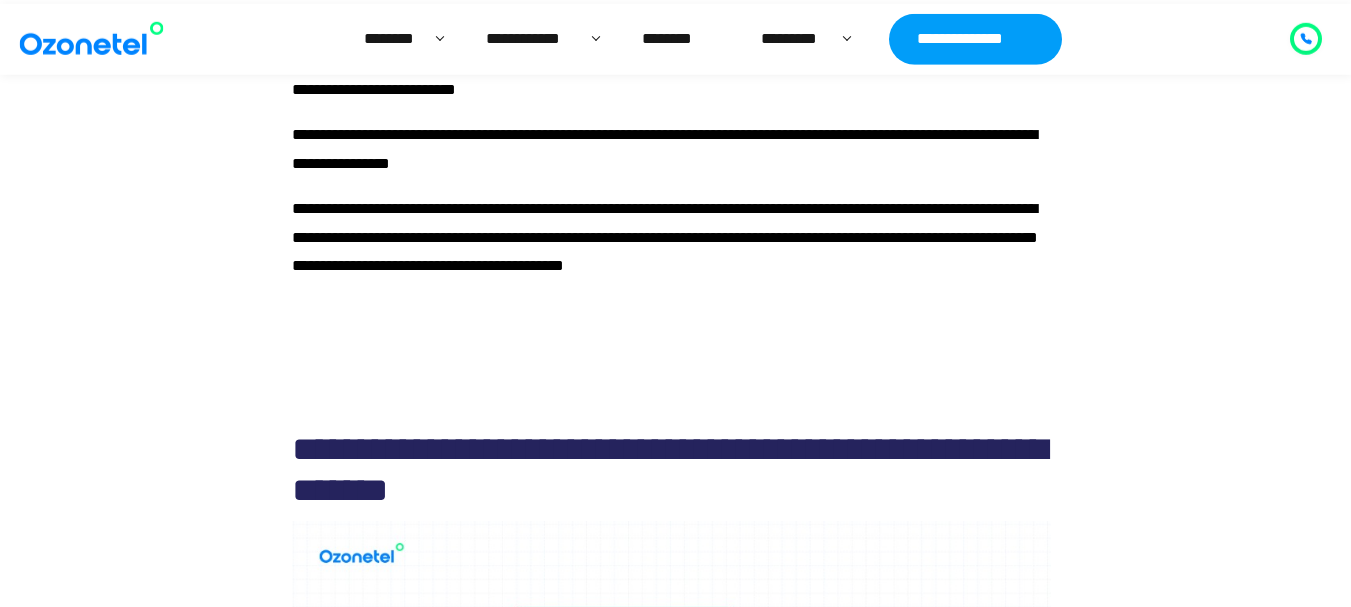 click on "**********" at bounding box center [665, 61] 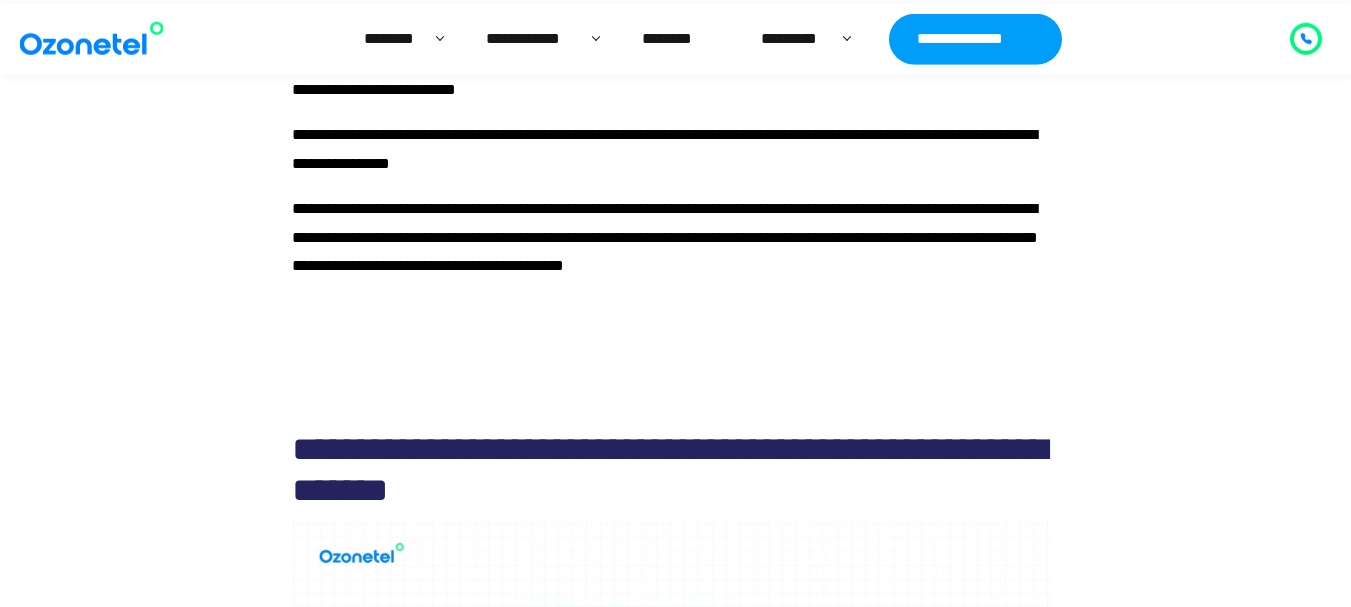 click on "**********" at bounding box center (665, 61) 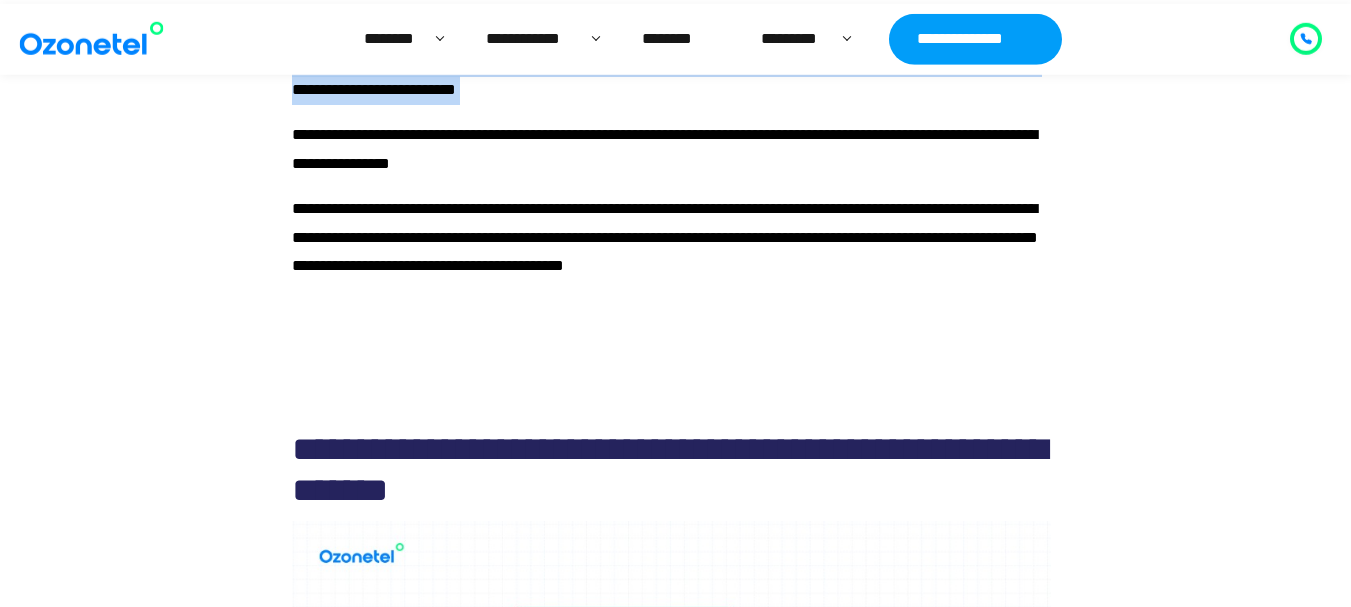 click on "**********" at bounding box center (665, 61) 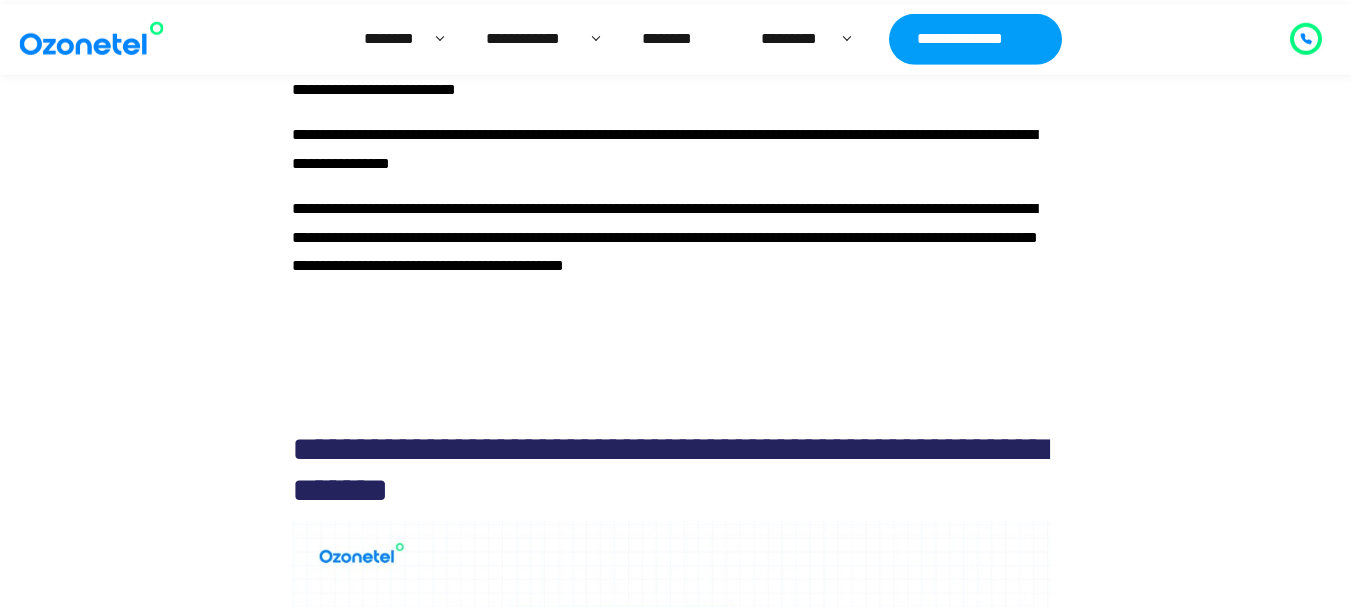 click on "**********" at bounding box center (664, 149) 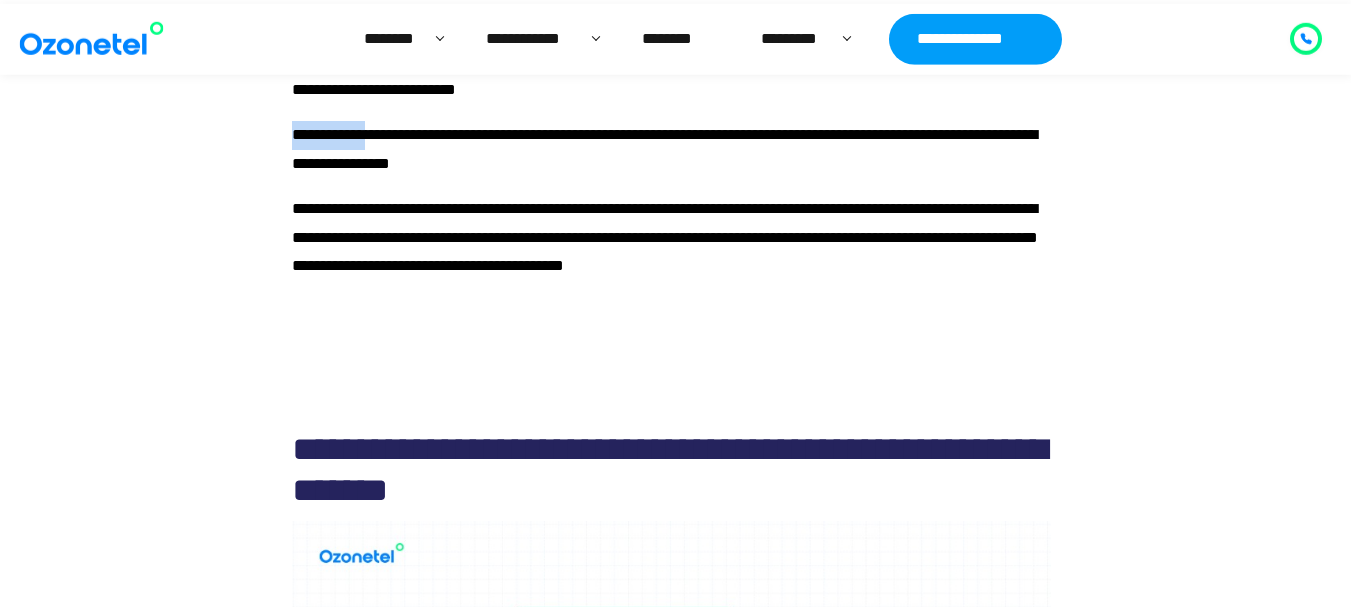 click on "**********" at bounding box center (664, 149) 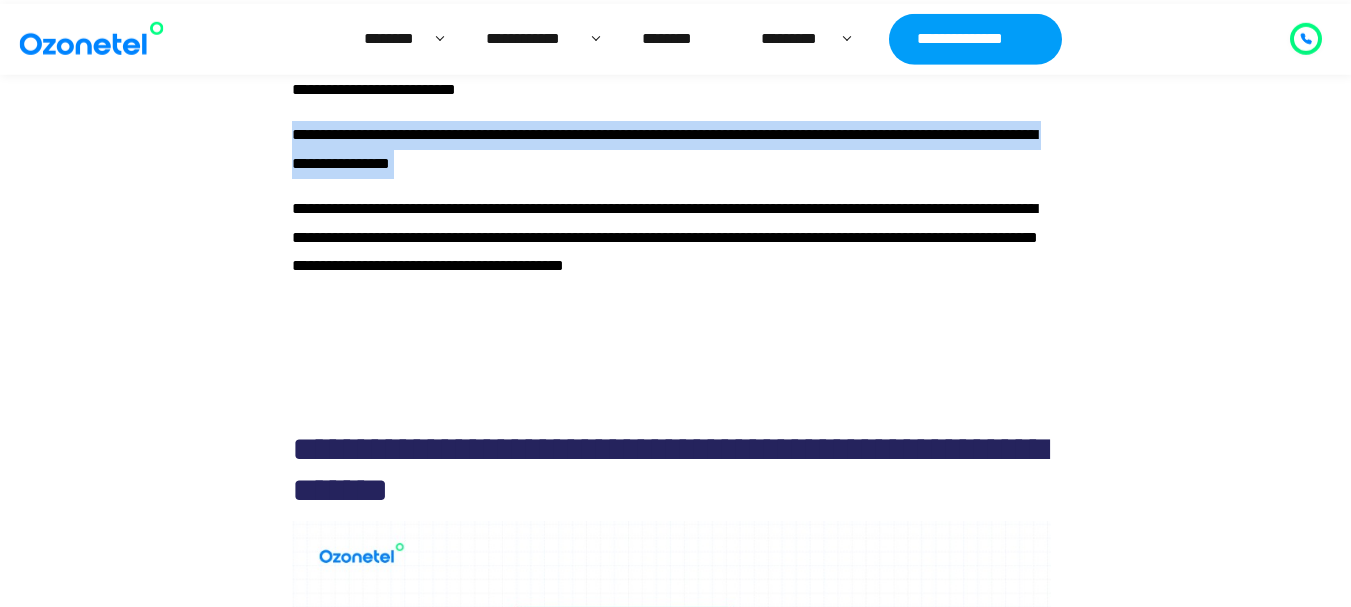 click on "**********" at bounding box center (664, 149) 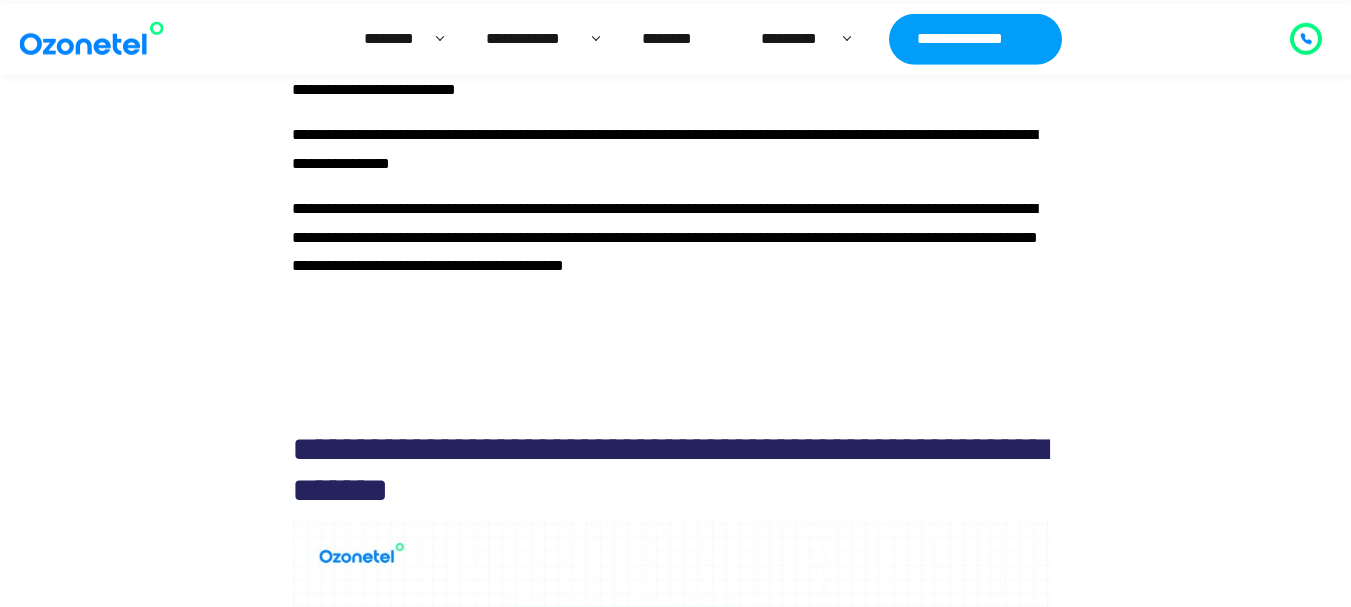 click on "**********" at bounding box center (665, 237) 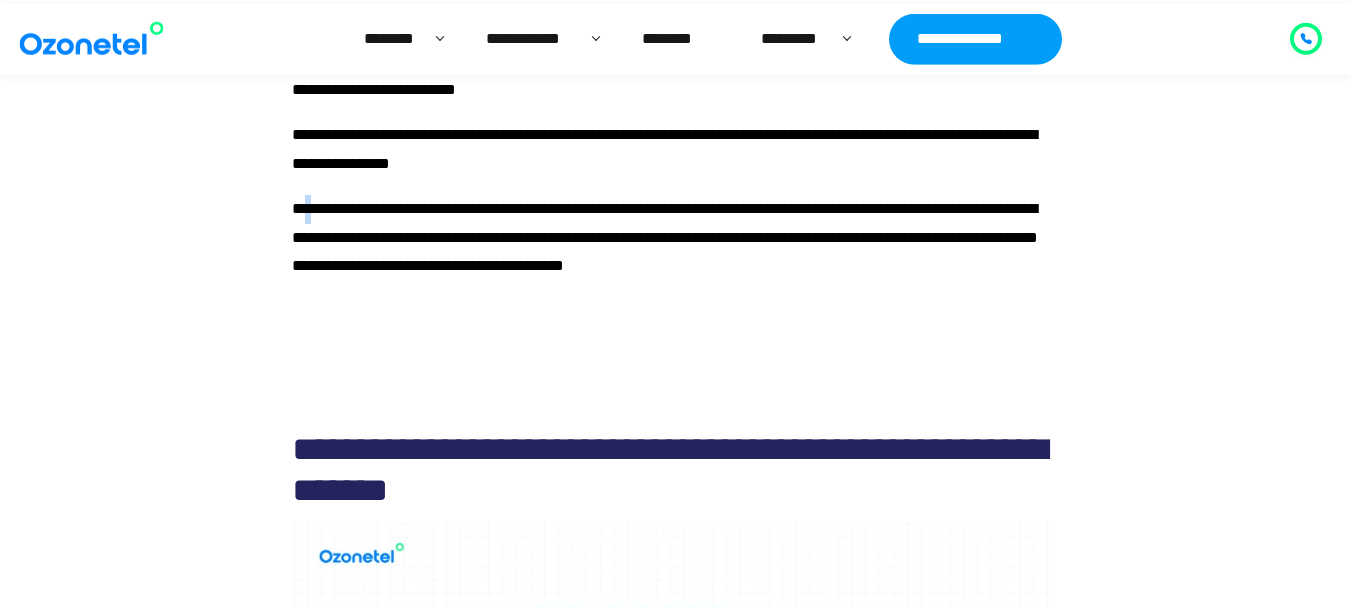 click on "**********" at bounding box center [665, 237] 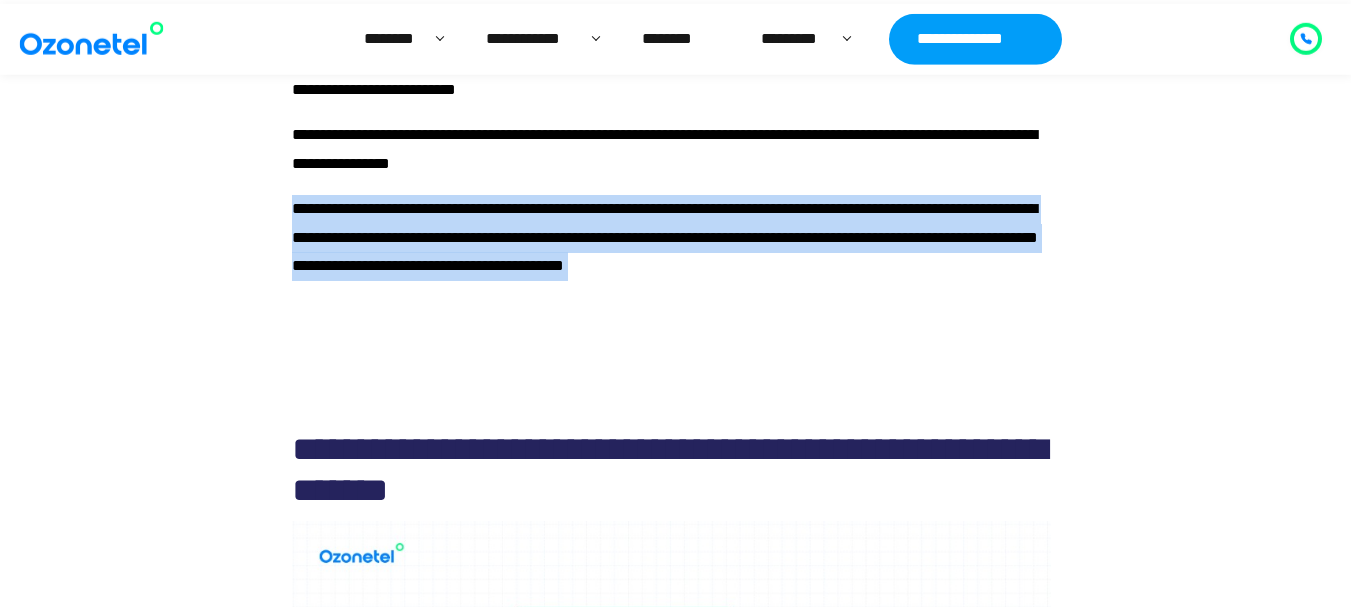 click on "**********" at bounding box center (665, 237) 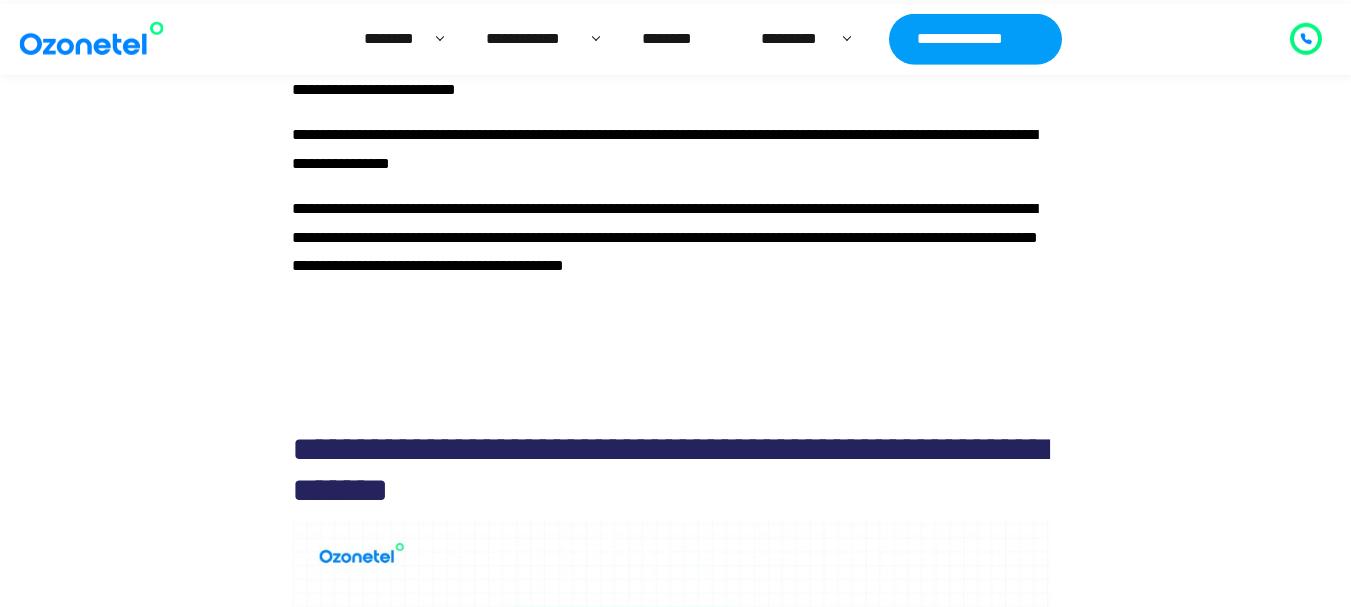 click on "**********" at bounding box center [665, 61] 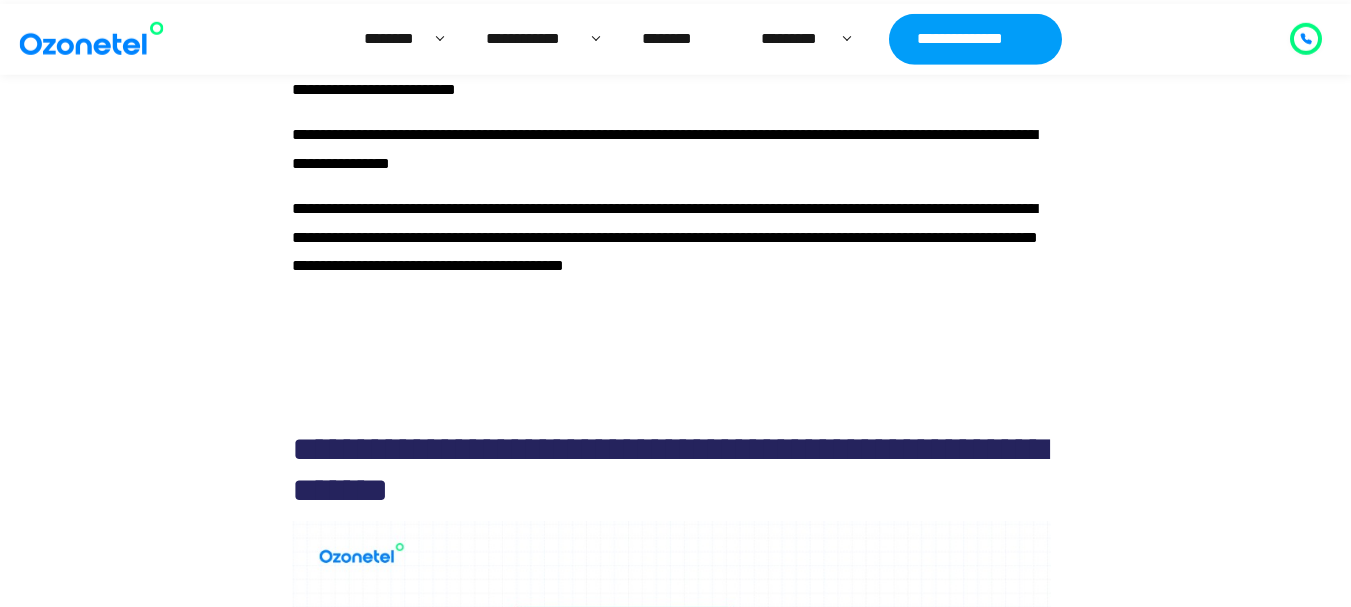 click on "**********" at bounding box center (665, 61) 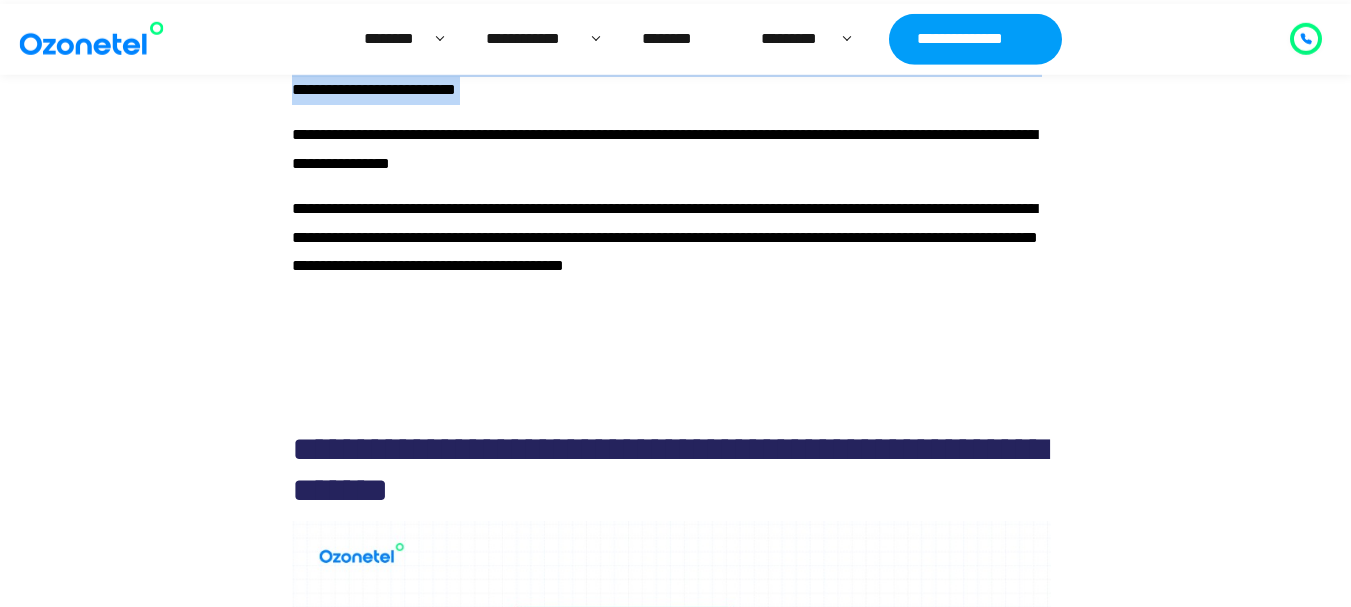 click on "**********" at bounding box center (665, 61) 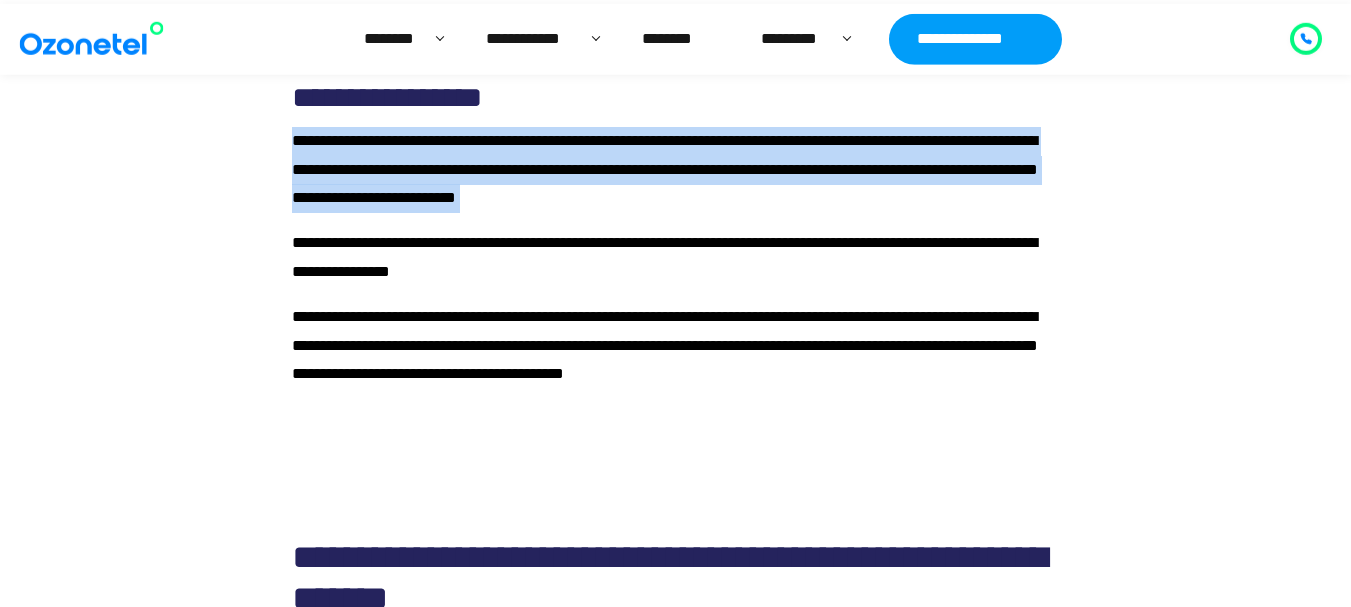 scroll, scrollTop: 5294, scrollLeft: 0, axis: vertical 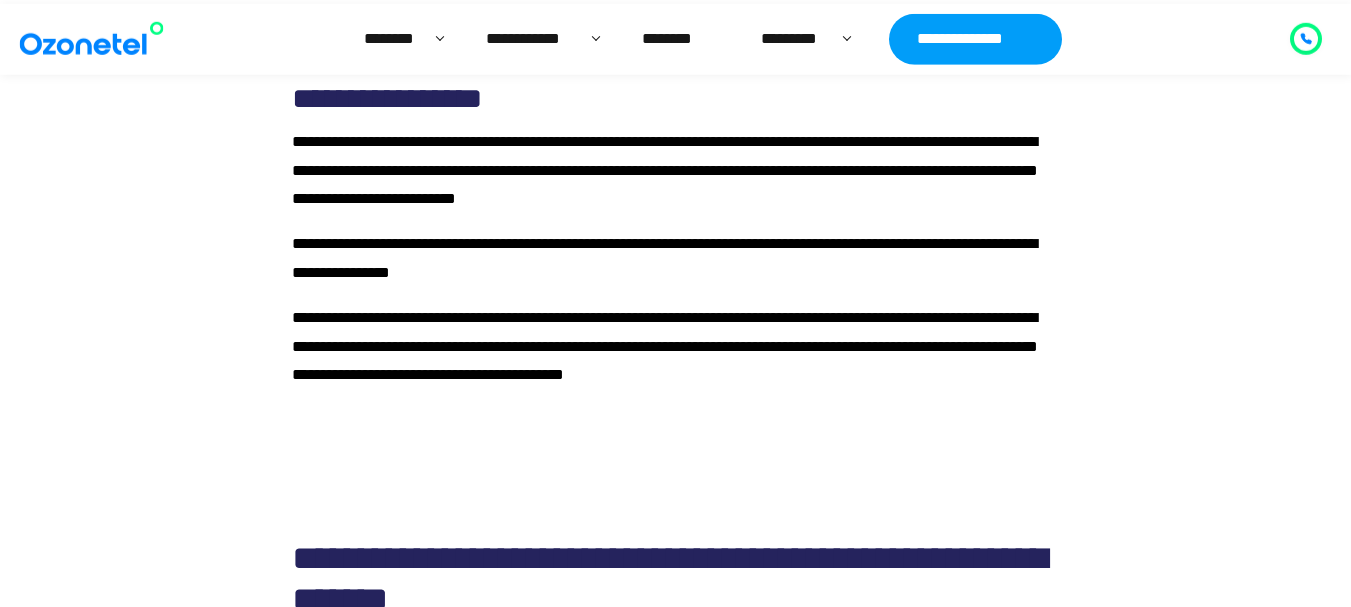 click on "**********" at bounding box center [664, -21] 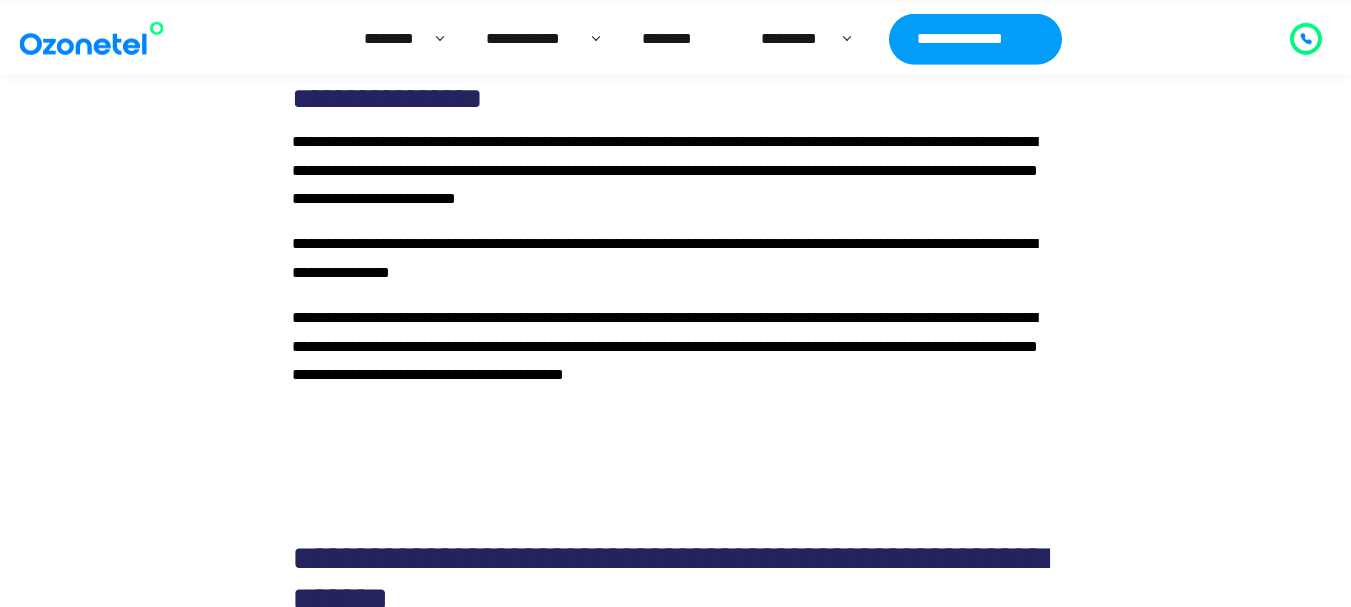 click on "**********" at bounding box center (664, -21) 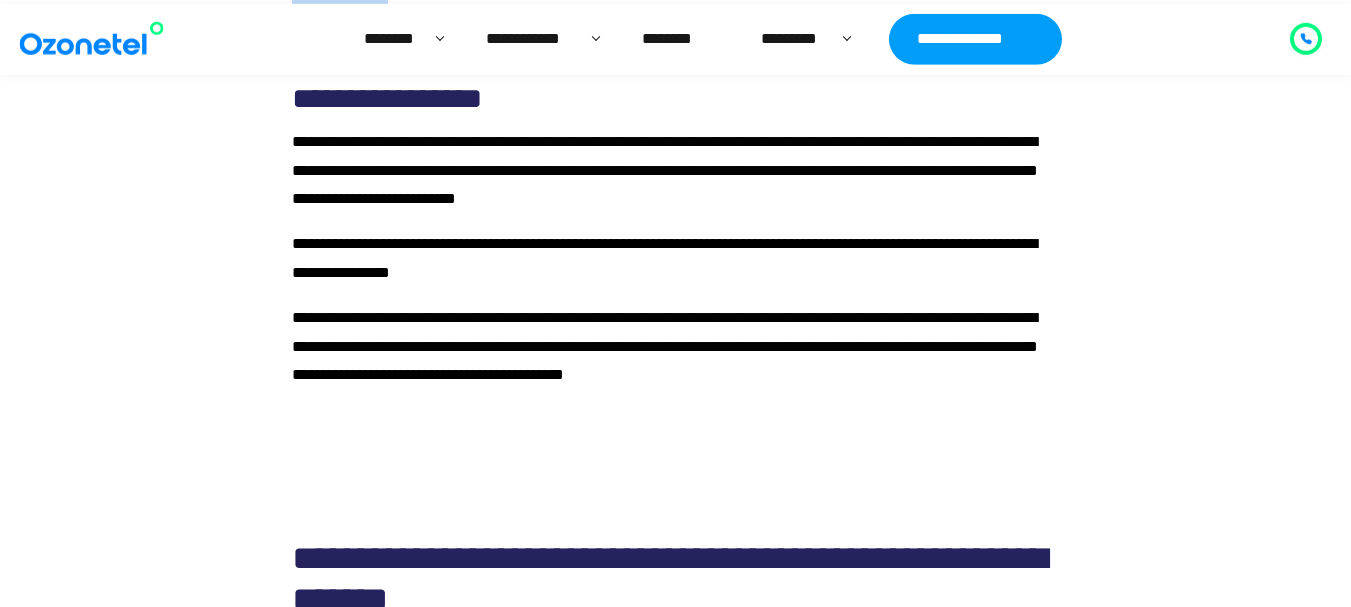 click on "**********" at bounding box center (664, -21) 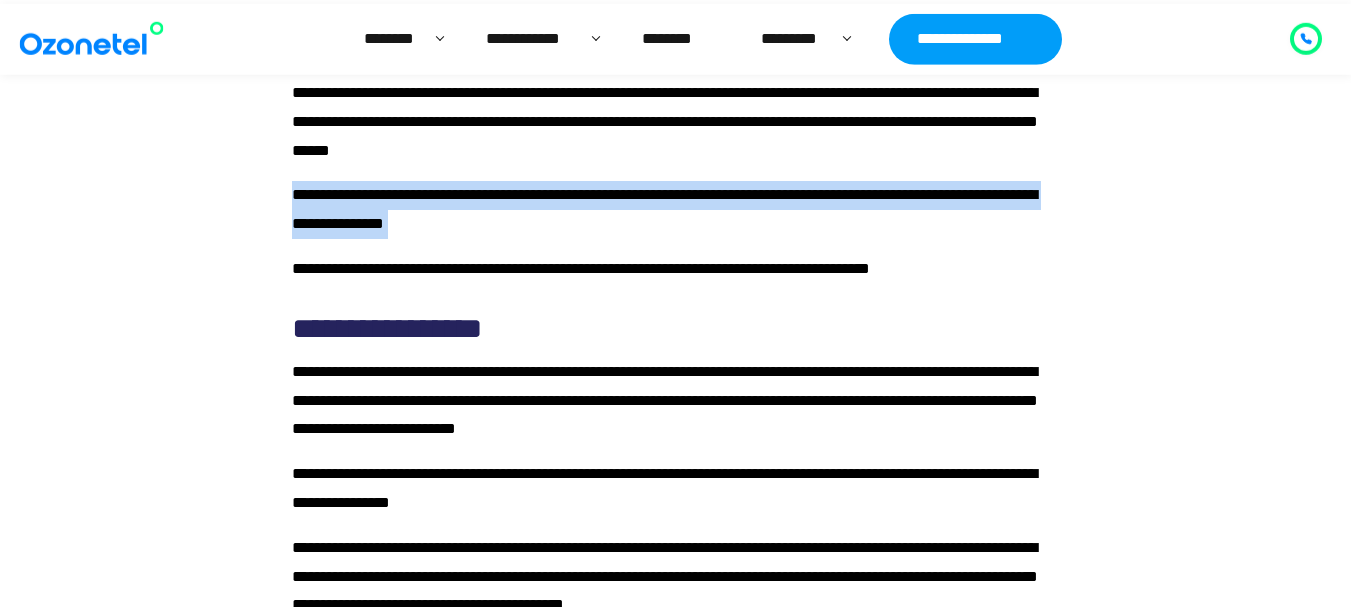 scroll, scrollTop: 5063, scrollLeft: 0, axis: vertical 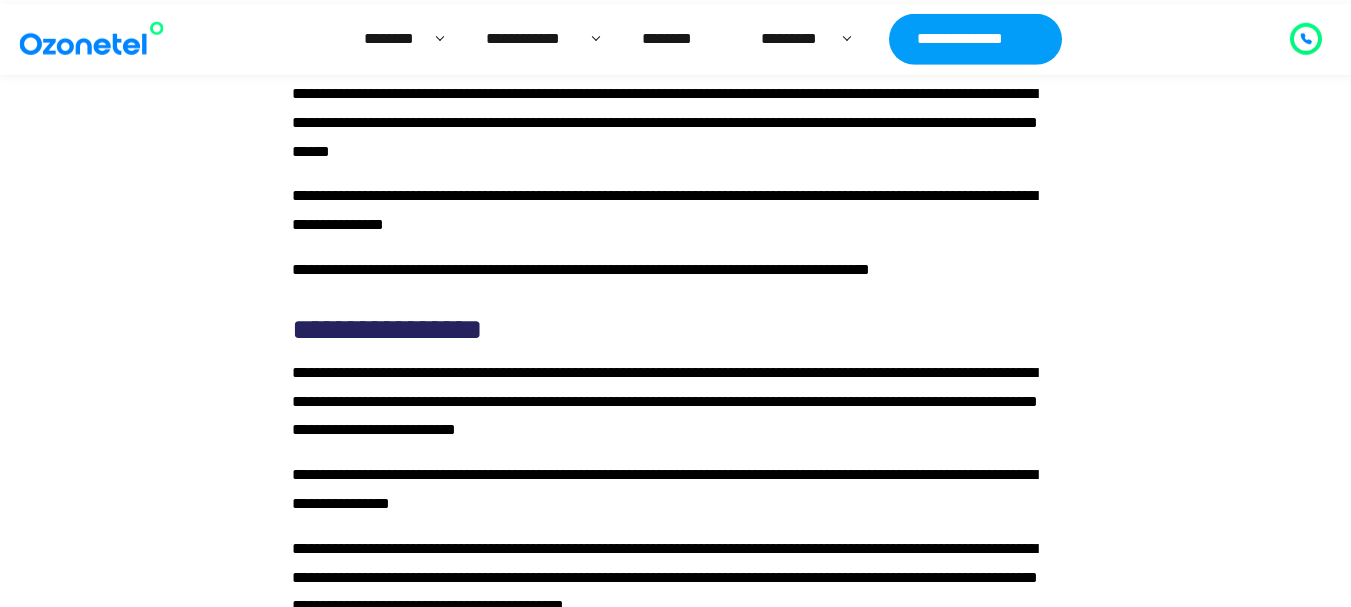 click on "**********" at bounding box center [417, -24] 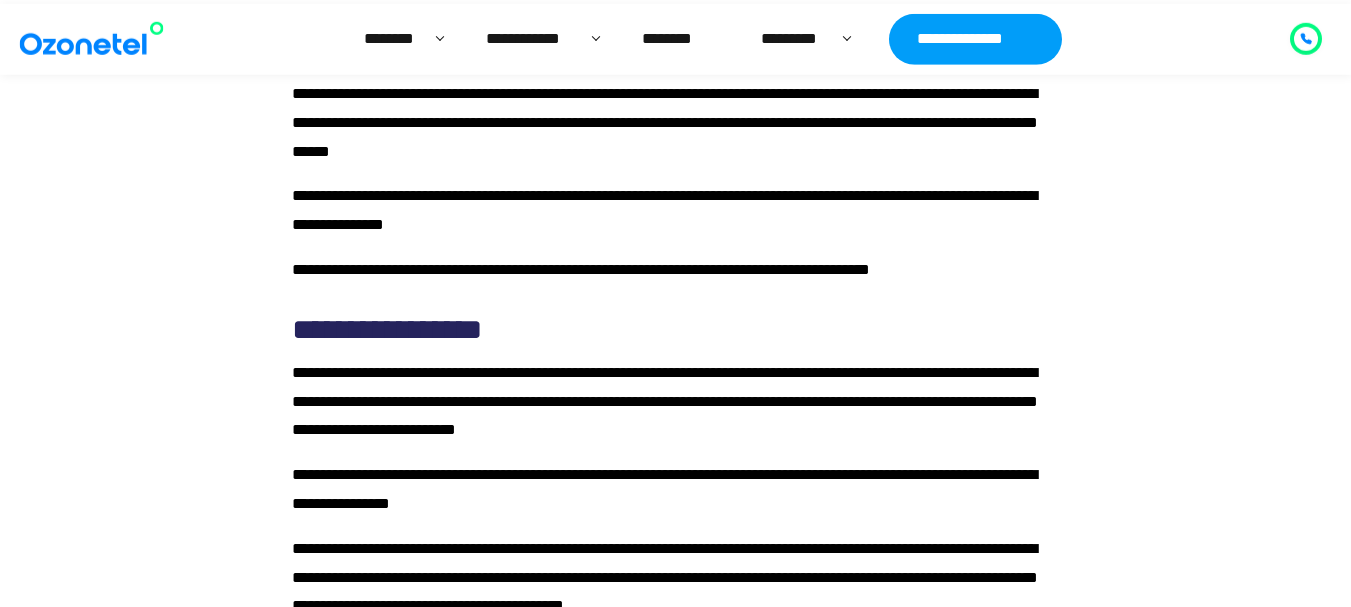 click on "**********" at bounding box center (417, -24) 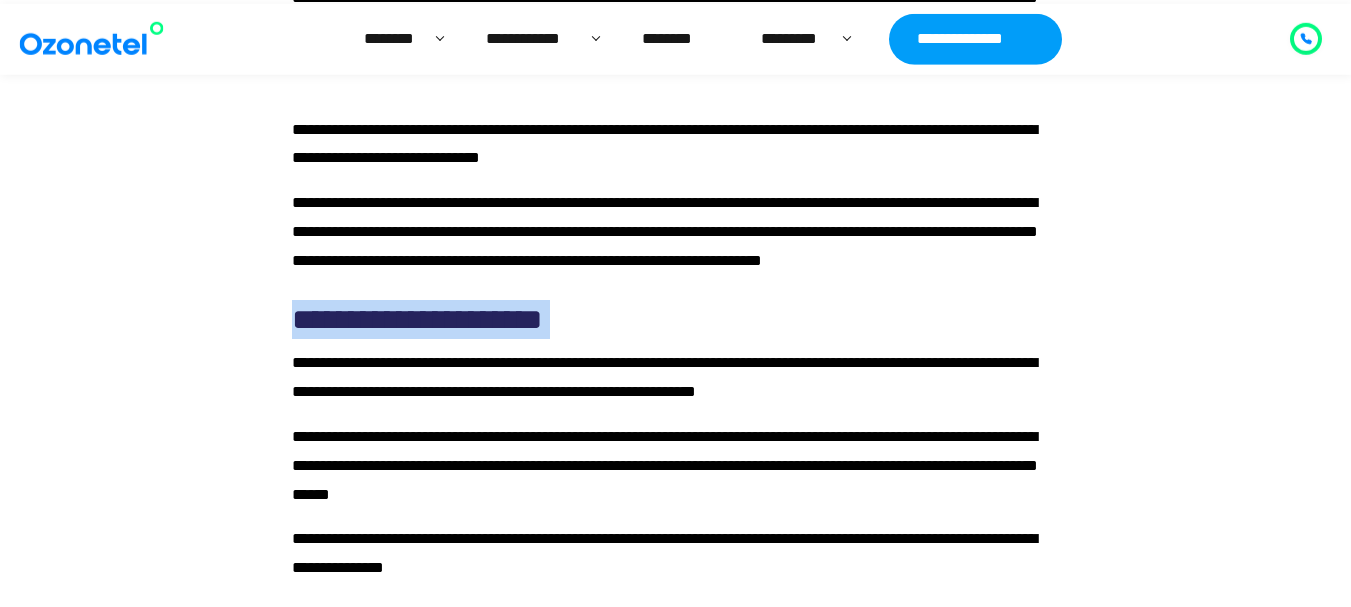 scroll, scrollTop: 4718, scrollLeft: 0, axis: vertical 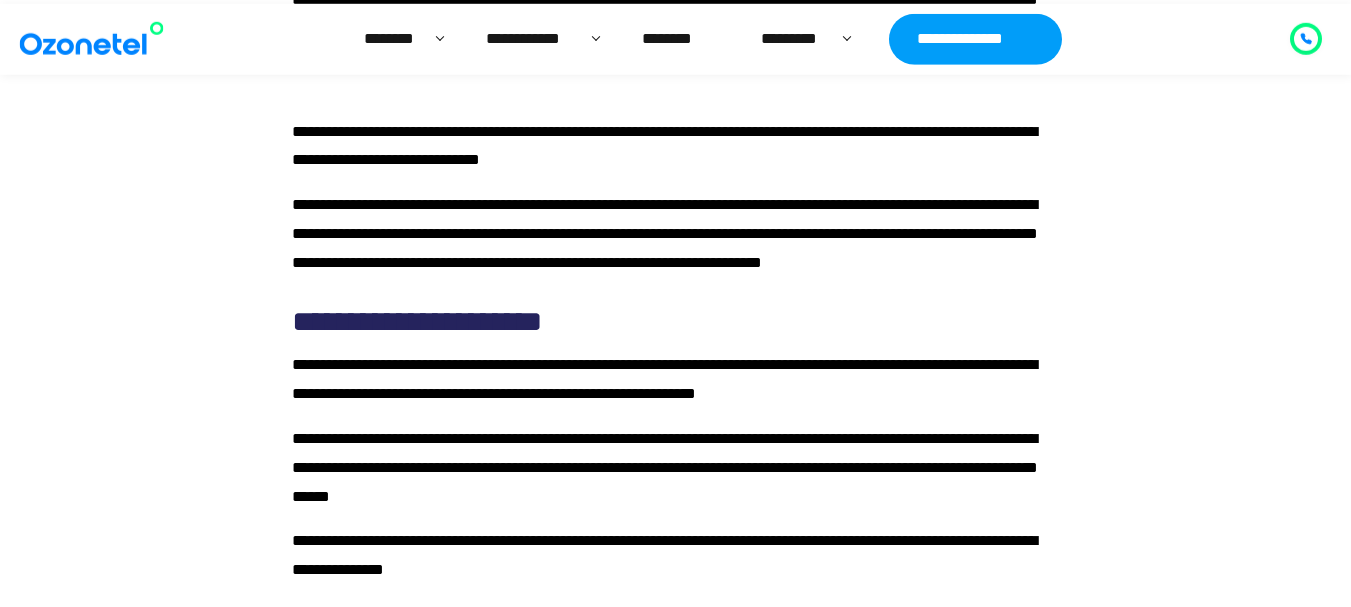 click on "**********" at bounding box center [664, 146] 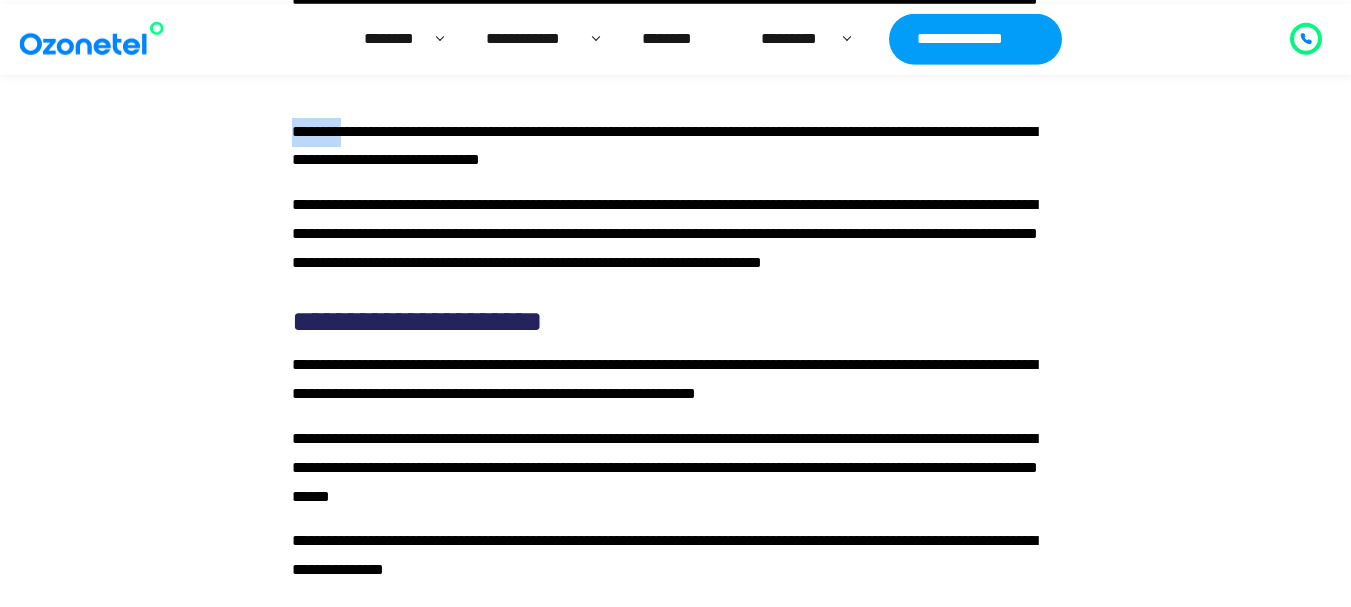 click on "**********" at bounding box center (664, 146) 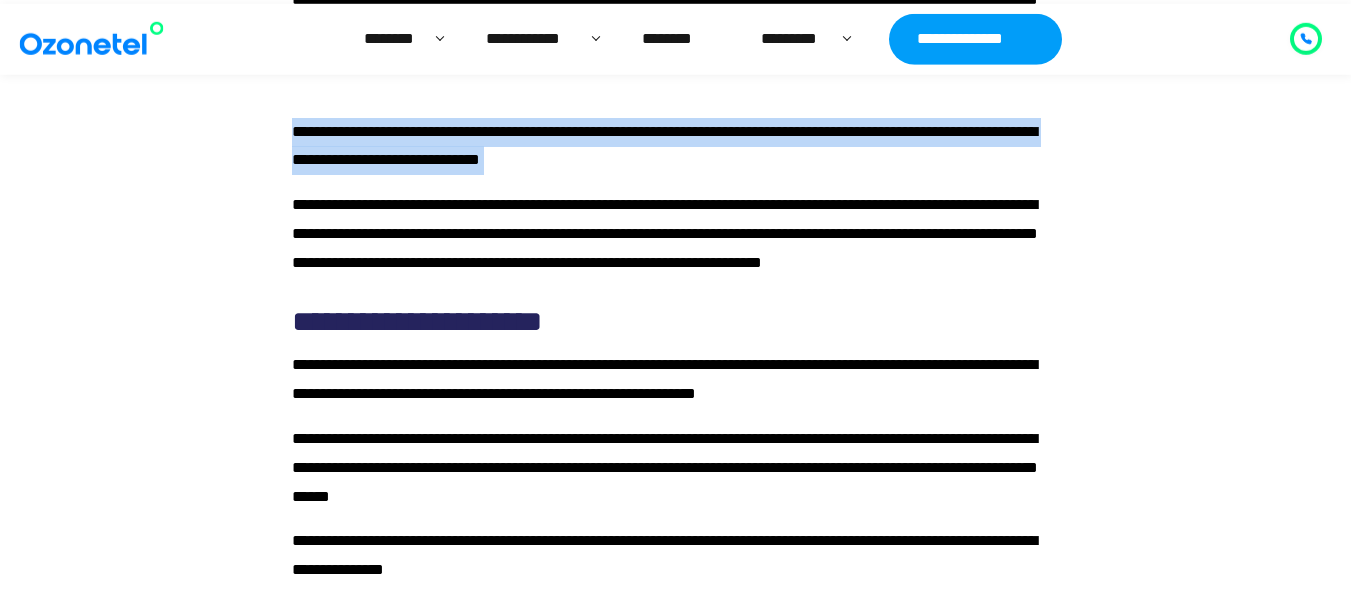 click on "**********" at bounding box center [664, 146] 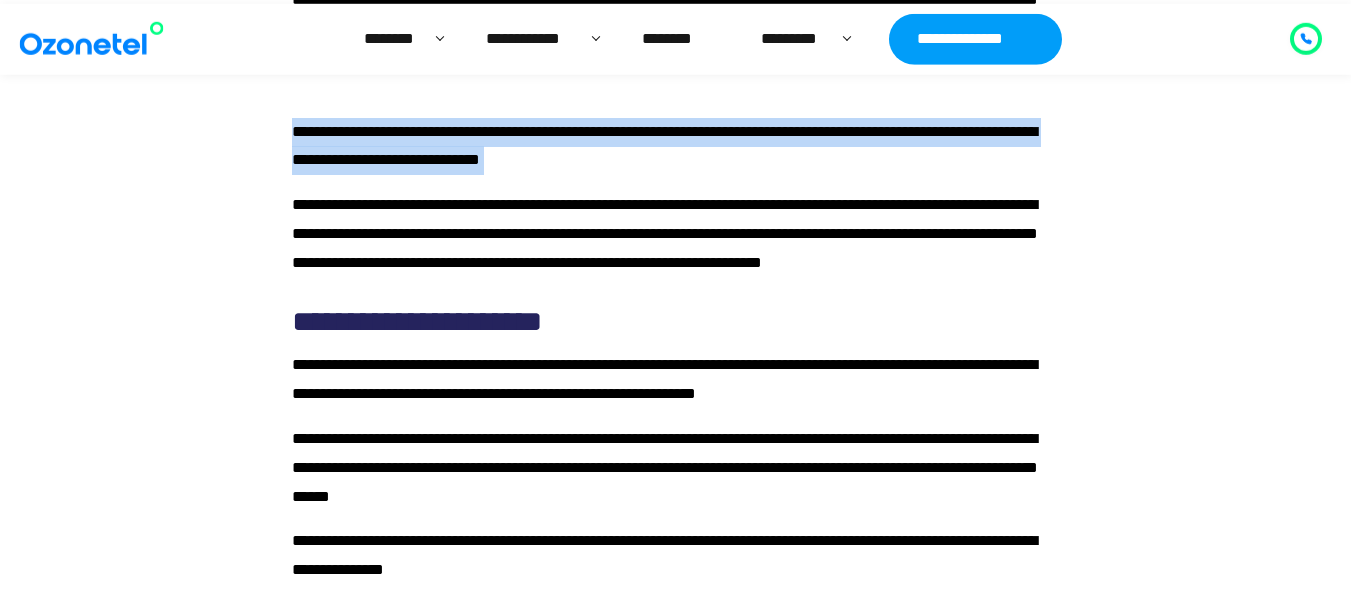 click on "**********" at bounding box center (664, 146) 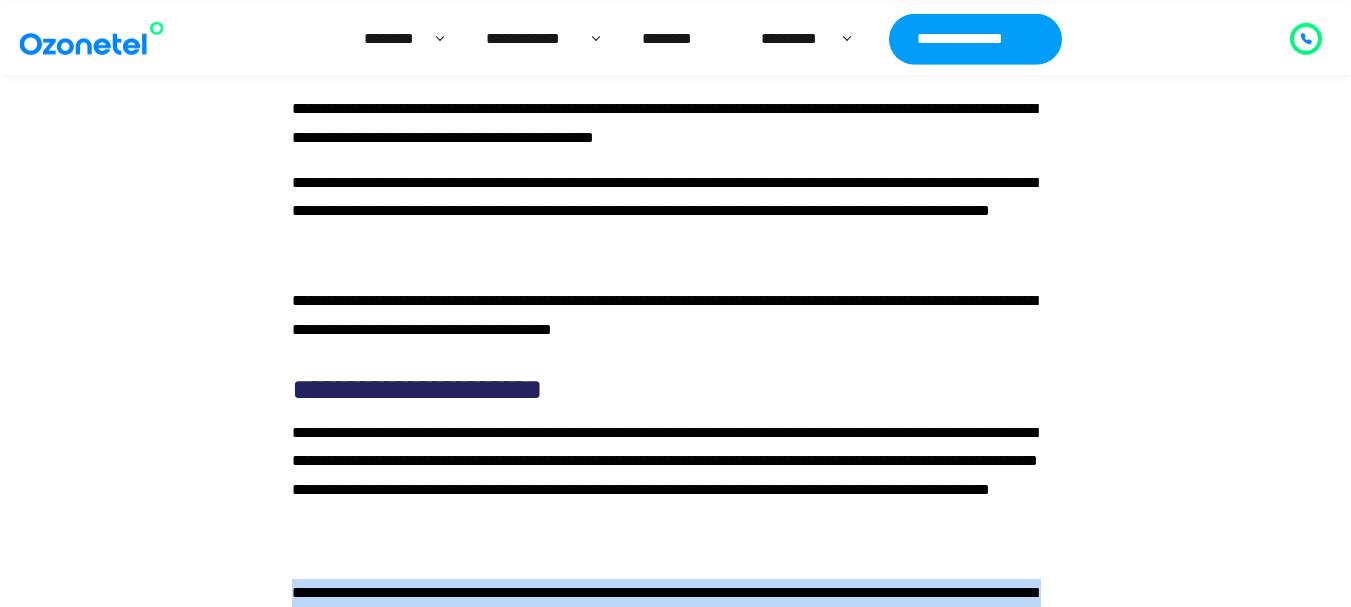 scroll, scrollTop: 4256, scrollLeft: 0, axis: vertical 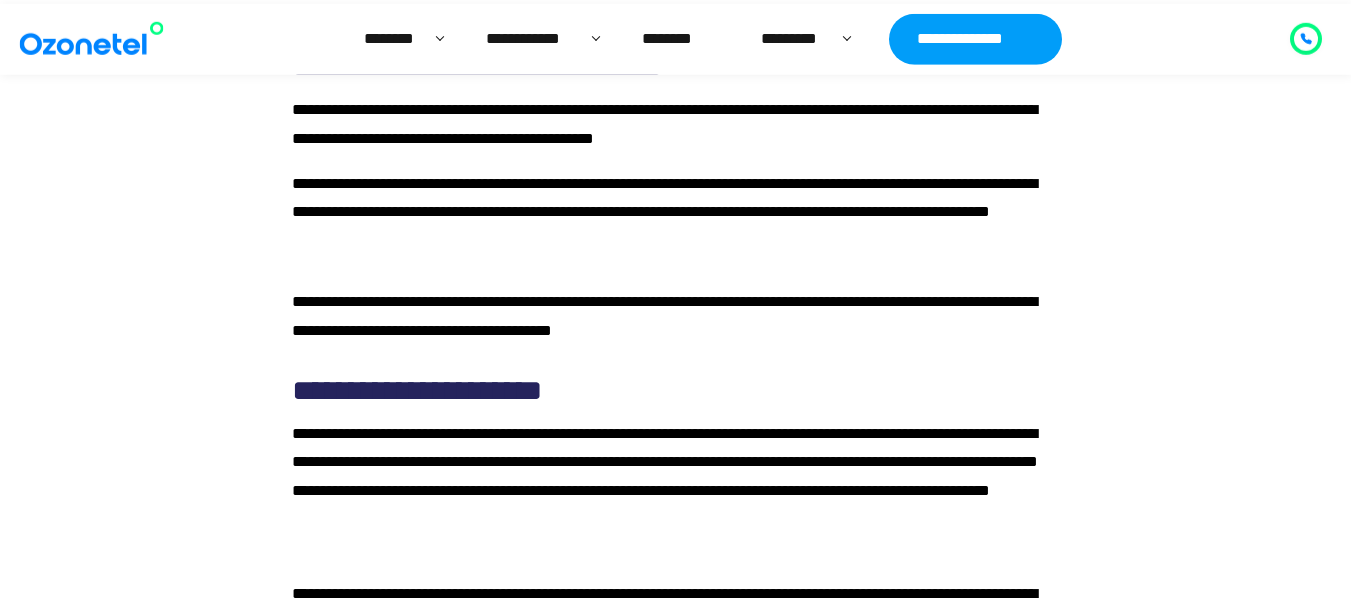 click on "**********" at bounding box center [477, 66] 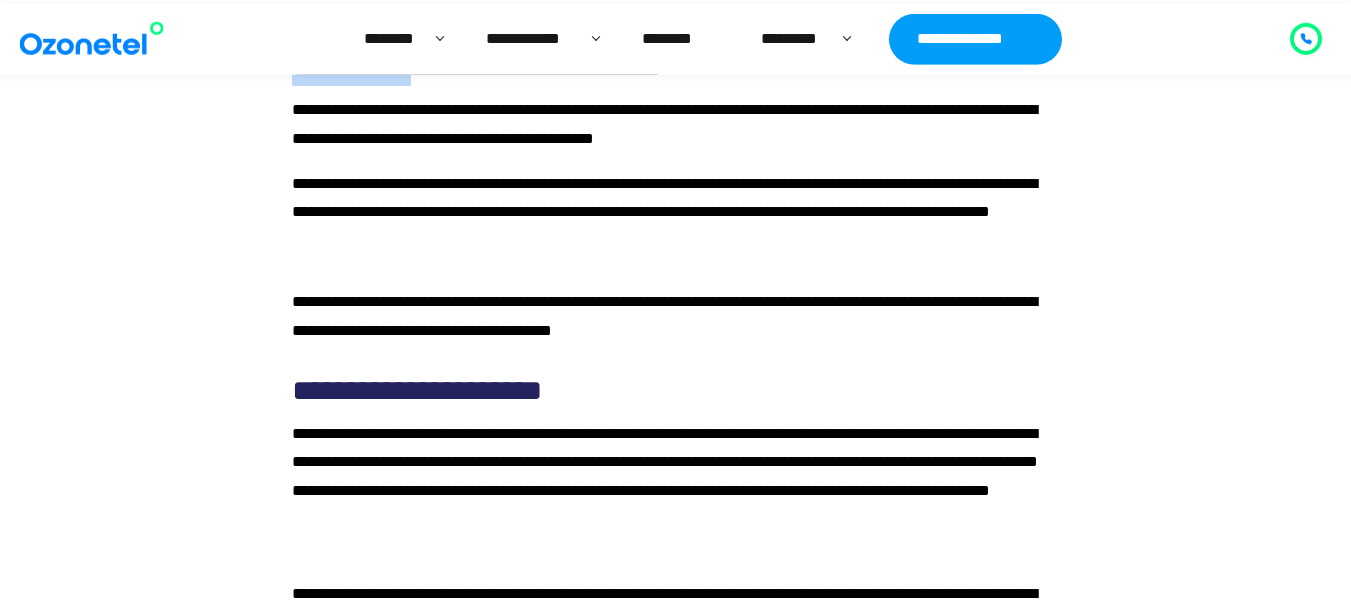 click on "**********" at bounding box center (477, 66) 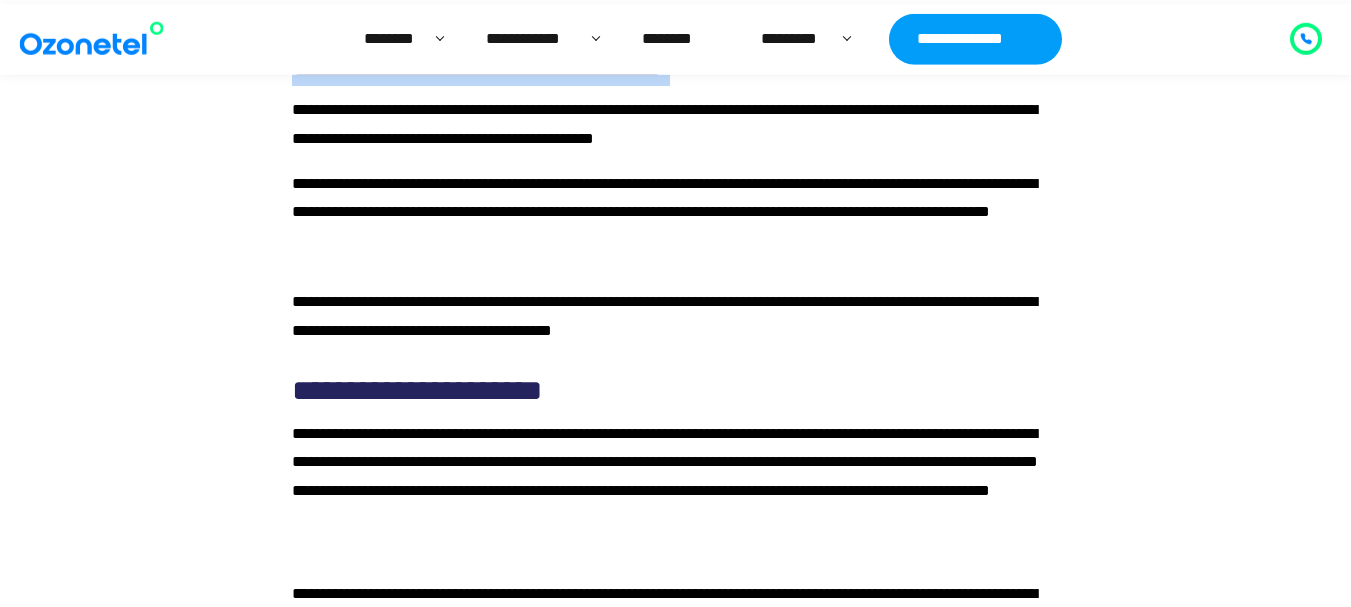 click on "**********" at bounding box center (477, 66) 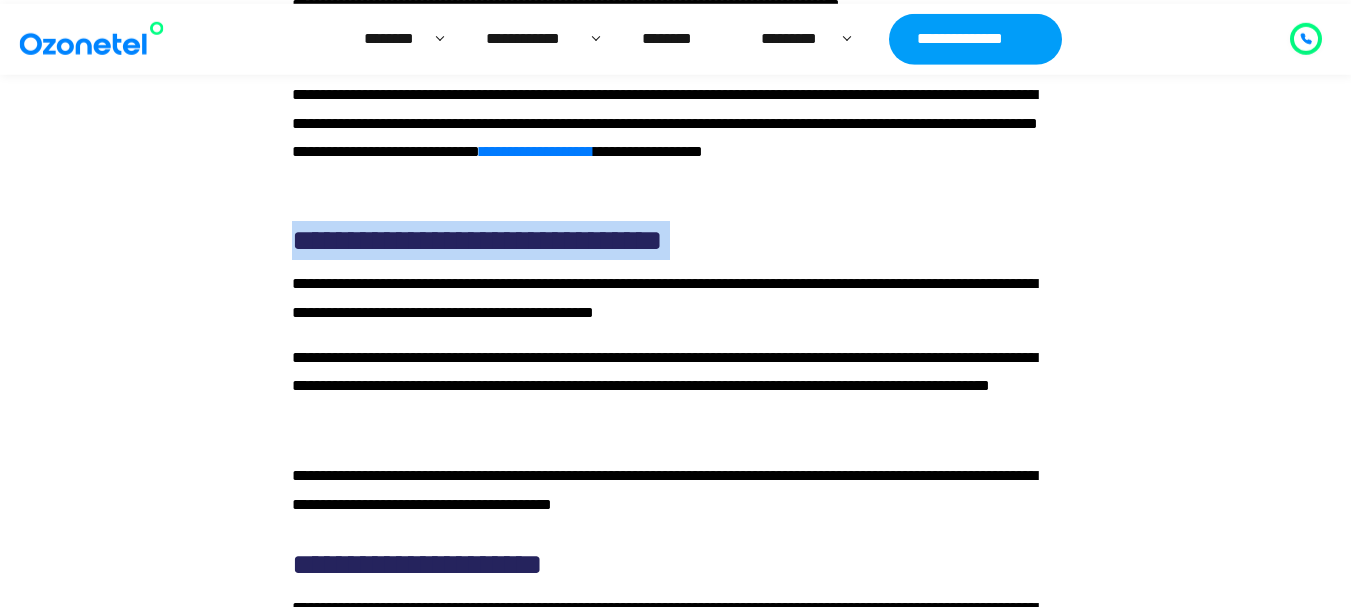 scroll, scrollTop: 4077, scrollLeft: 0, axis: vertical 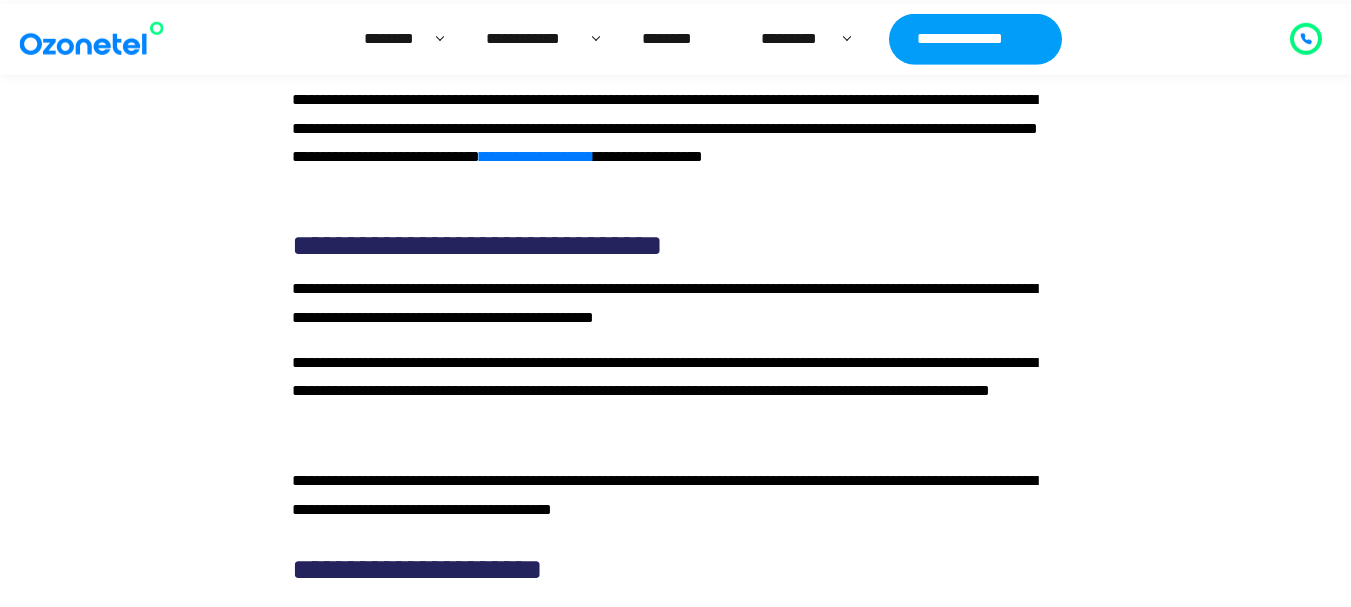 click on "**********" at bounding box center [638, 54] 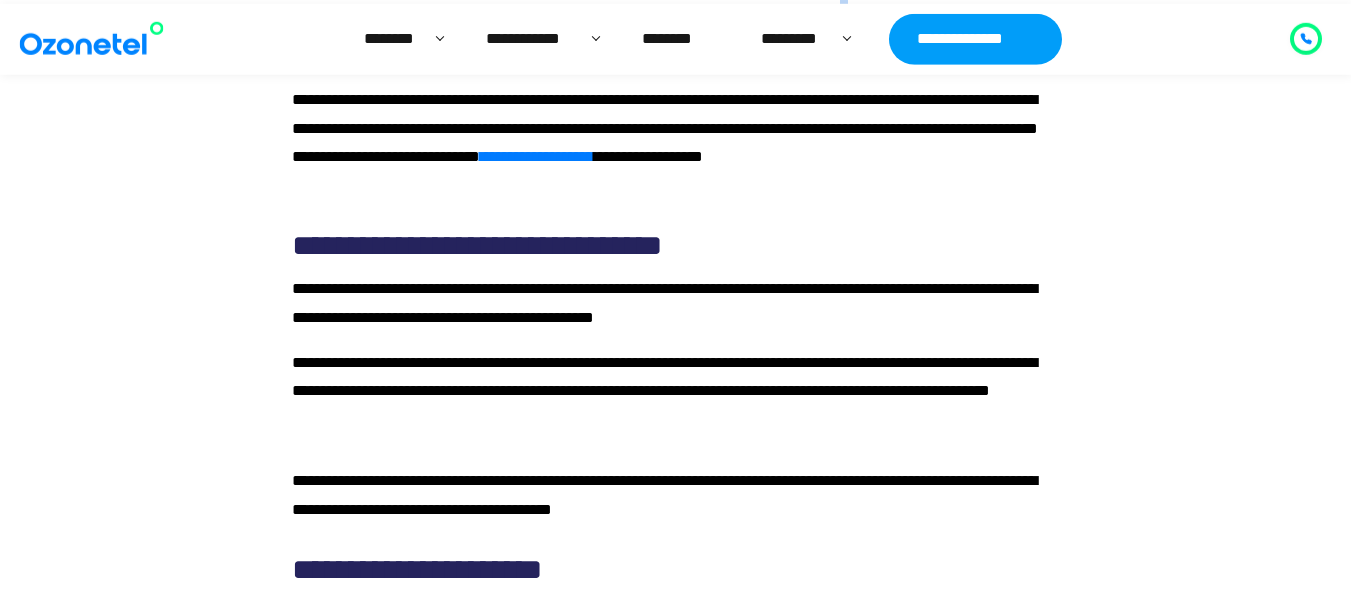 click on "**********" at bounding box center (638, 54) 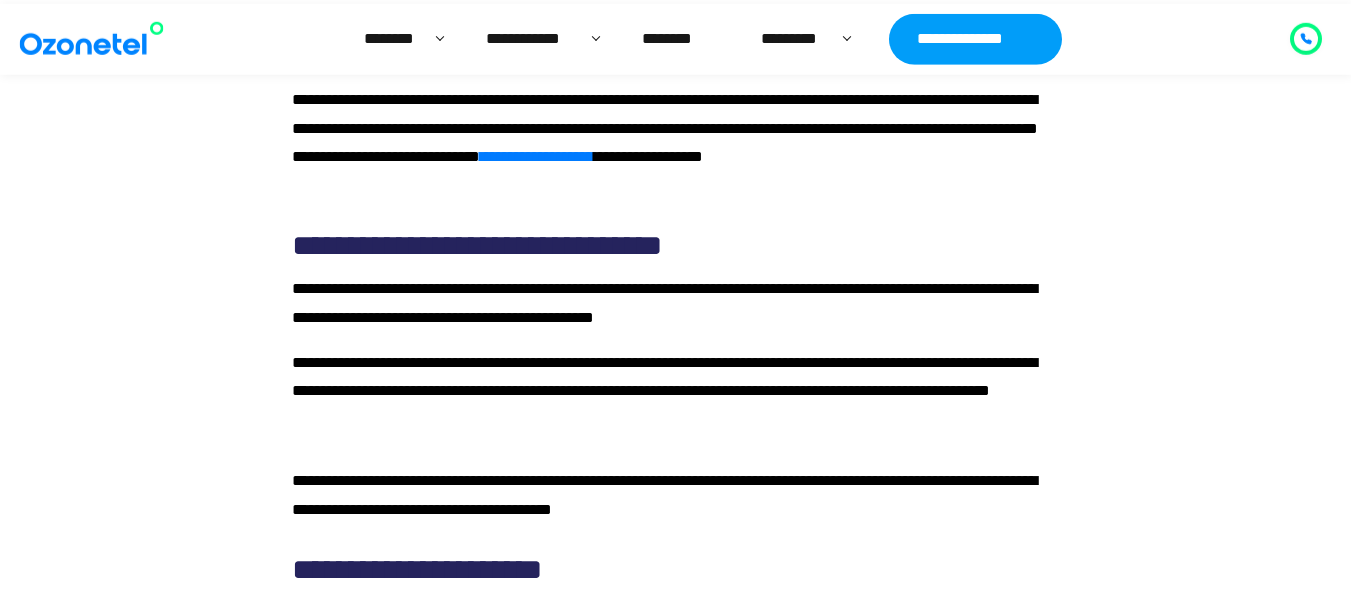 click on "**********" at bounding box center [638, 54] 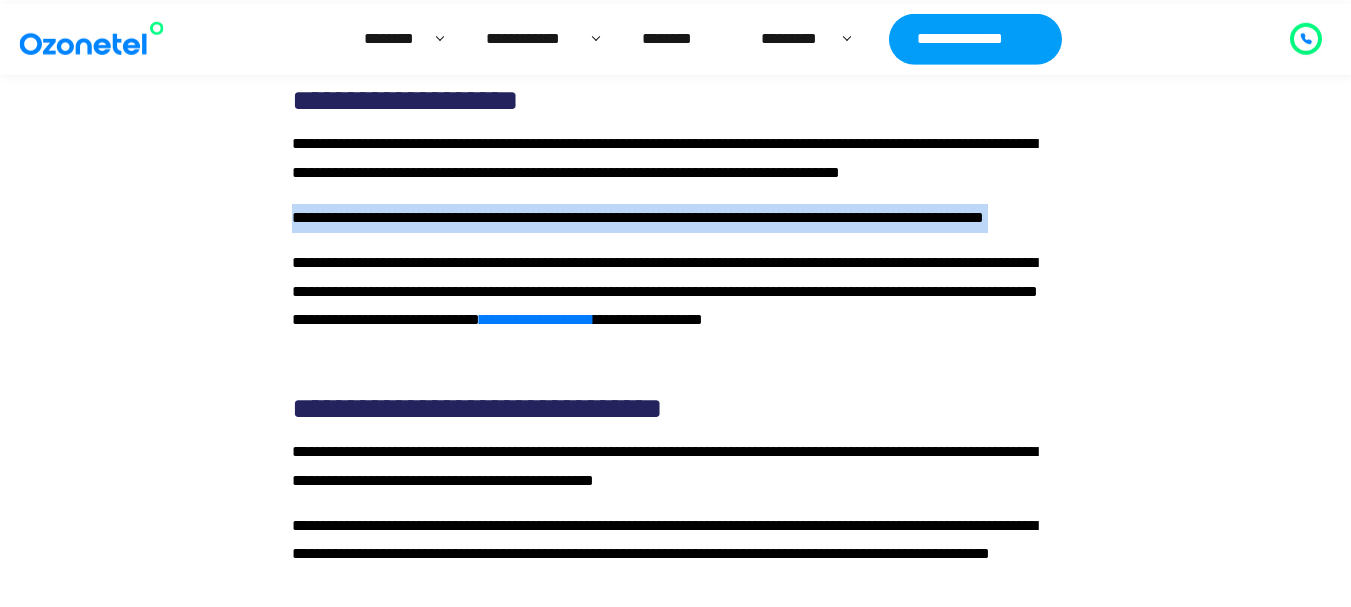 scroll, scrollTop: 3911, scrollLeft: 0, axis: vertical 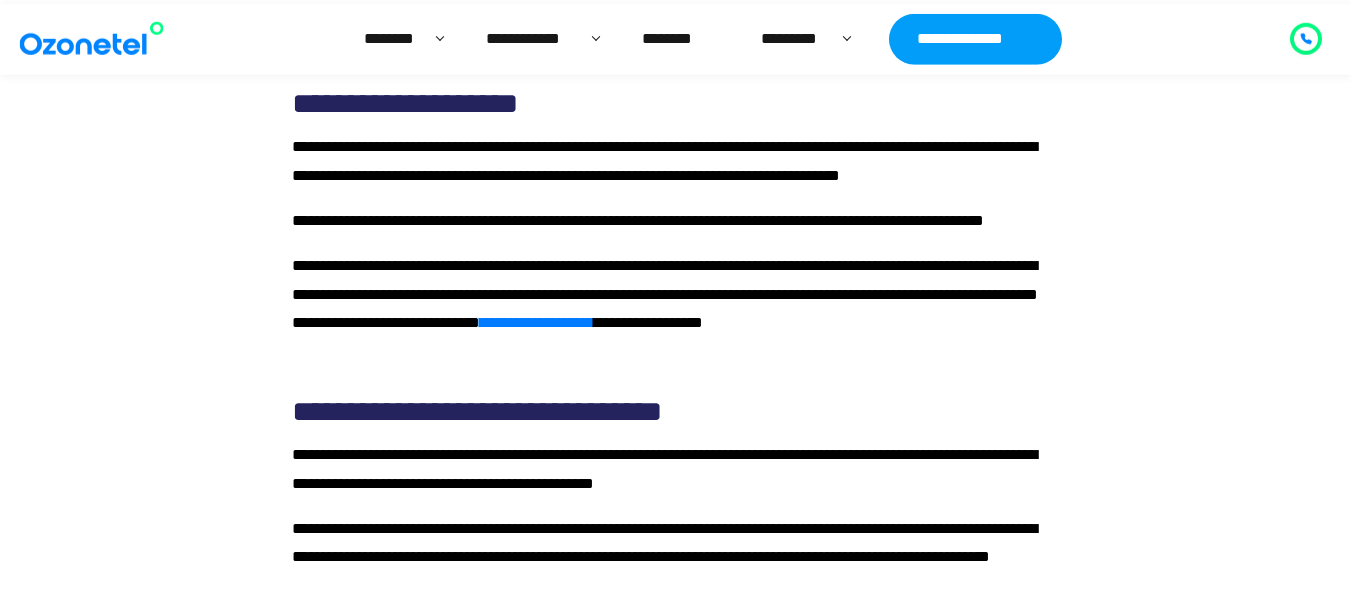 click on "**********" at bounding box center [405, 103] 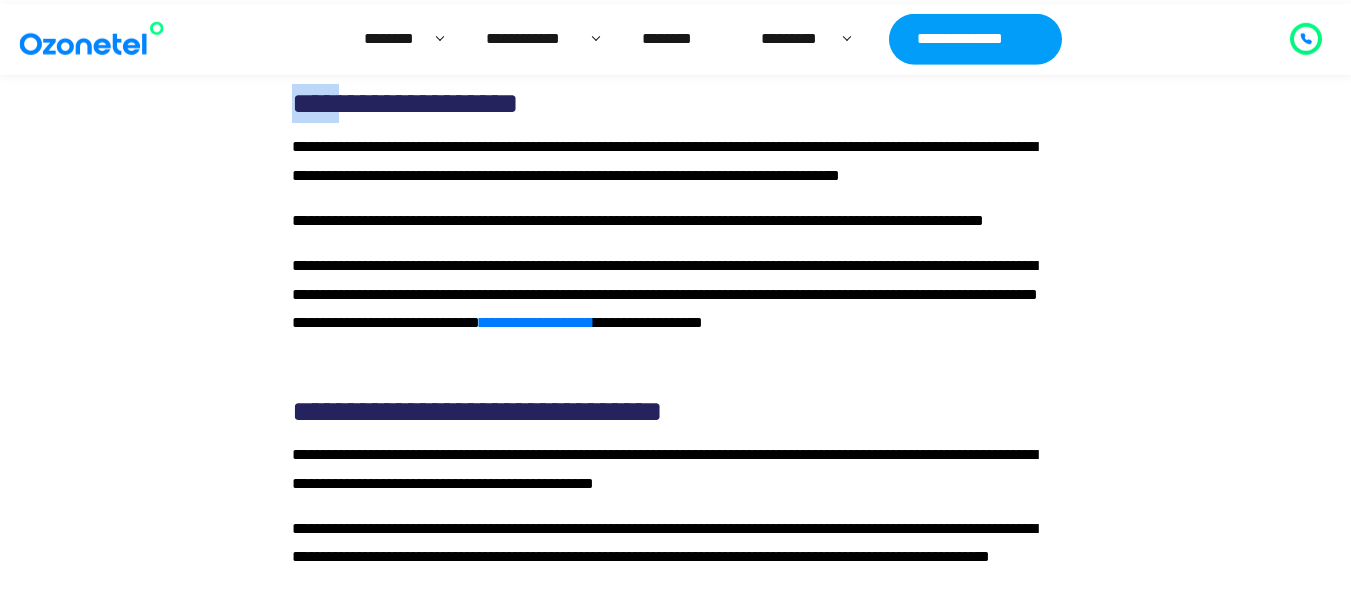 click on "**********" at bounding box center (405, 103) 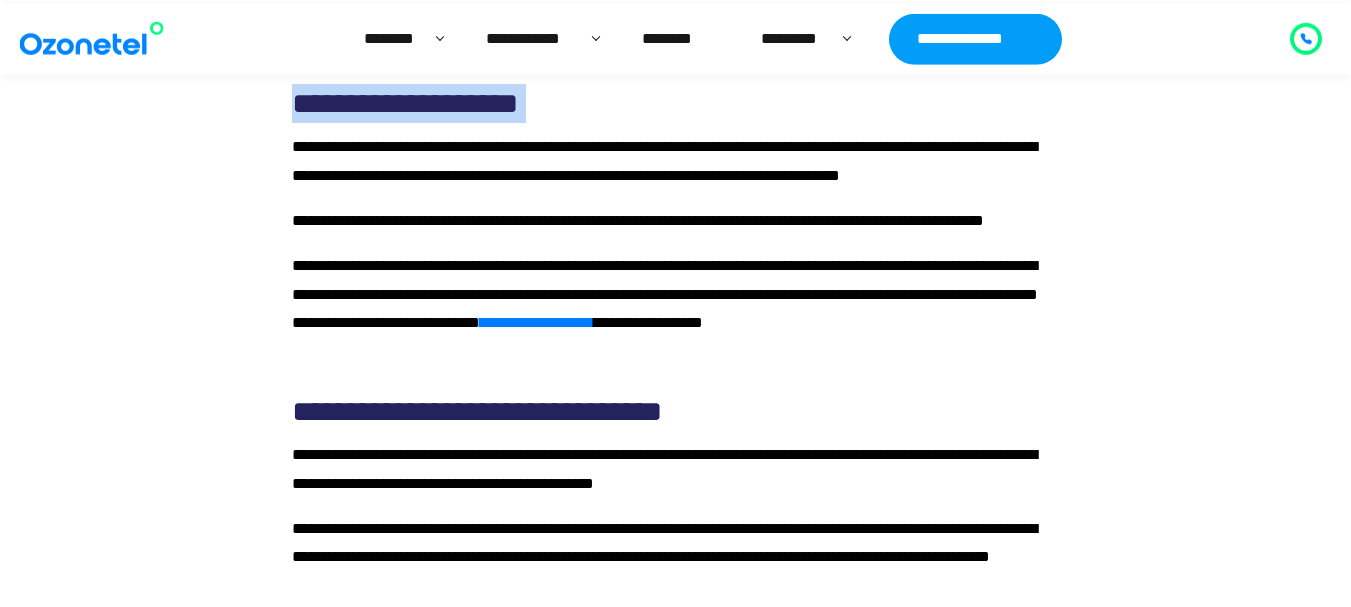 click on "**********" at bounding box center [405, 103] 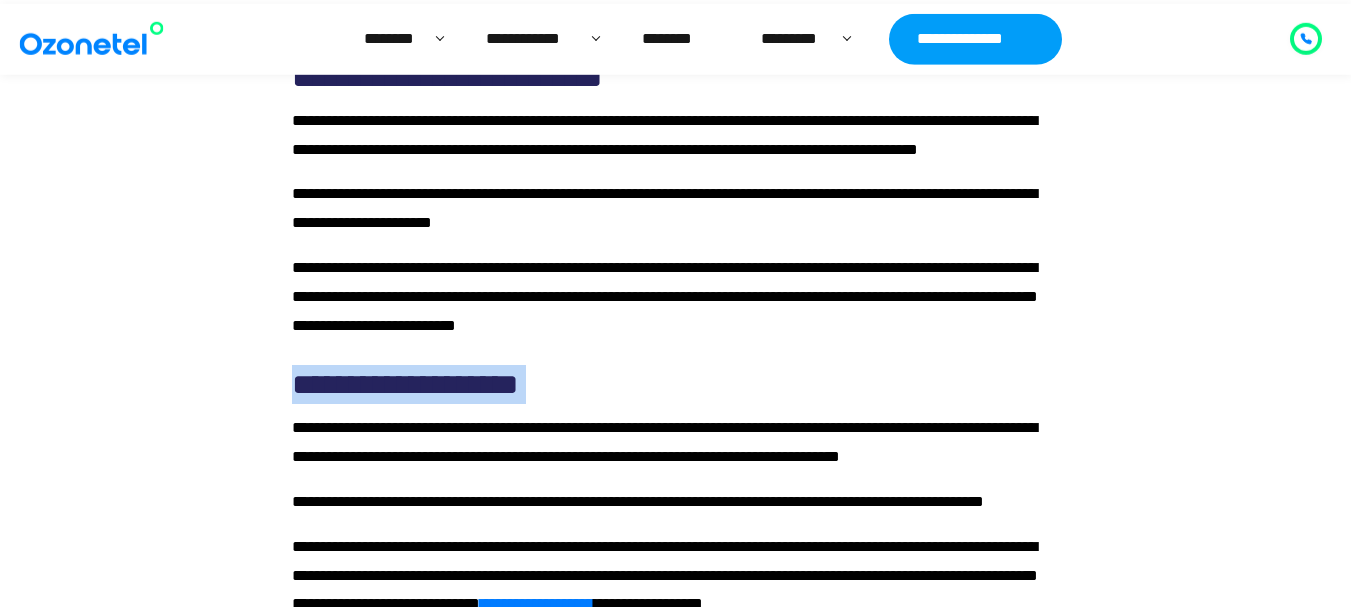 scroll, scrollTop: 3630, scrollLeft: 0, axis: vertical 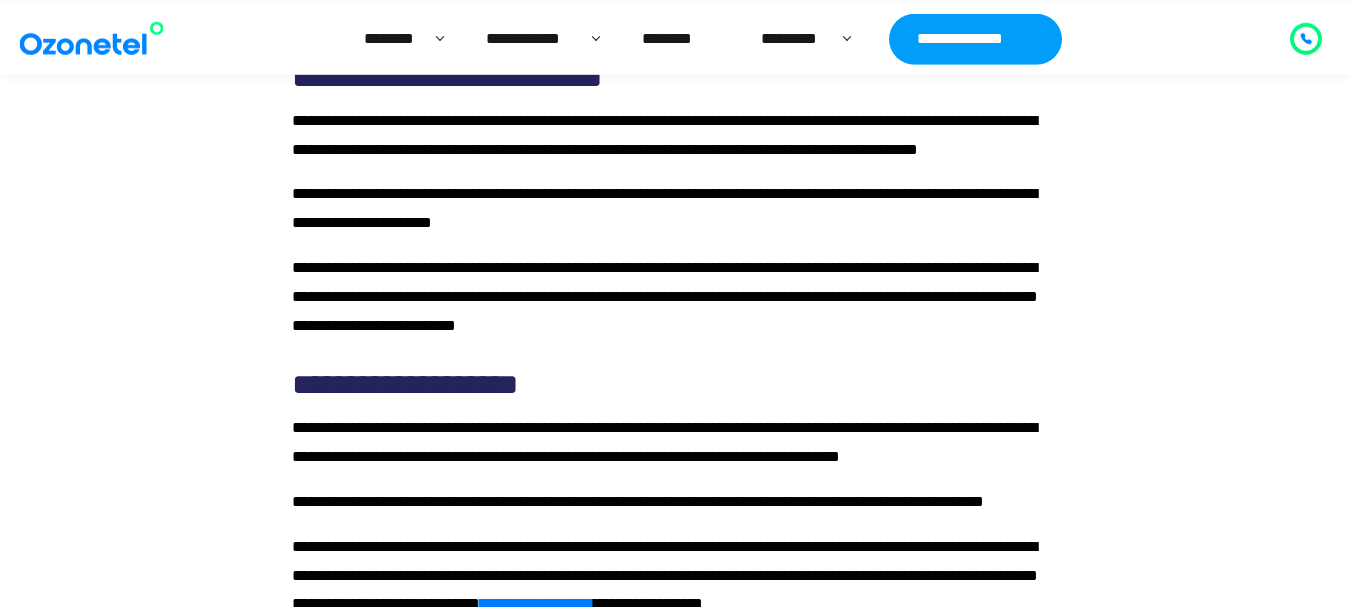click on "**********" at bounding box center [447, 77] 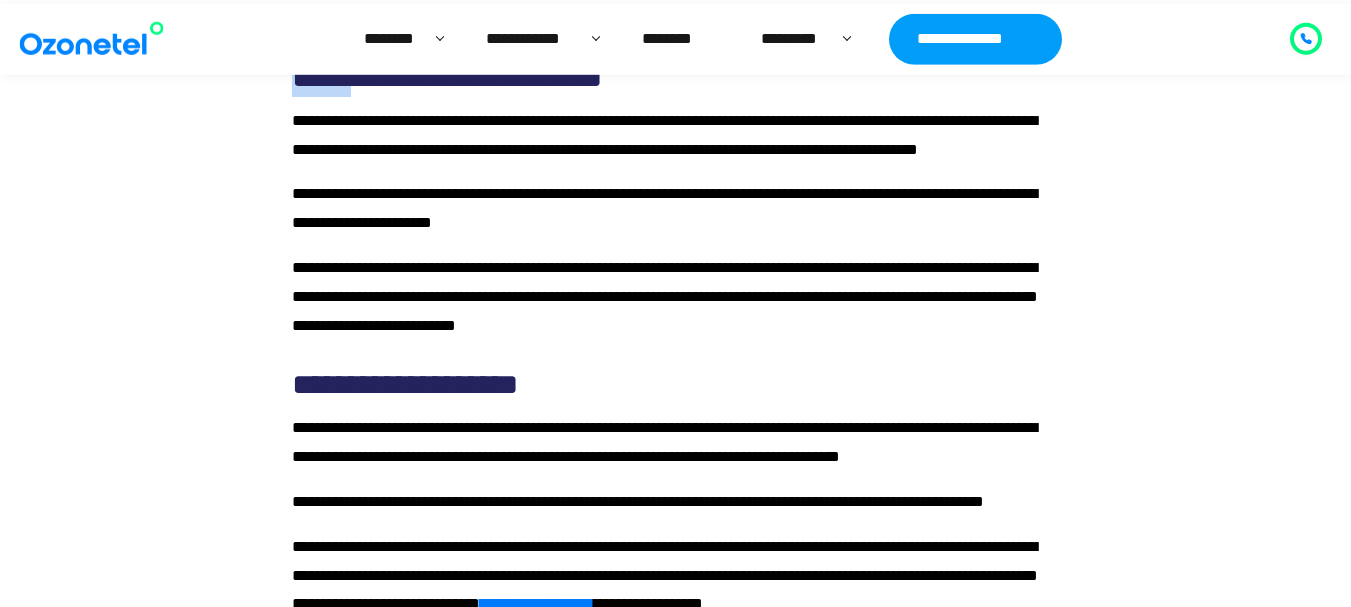 click on "**********" at bounding box center [447, 77] 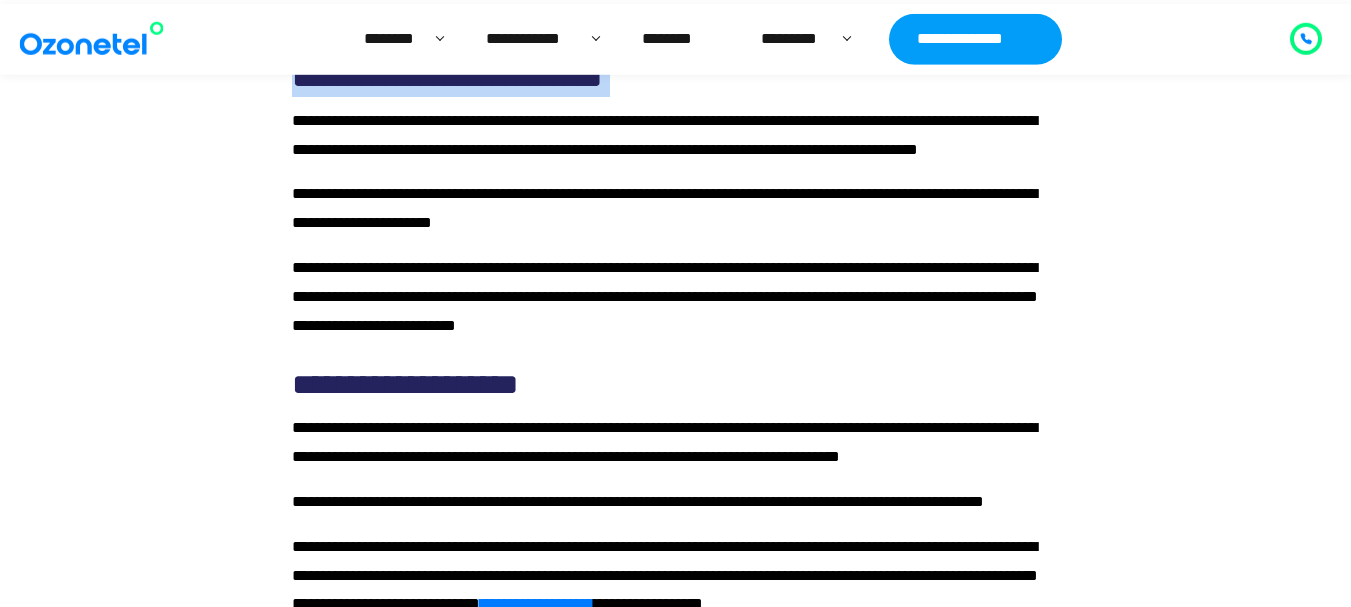 click on "**********" at bounding box center [447, 77] 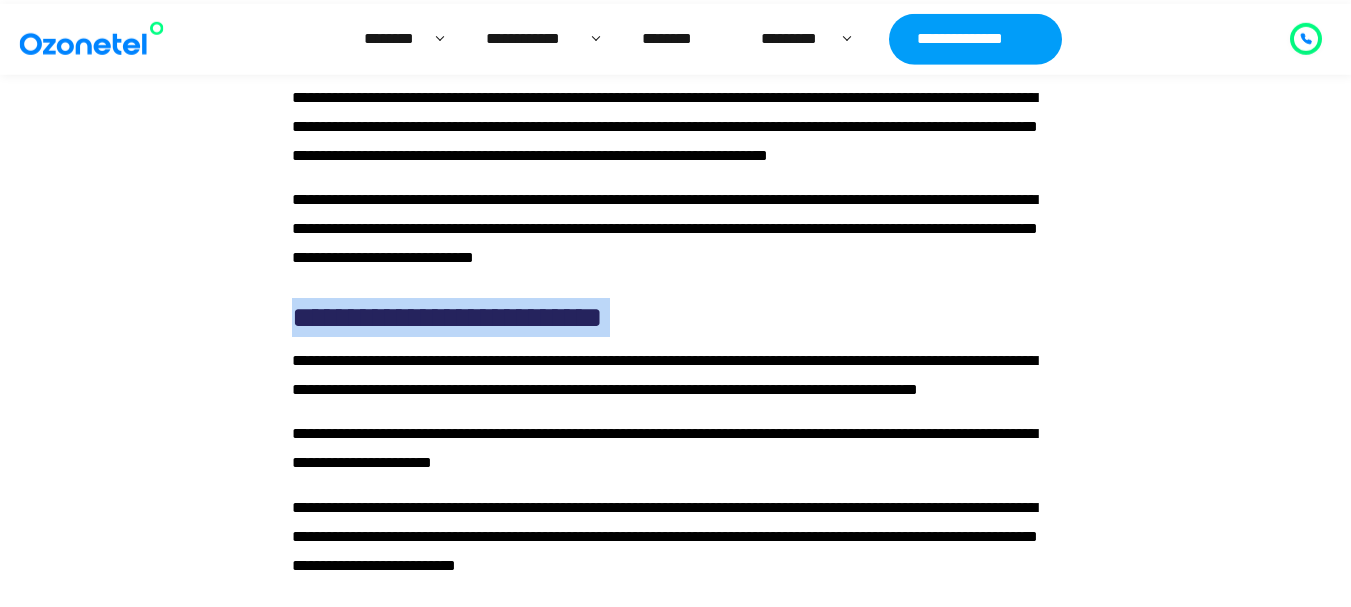 scroll, scrollTop: 3389, scrollLeft: 0, axis: vertical 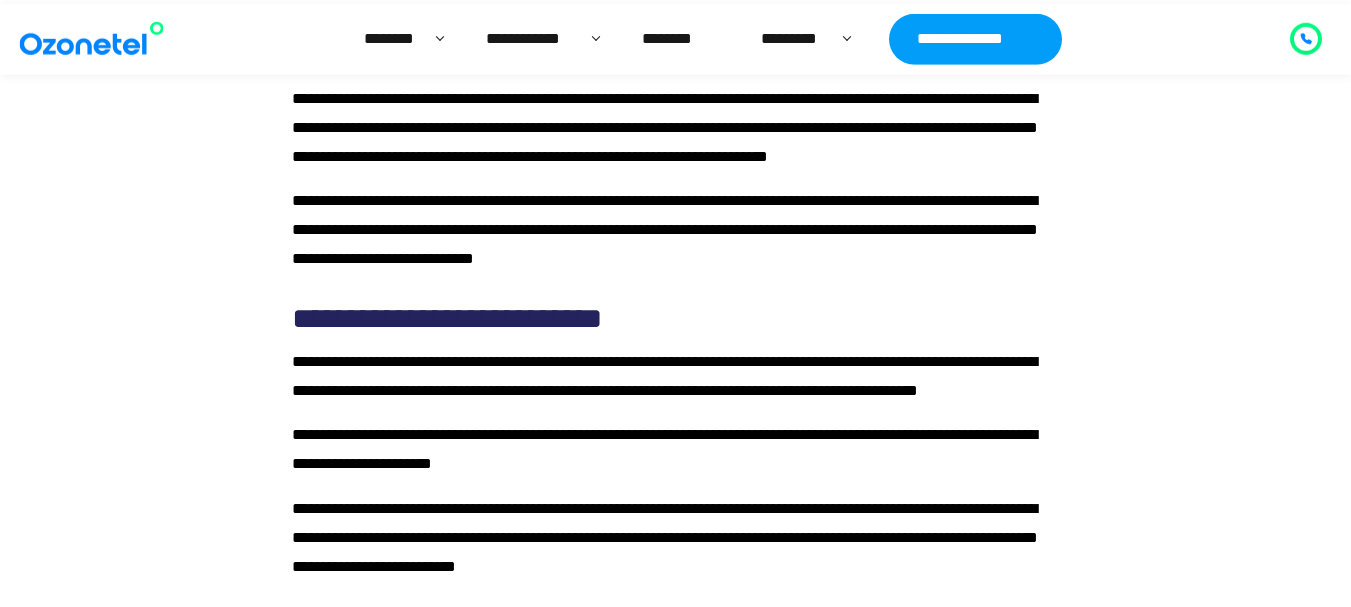 click on "**********" at bounding box center [417, 55] 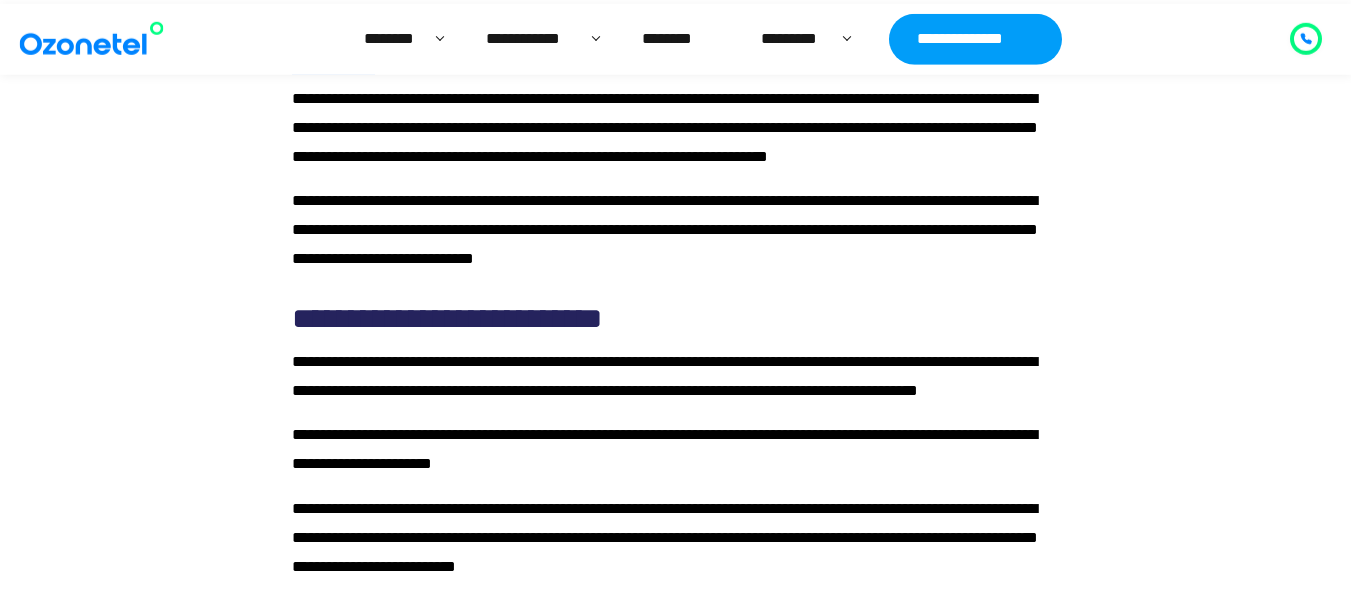 click on "**********" at bounding box center [417, 55] 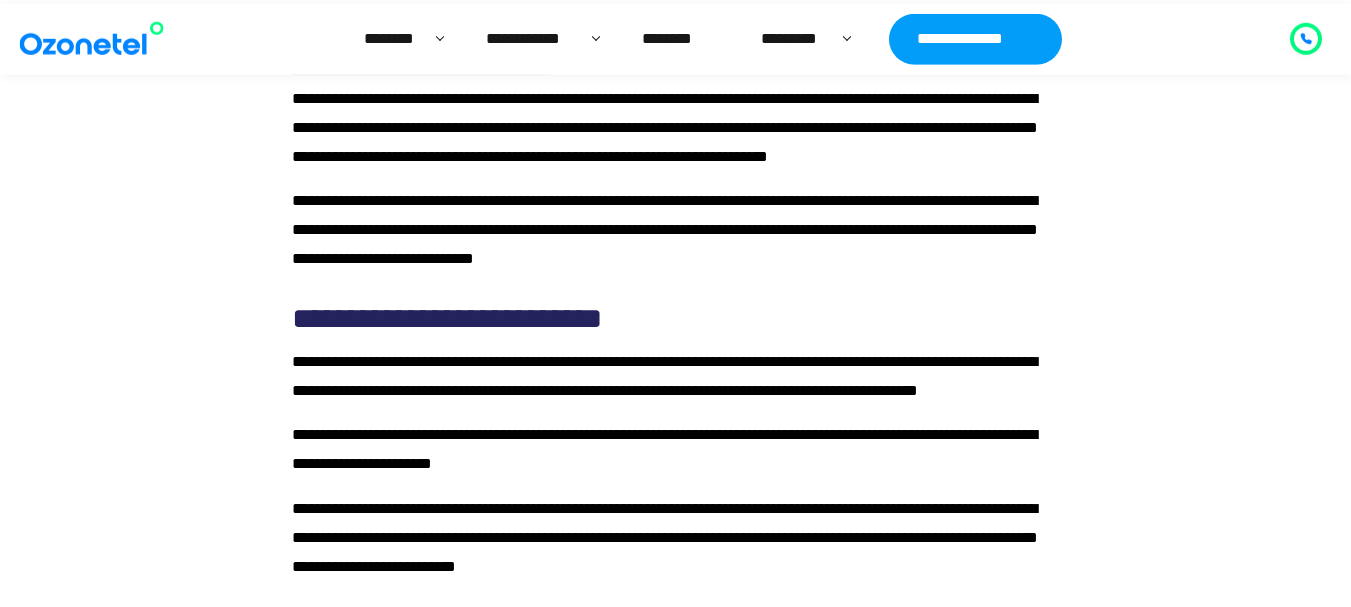 click on "**********" at bounding box center [417, 55] 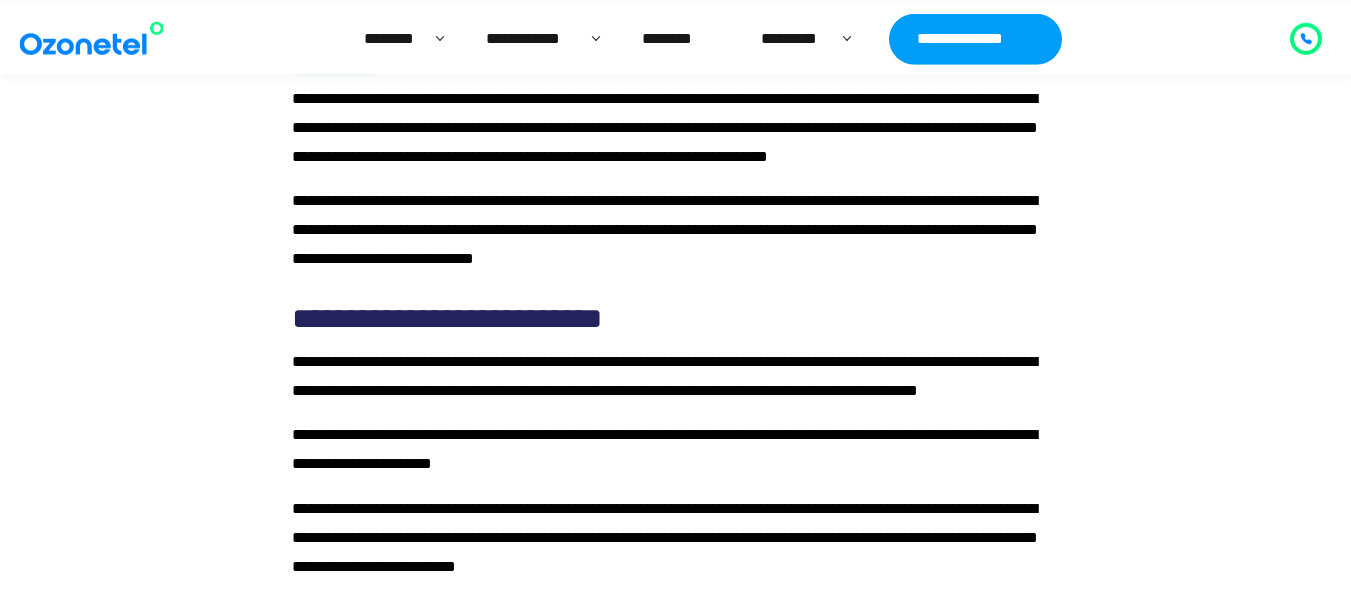click on "**********" at bounding box center (417, 55) 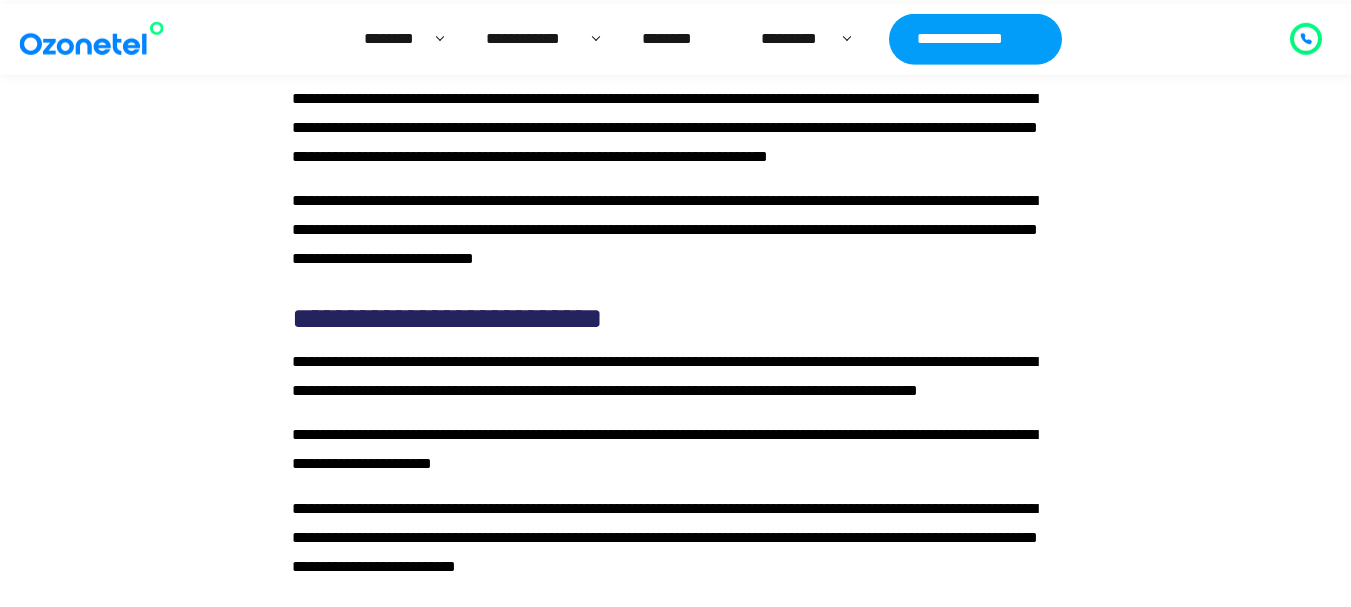 click on "**********" at bounding box center (417, 55) 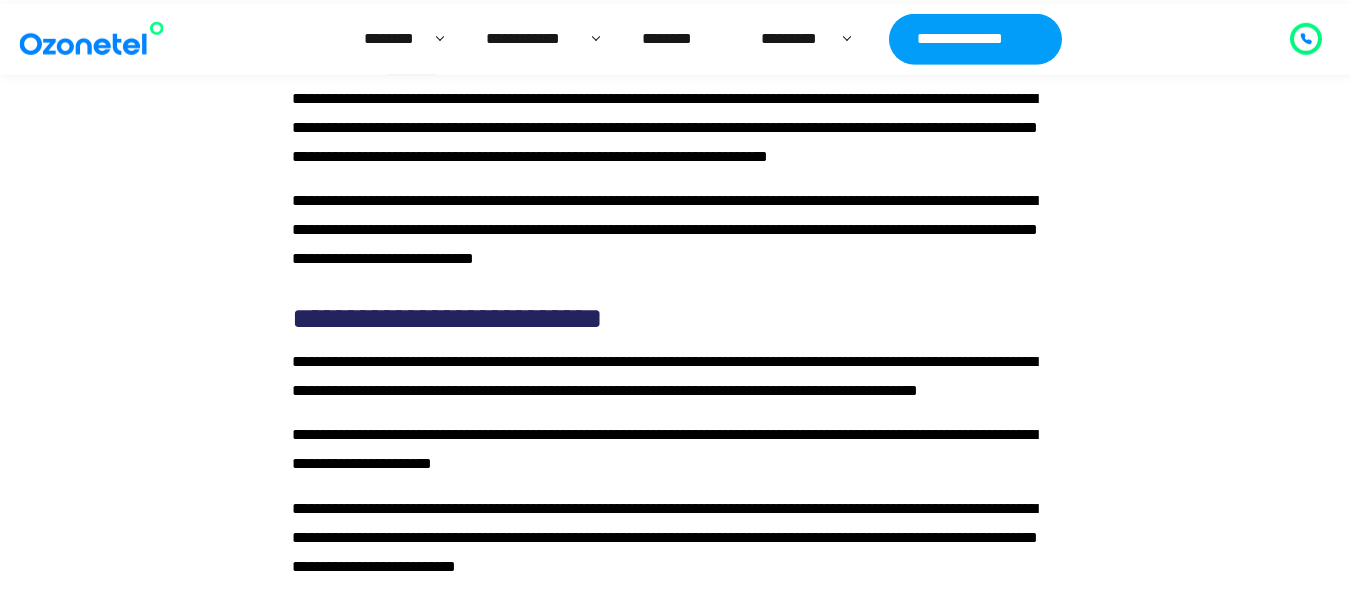 click on "**********" at bounding box center [417, 55] 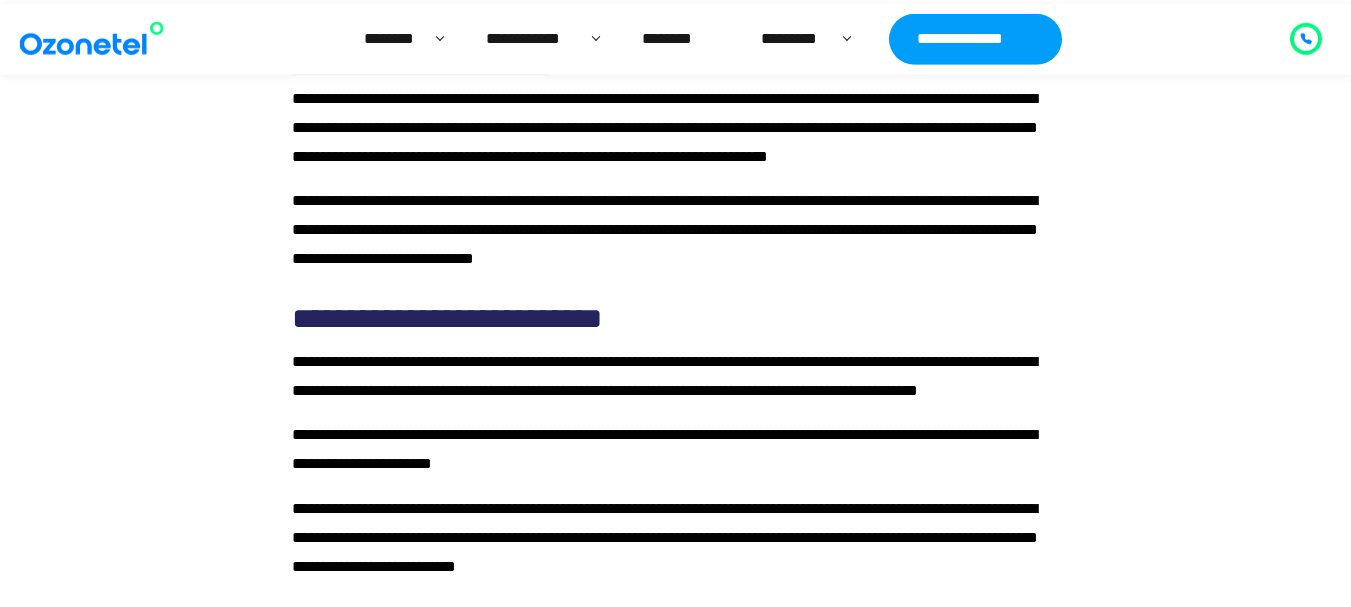 click on "**********" at bounding box center (417, 55) 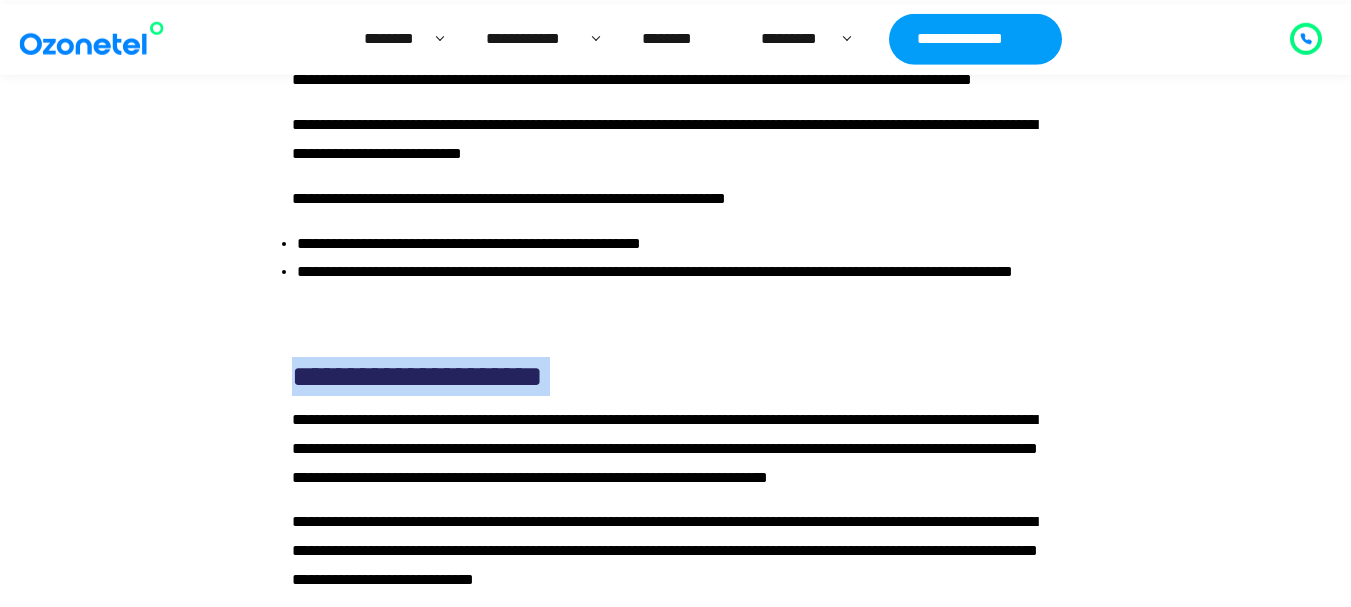scroll, scrollTop: 3067, scrollLeft: 0, axis: vertical 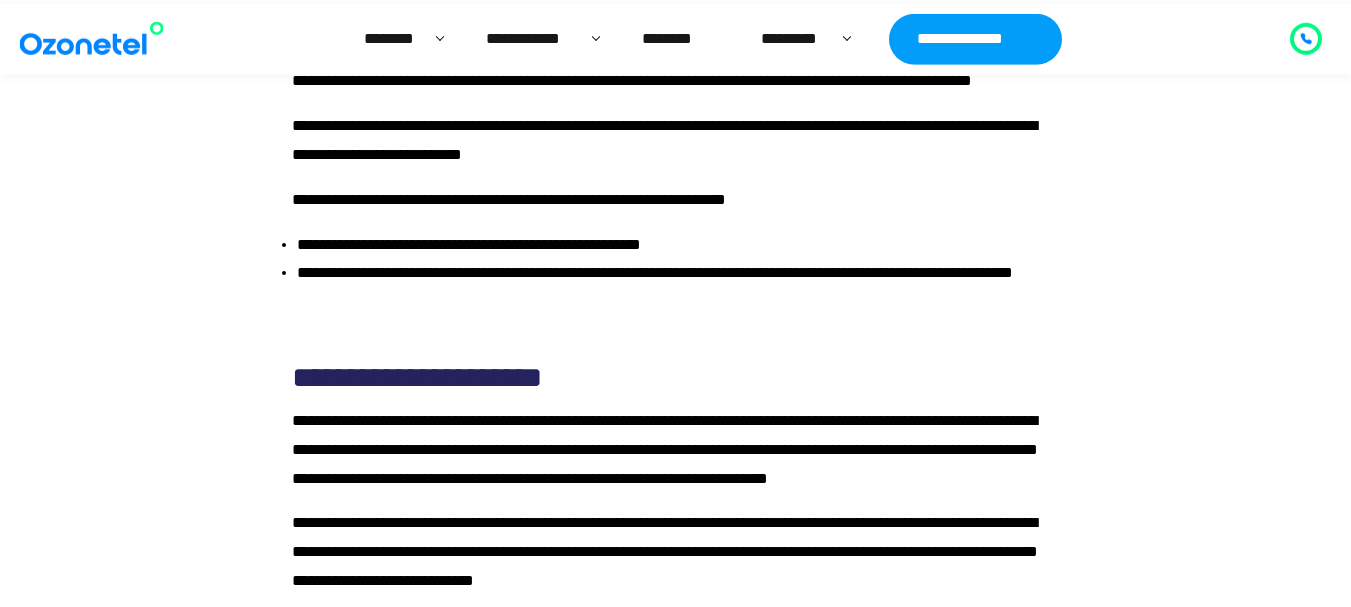 click on "**********" at bounding box center [664, 140] 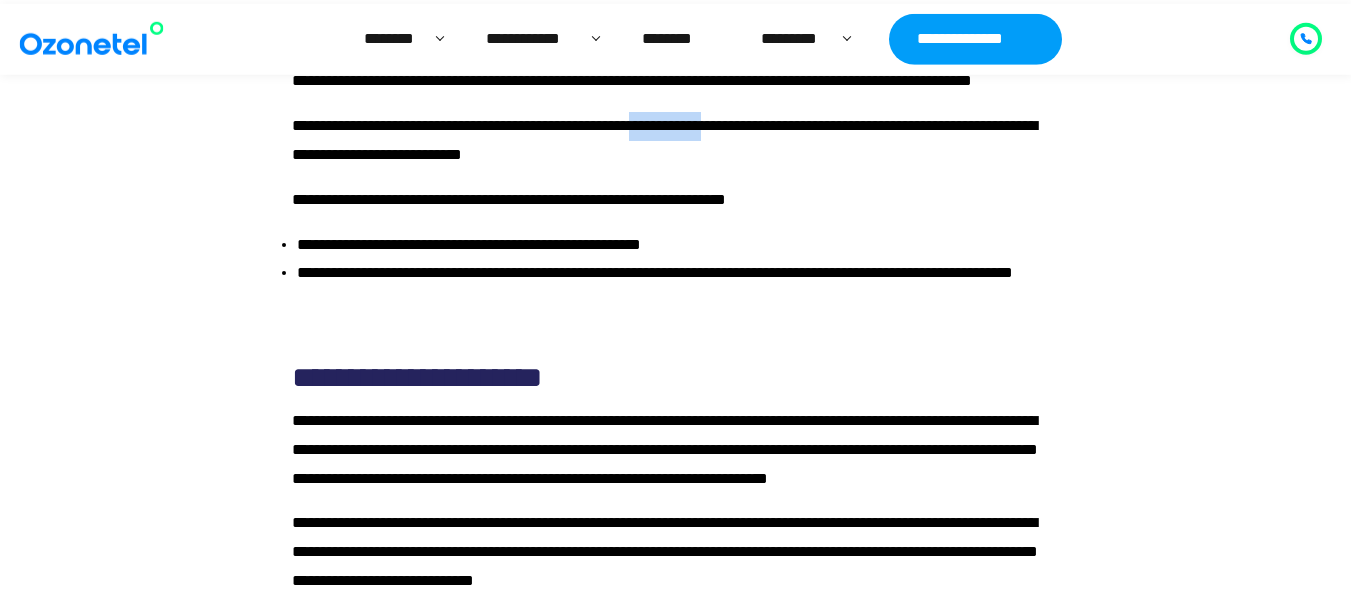 click on "**********" at bounding box center (664, 140) 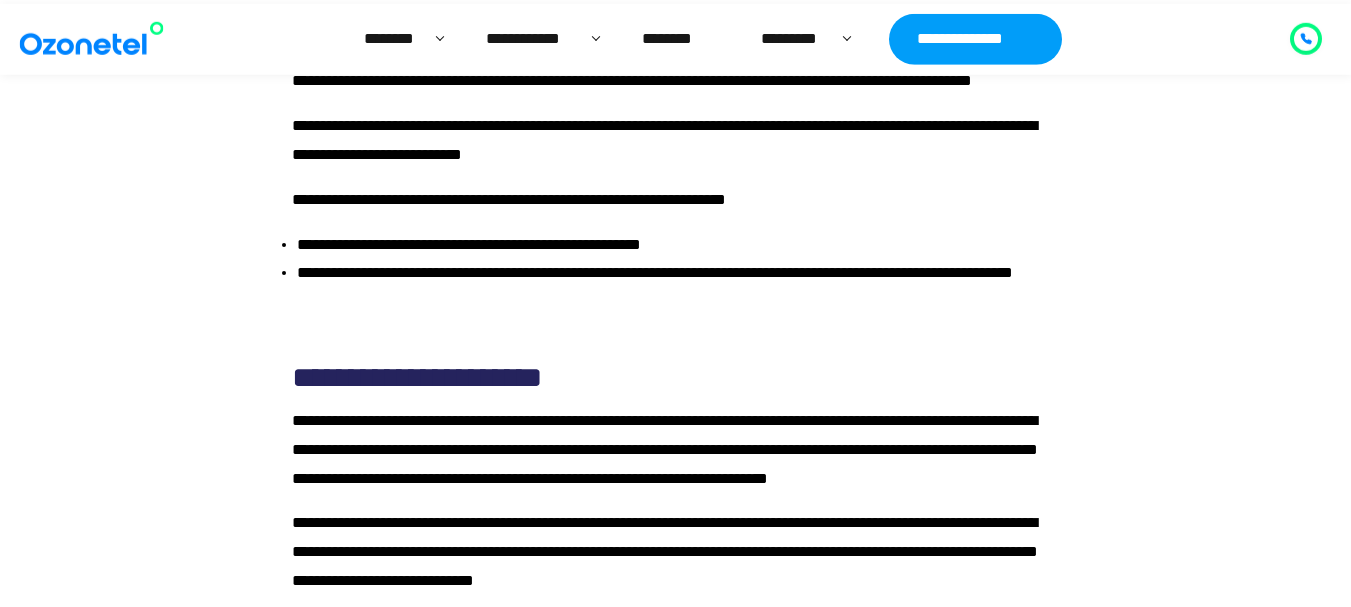 click on "**********" at bounding box center (664, 140) 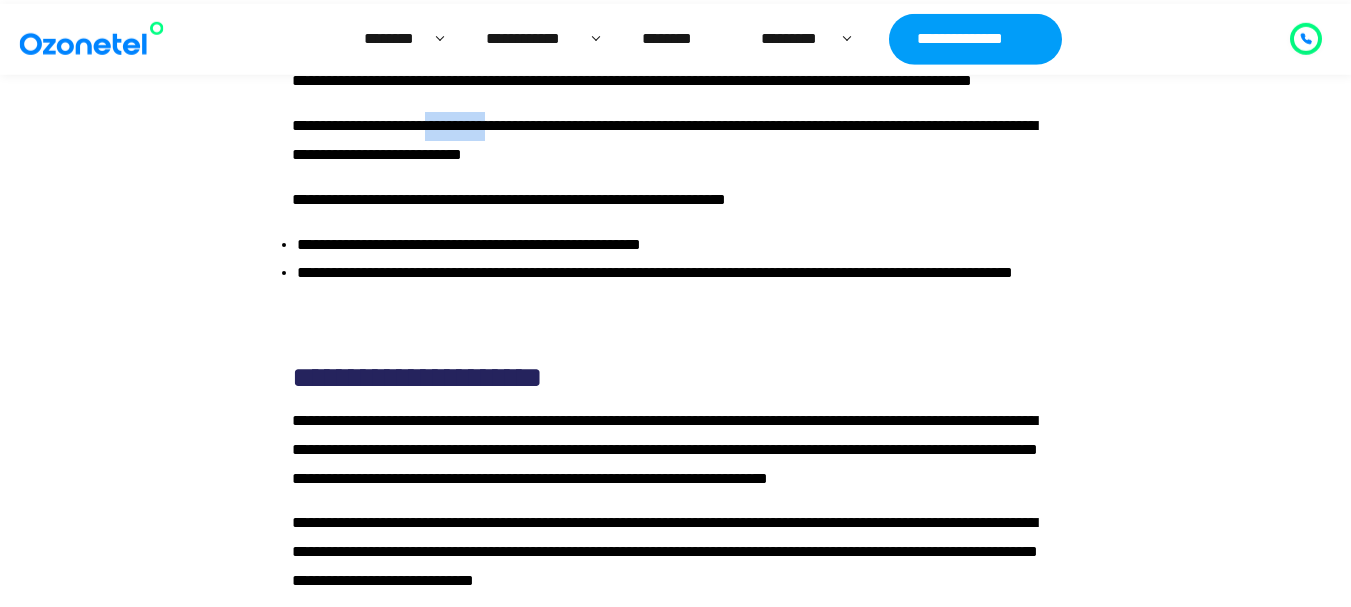 click on "**********" at bounding box center [664, 140] 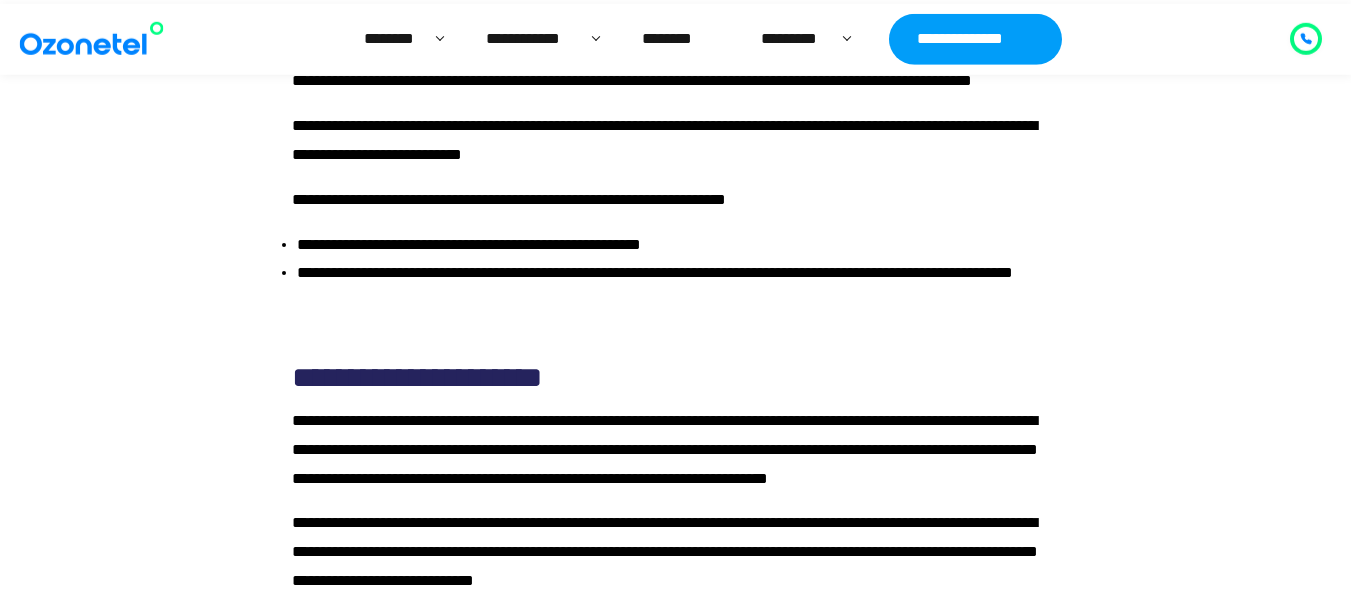 click on "**********" at bounding box center [664, 140] 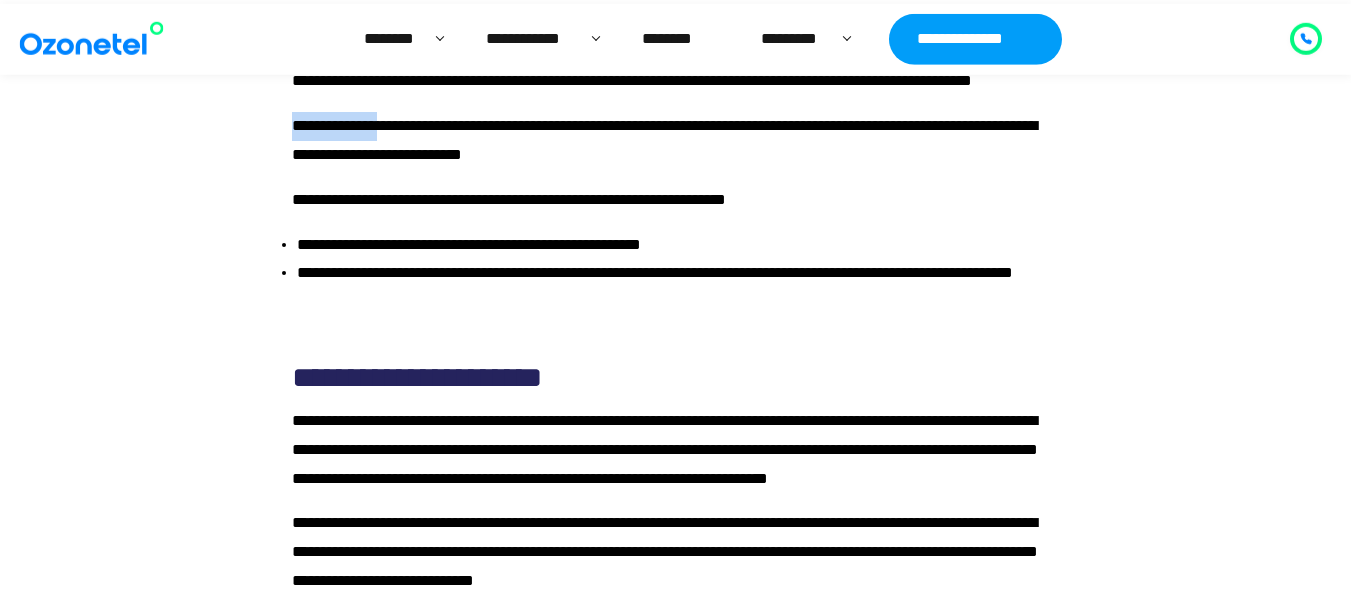 click on "**********" at bounding box center (664, 140) 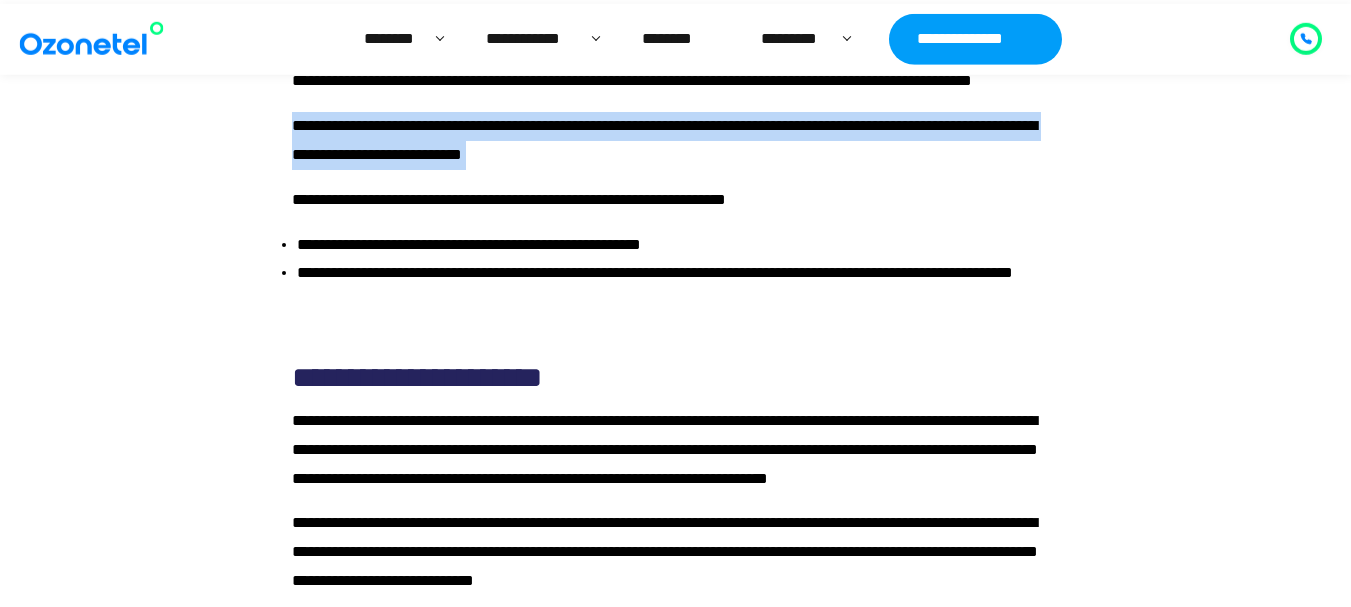 click on "**********" at bounding box center (664, 140) 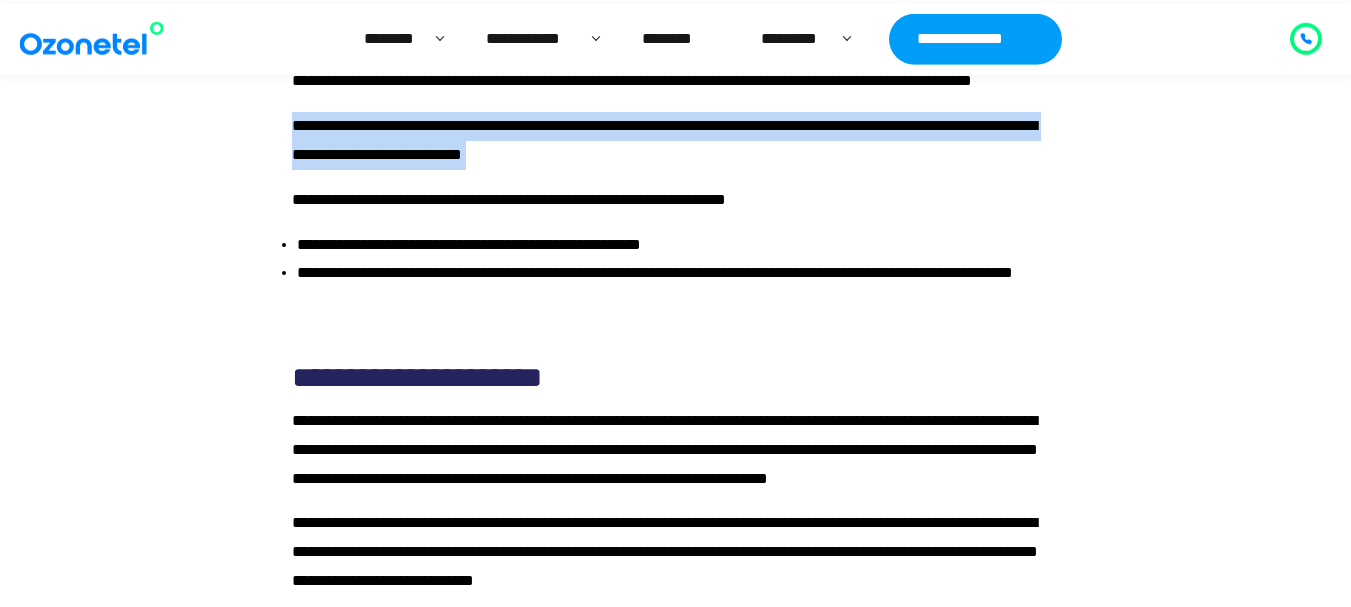 click on "**********" at bounding box center (664, 140) 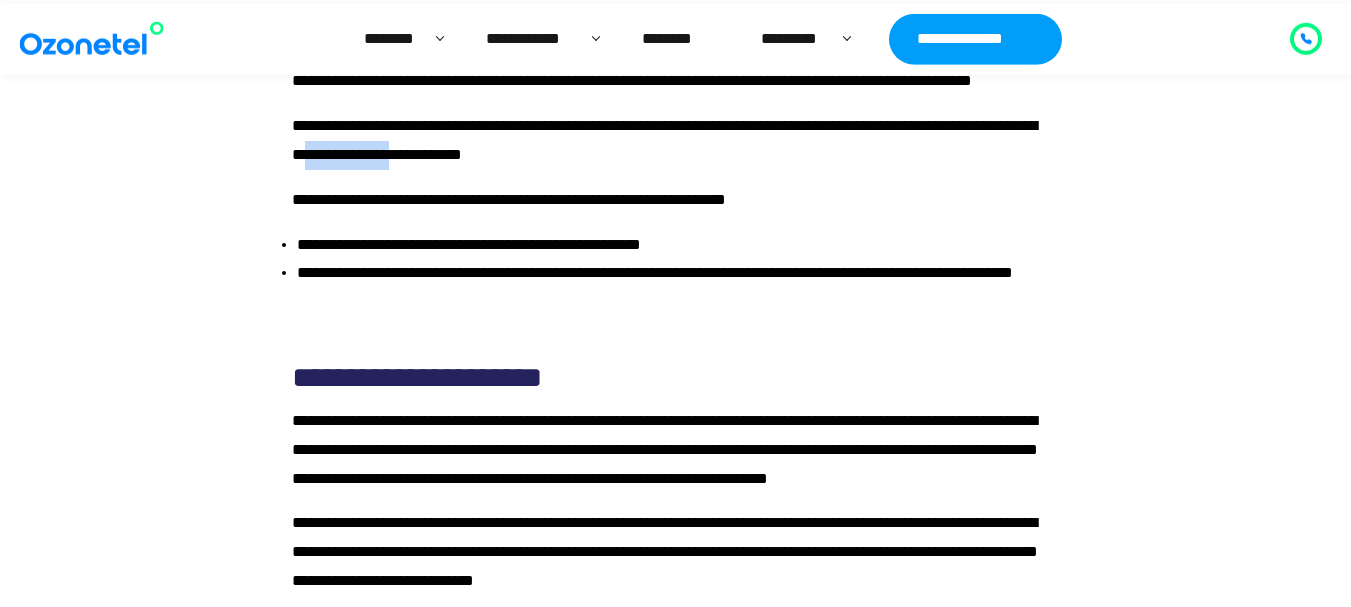 click on "**********" at bounding box center [664, 140] 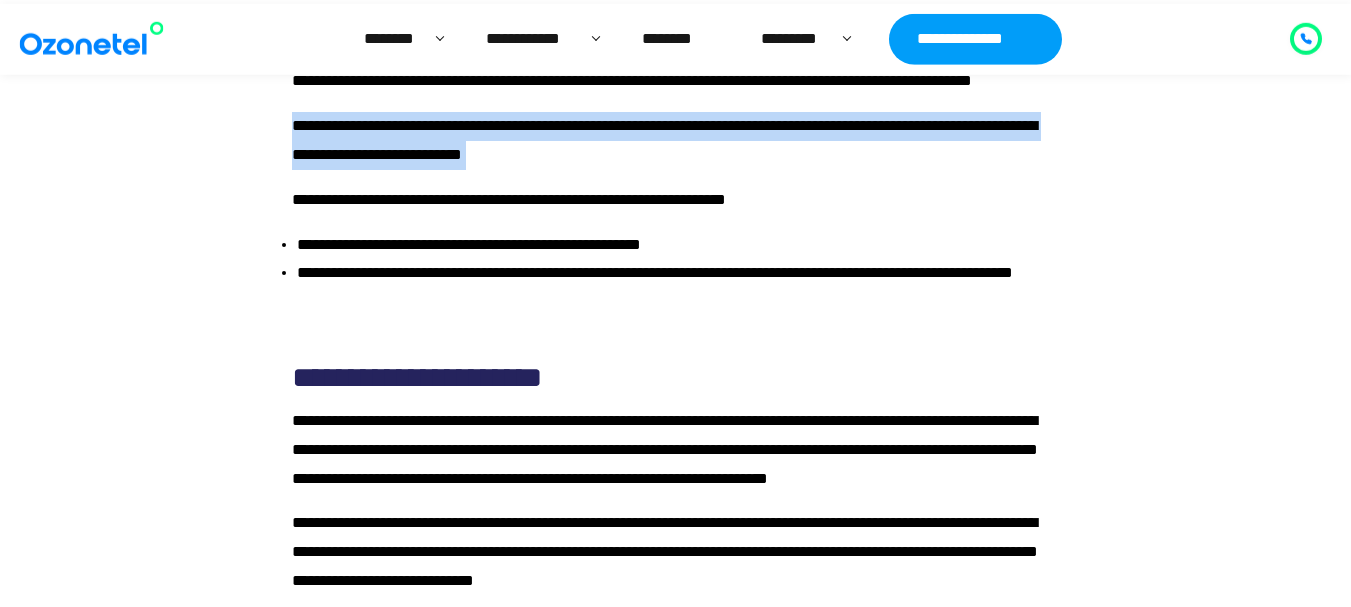 click on "**********" at bounding box center (664, 140) 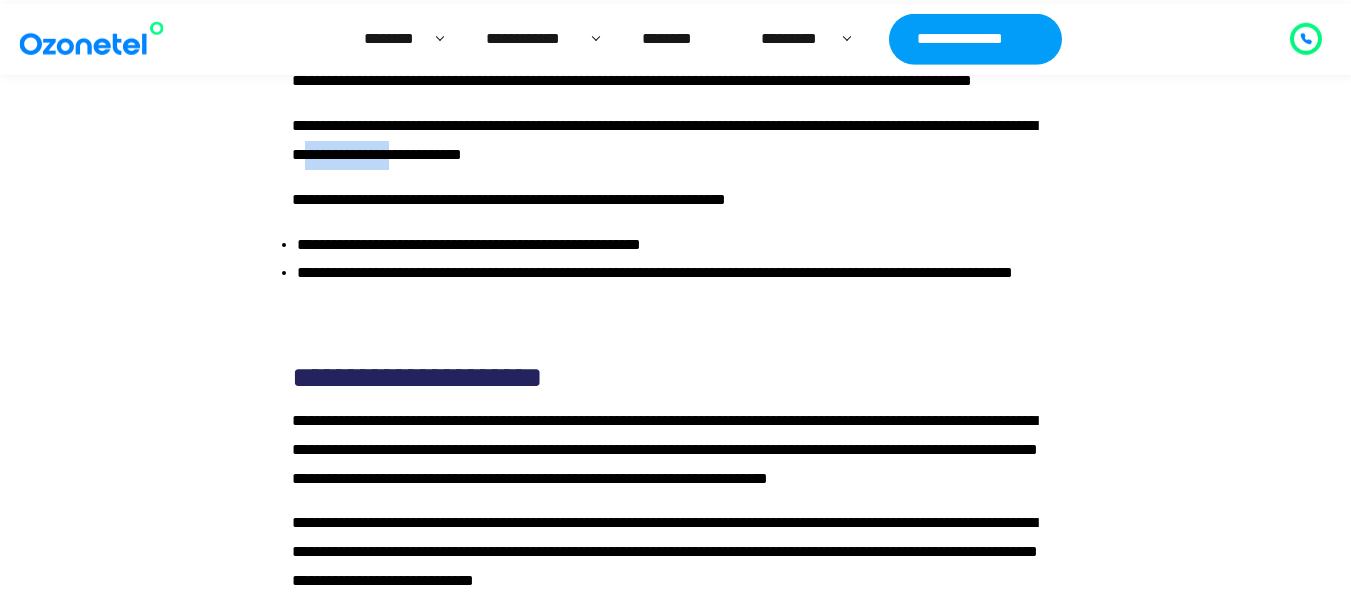 click on "**********" at bounding box center [664, 140] 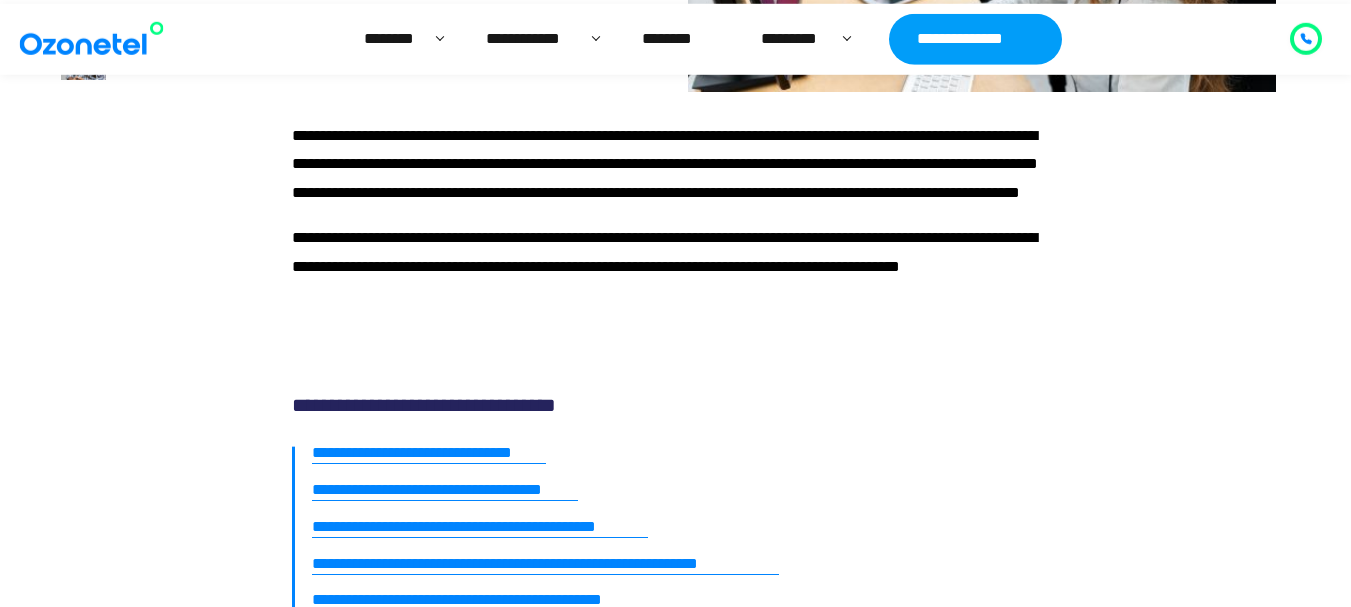 scroll, scrollTop: 343, scrollLeft: 0, axis: vertical 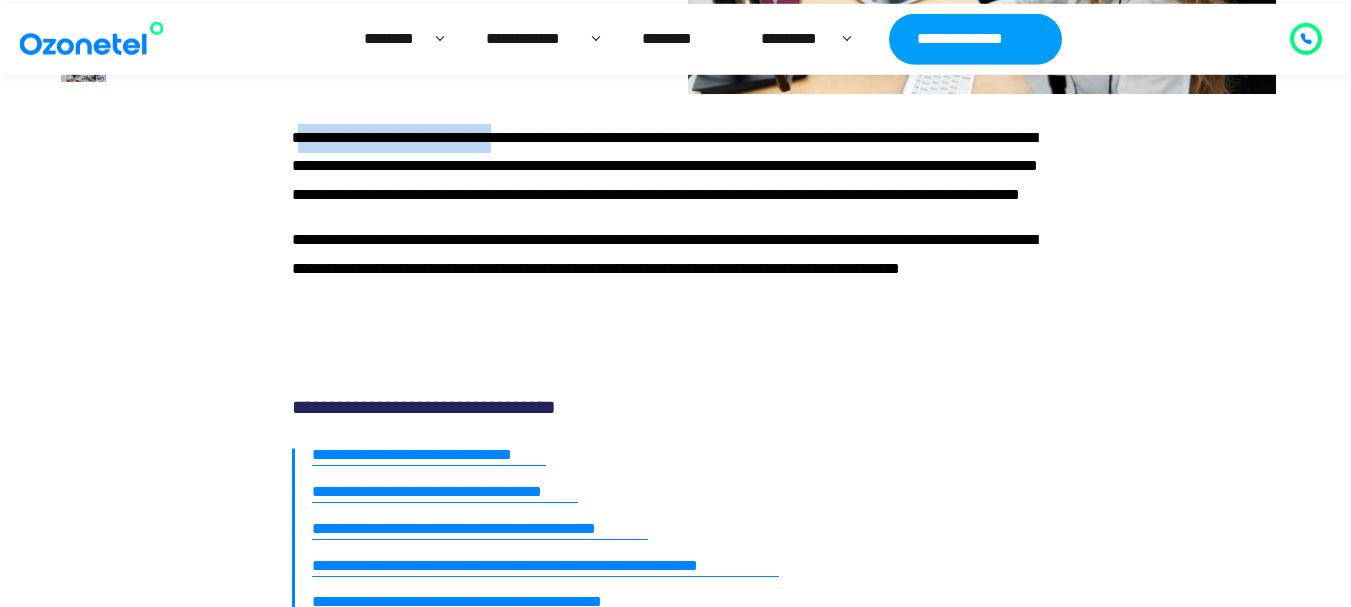 drag, startPoint x: 298, startPoint y: 137, endPoint x: 510, endPoint y: 106, distance: 214.25452 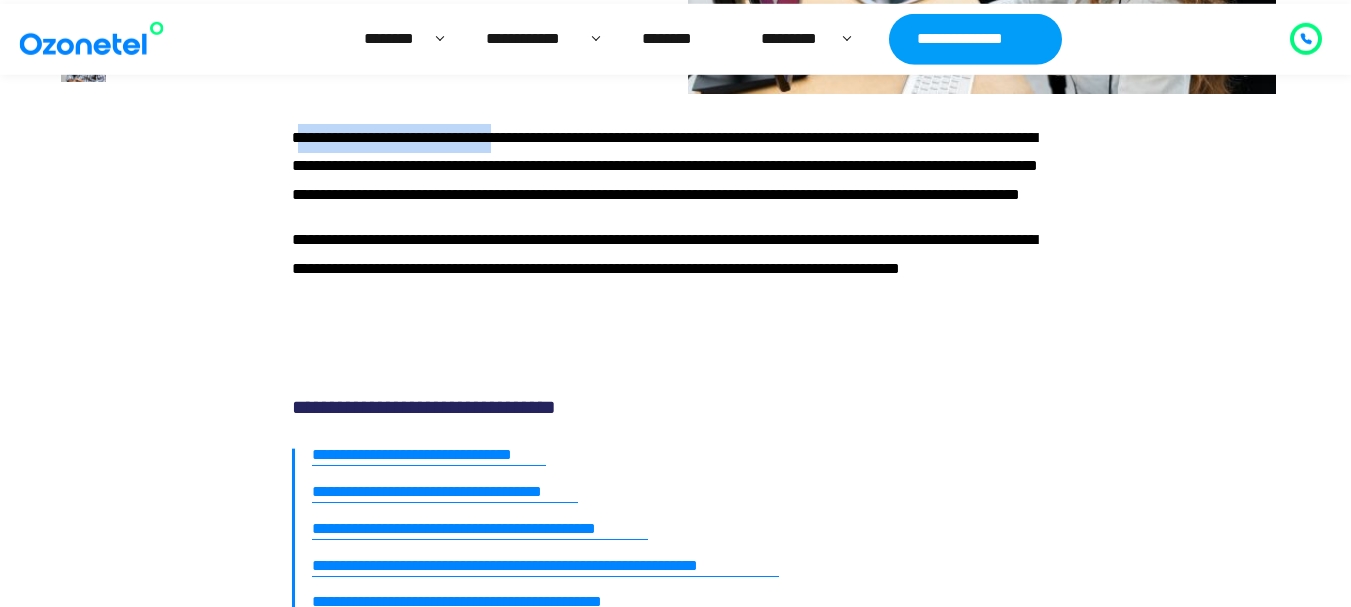 click on "**********" at bounding box center (676, 241) 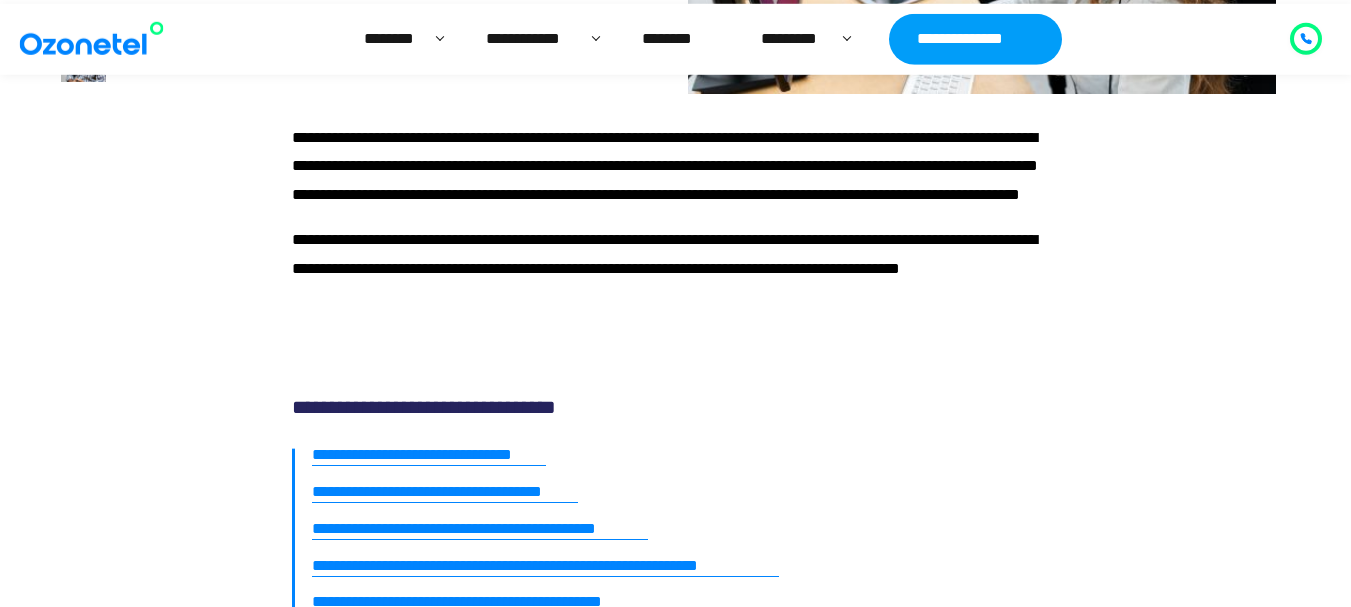 click on "**********" at bounding box center (671, 167) 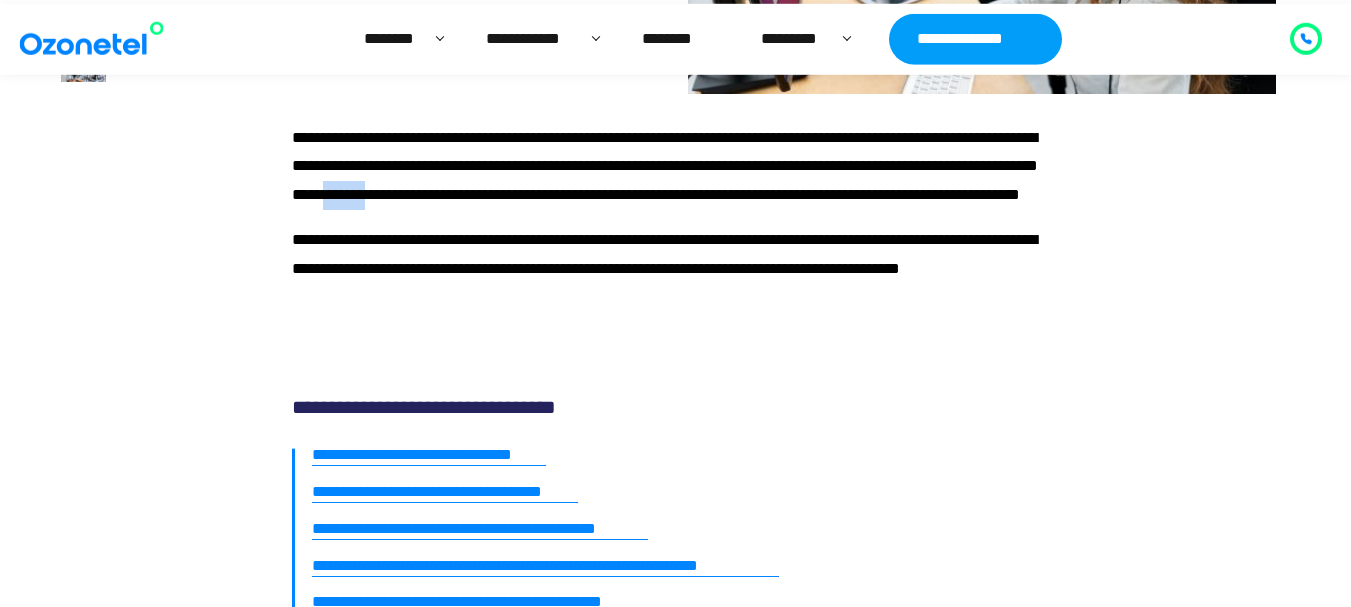 click on "**********" at bounding box center [671, 167] 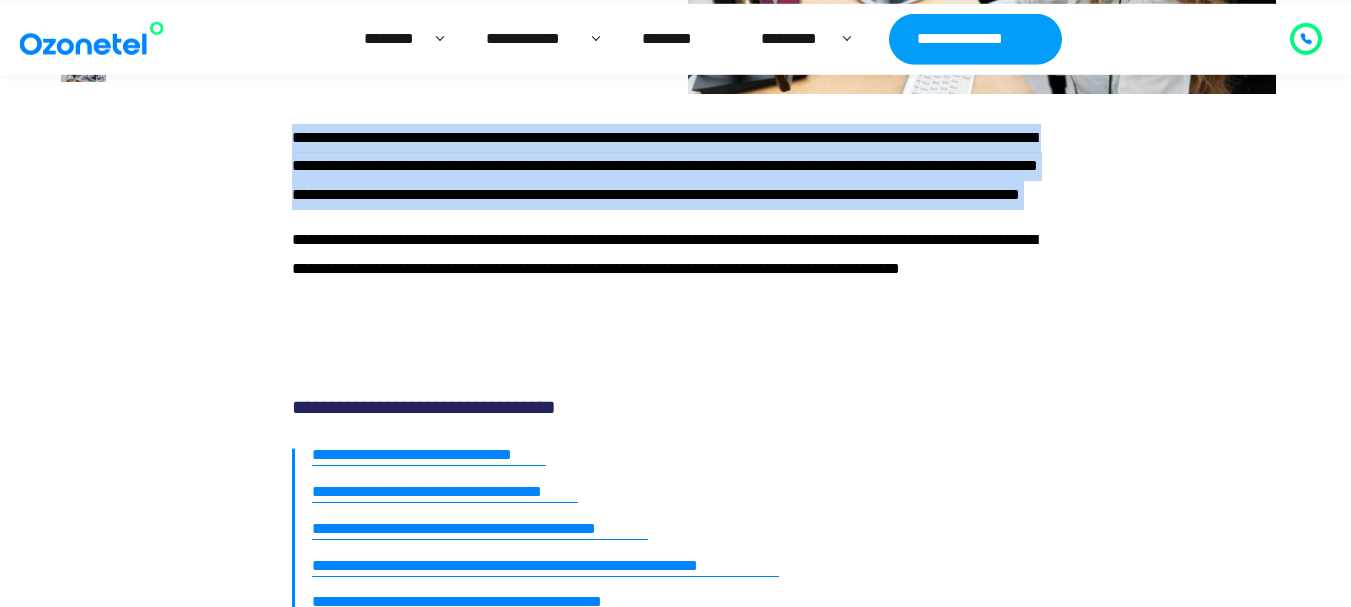 click on "**********" at bounding box center (671, 167) 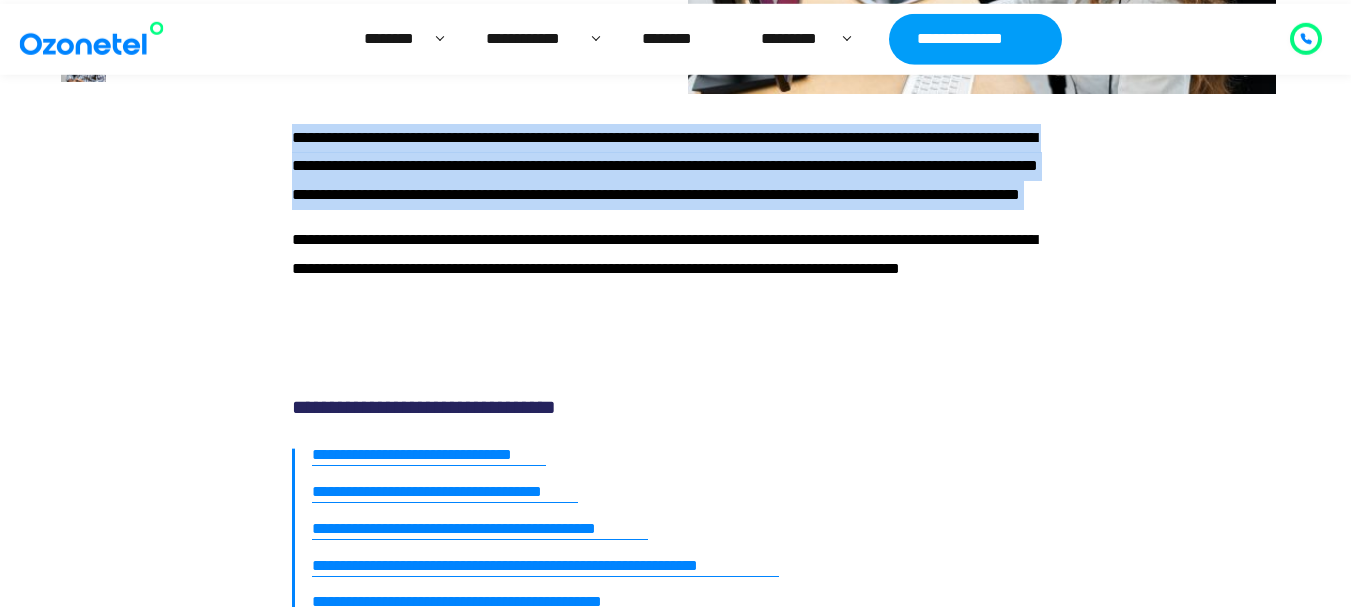 click on "**********" at bounding box center (671, 241) 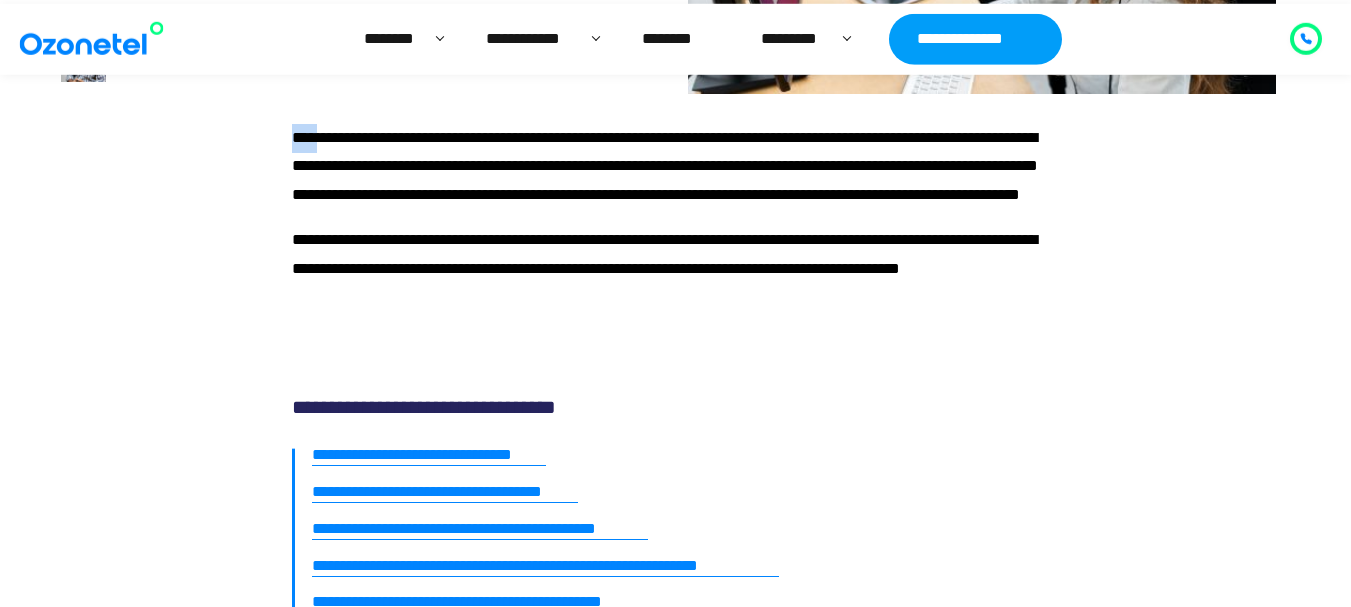 click on "**********" at bounding box center [671, 241] 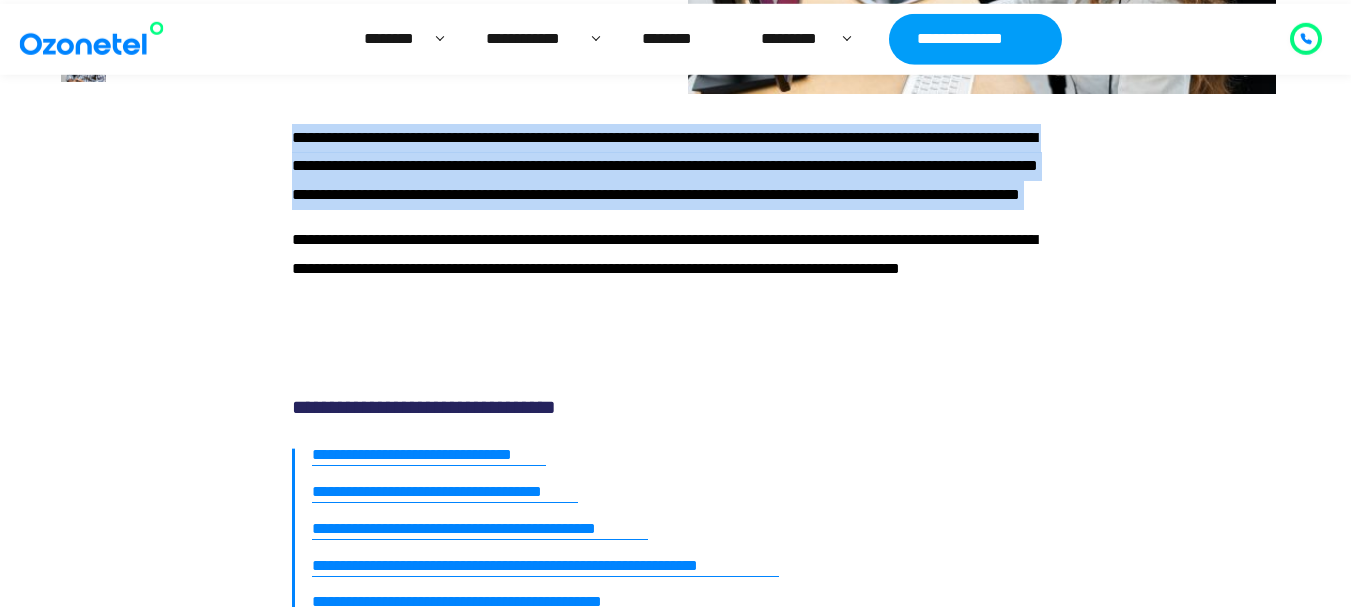 click on "**********" at bounding box center (671, 241) 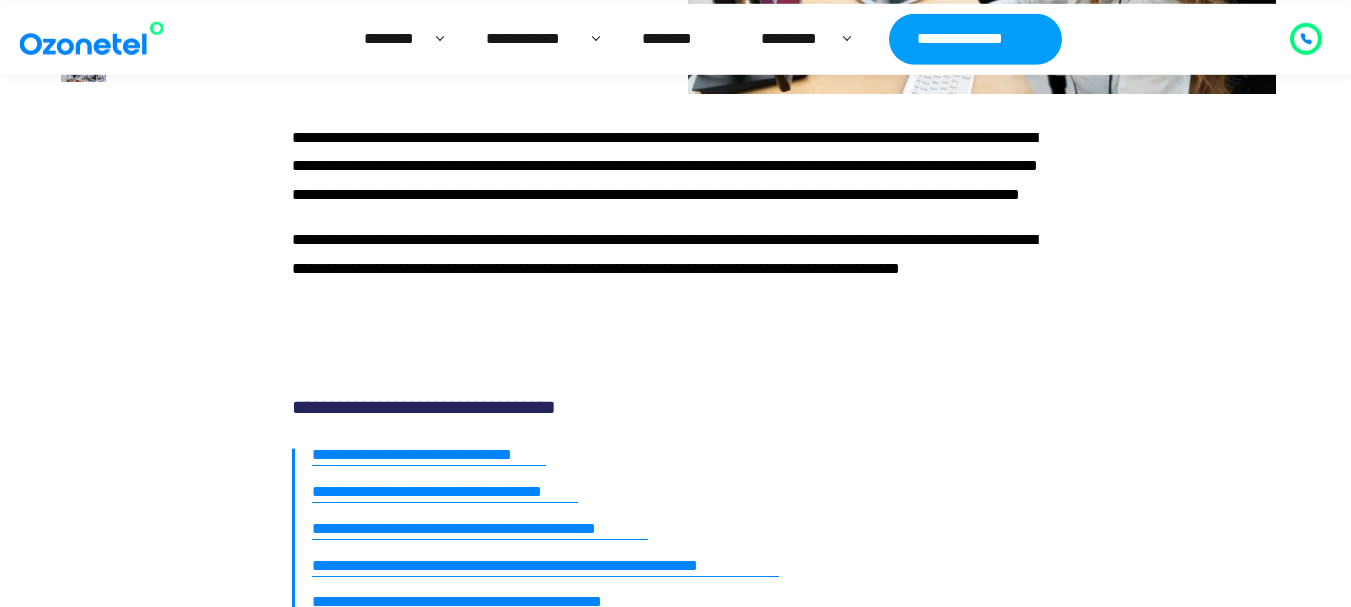 click on "**********" at bounding box center [664, 254] 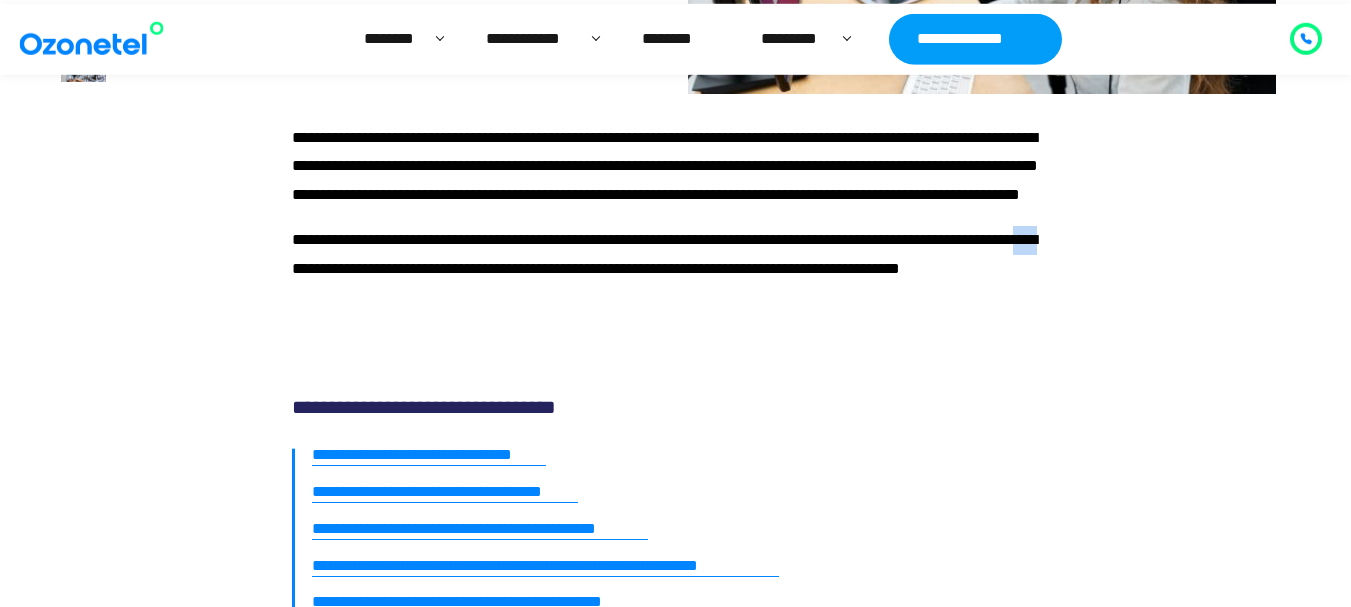 click on "**********" at bounding box center (664, 254) 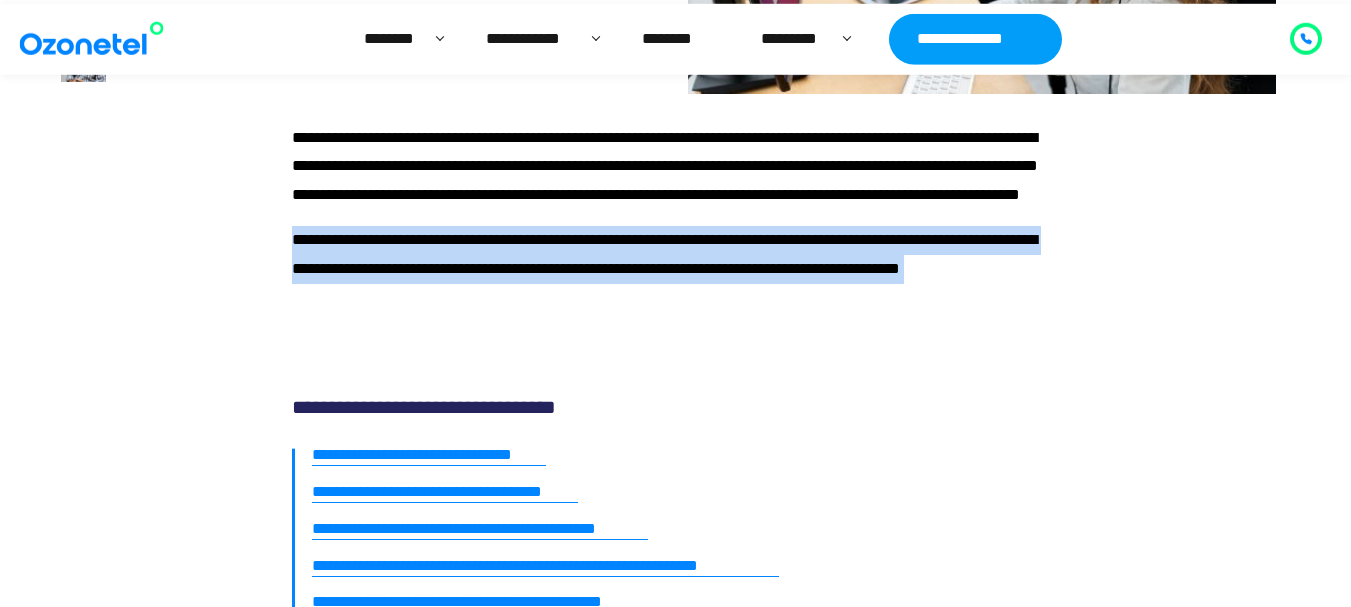 click on "**********" at bounding box center [664, 254] 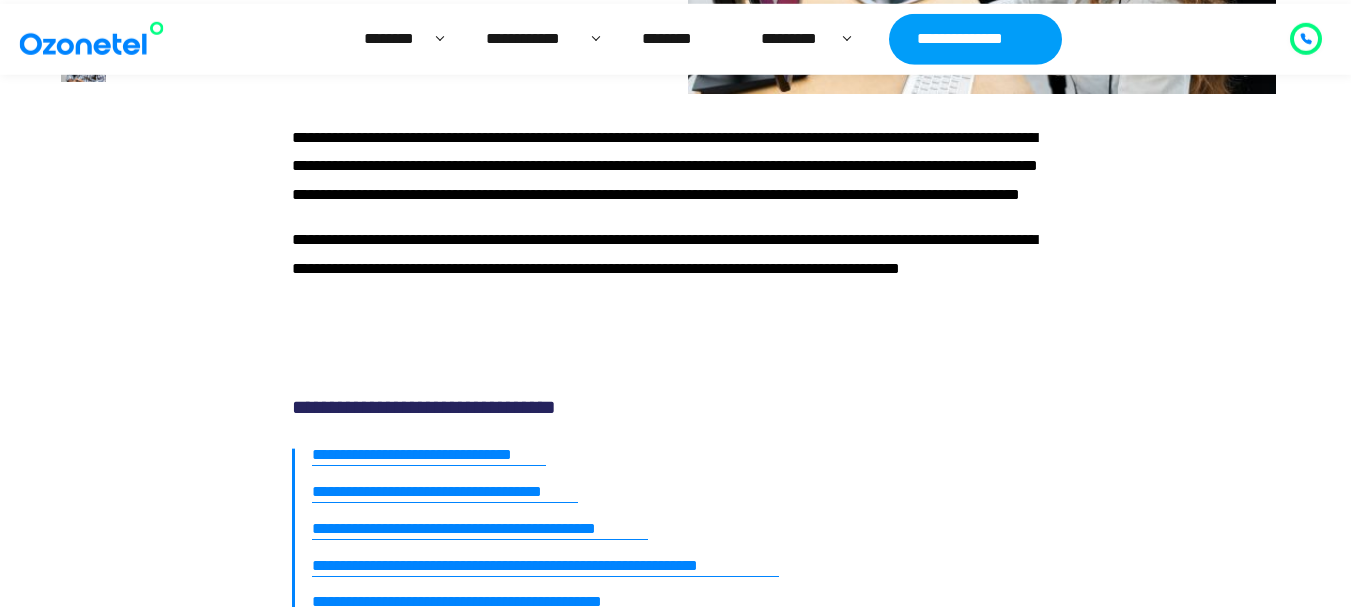 click on "**********" at bounding box center [671, 167] 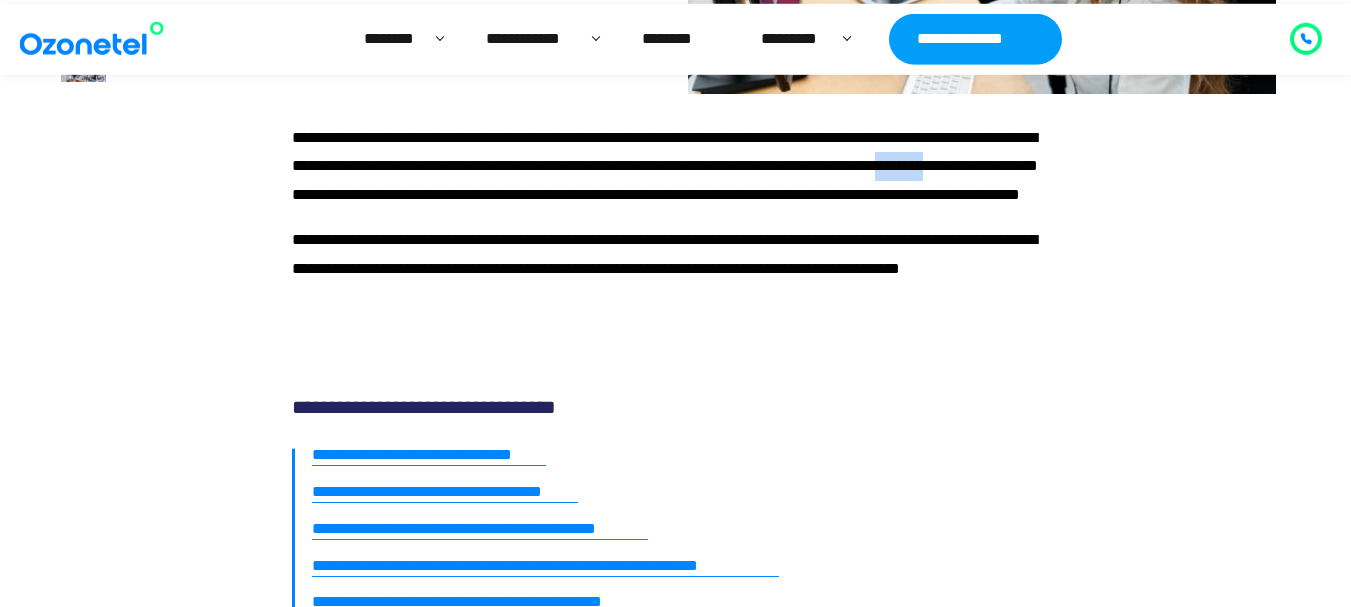 click on "**********" at bounding box center (671, 167) 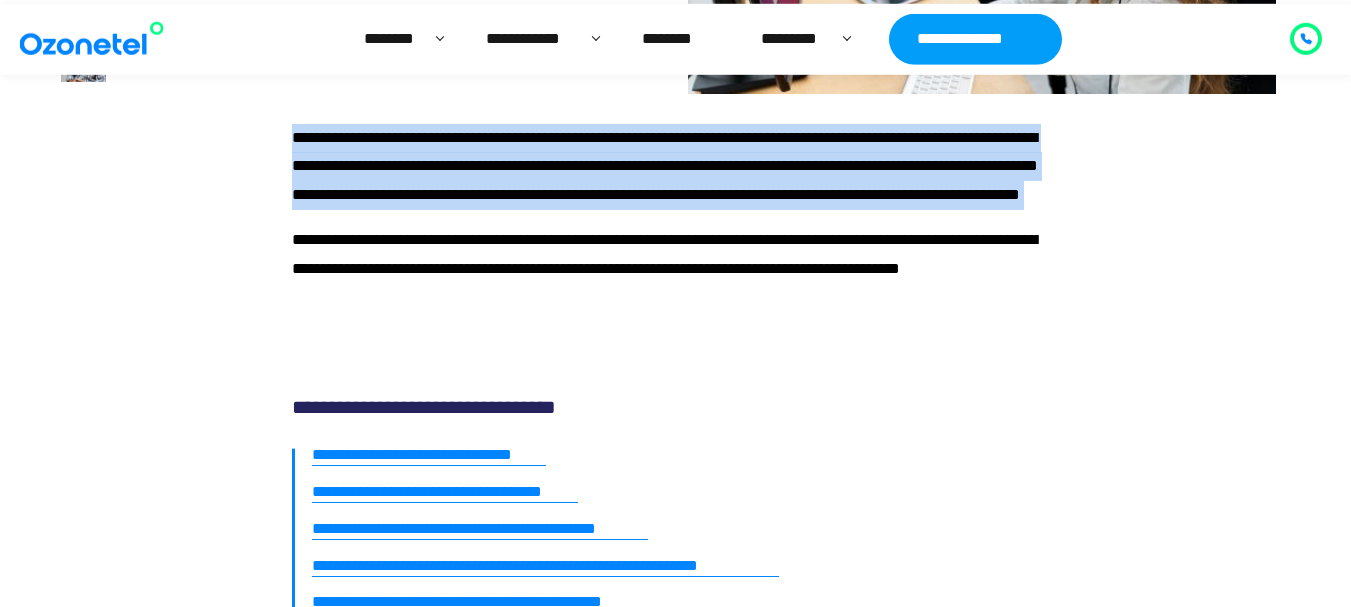 click on "**********" at bounding box center (671, 167) 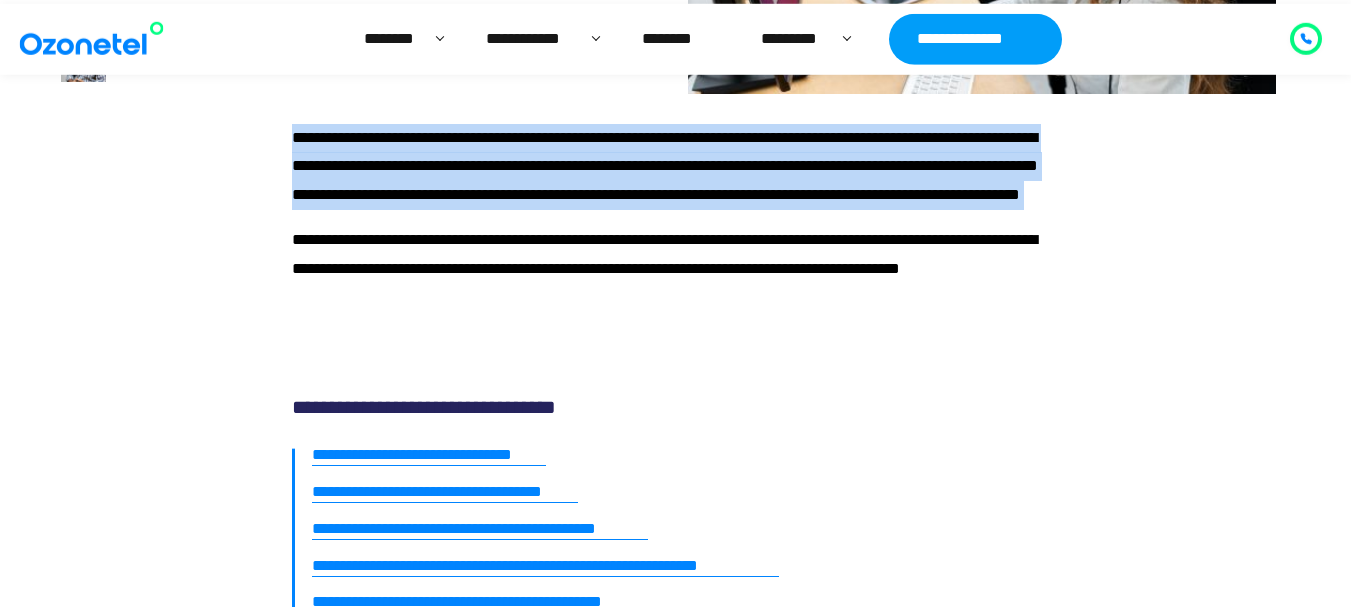 click on "**********" at bounding box center (665, 166) 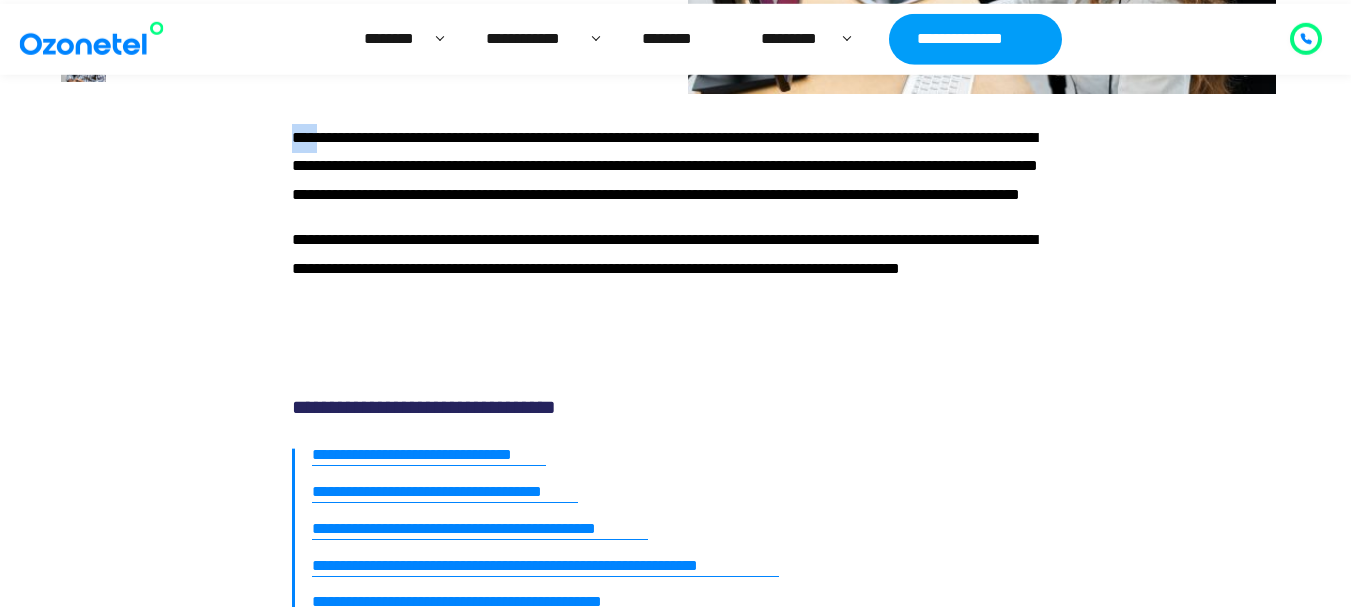 click on "**********" at bounding box center (665, 166) 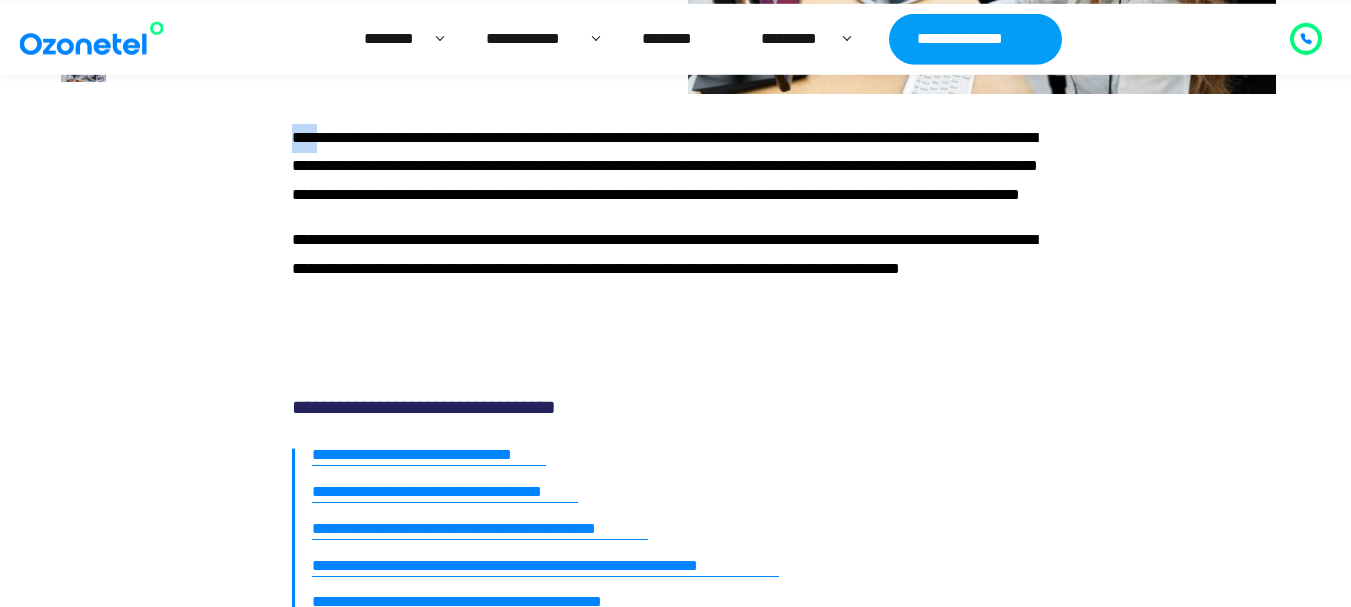 click on "**********" at bounding box center (665, 166) 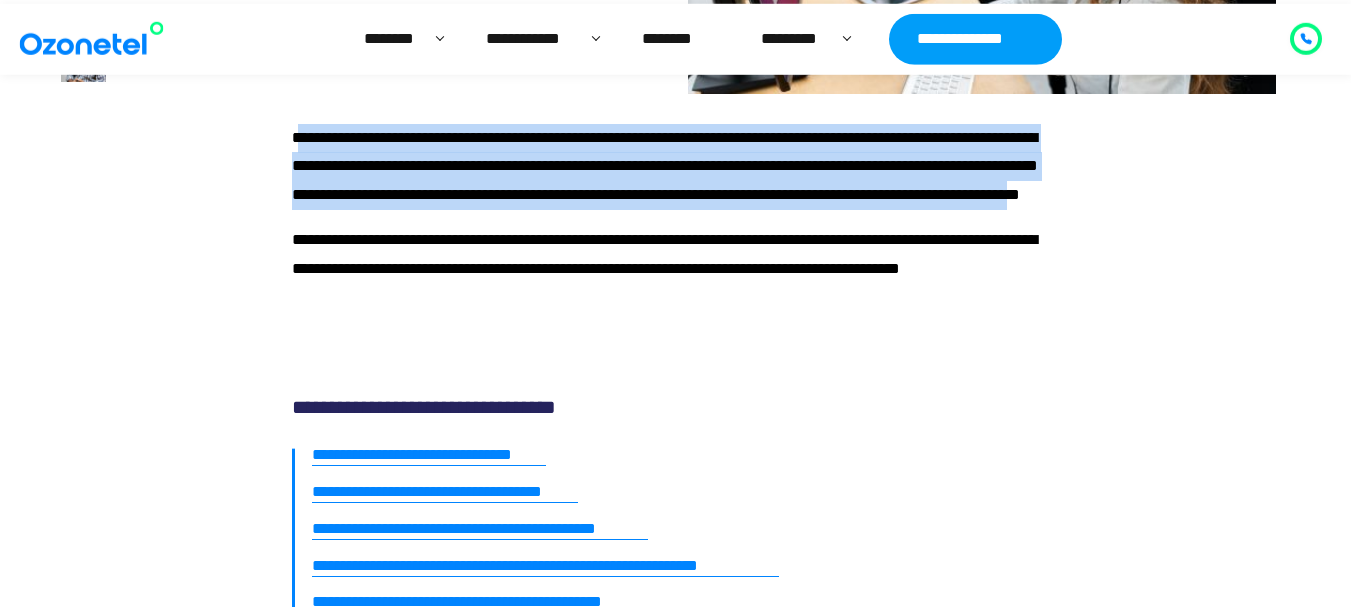 drag, startPoint x: 299, startPoint y: 134, endPoint x: 655, endPoint y: 222, distance: 366.71515 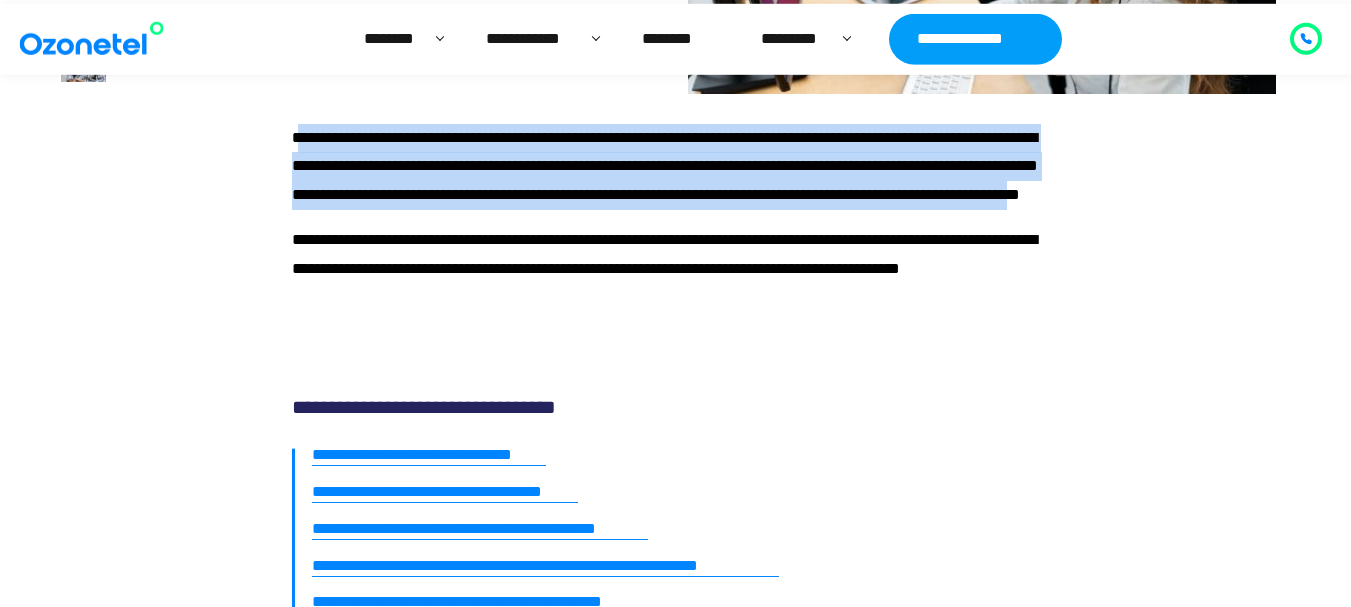 click on "**********" at bounding box center (665, 166) 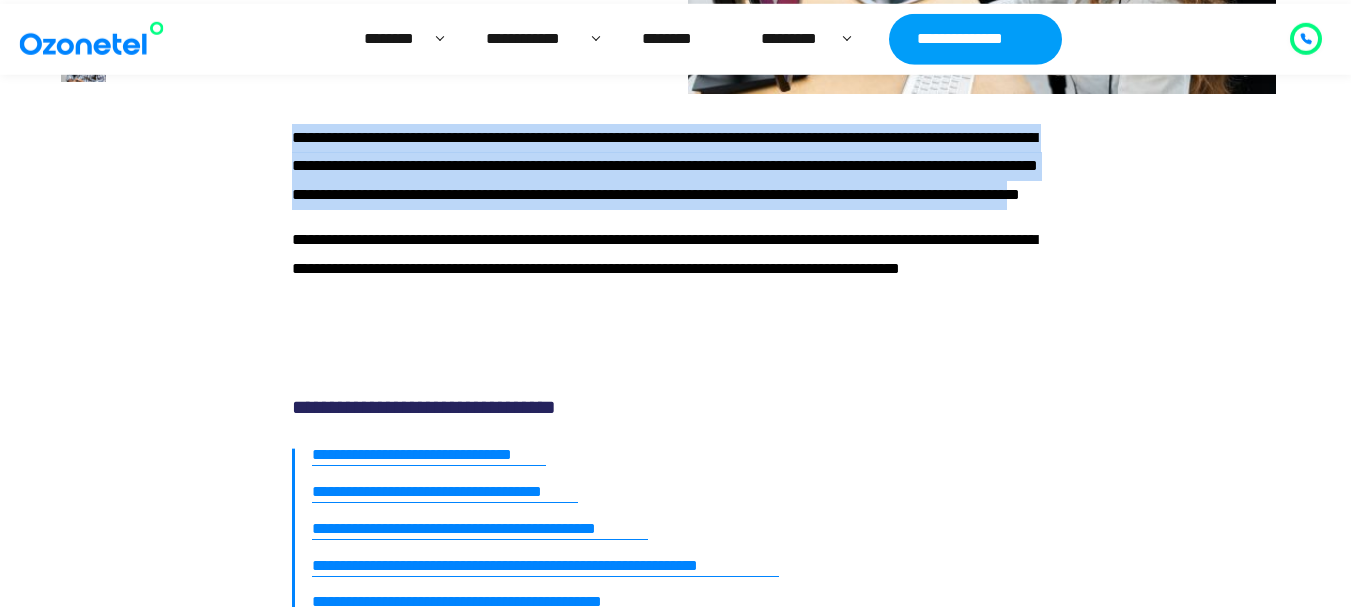 drag, startPoint x: 293, startPoint y: 144, endPoint x: 654, endPoint y: 225, distance: 369.97568 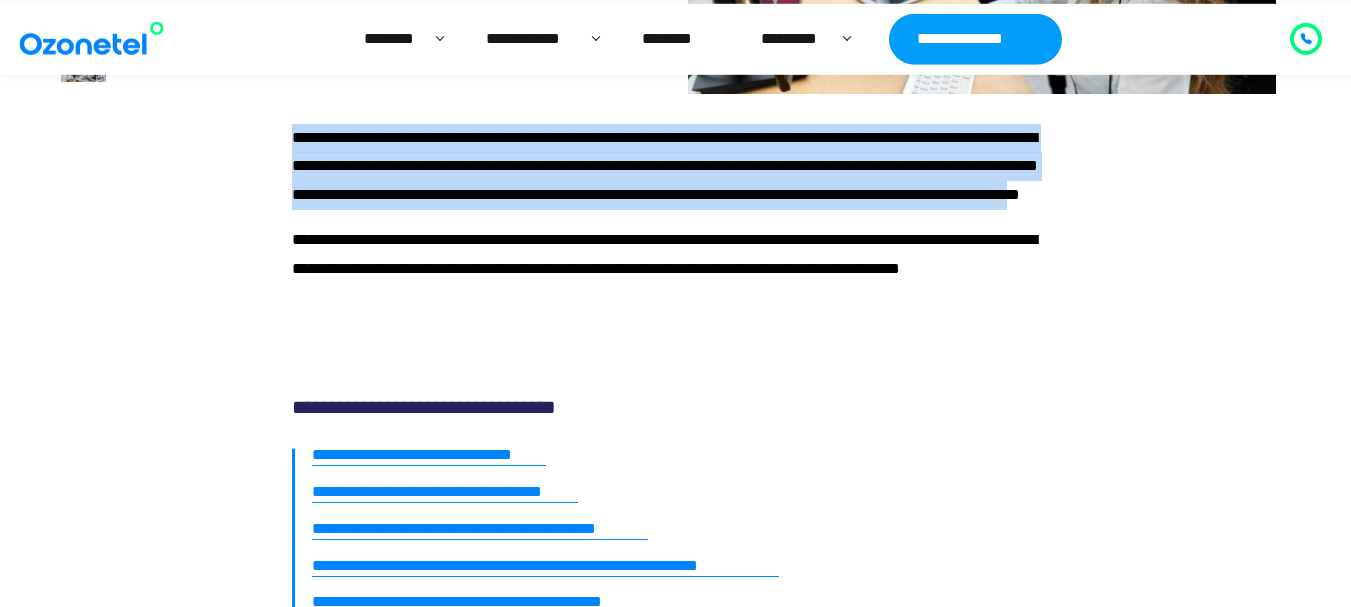 click on "**********" at bounding box center (665, 166) 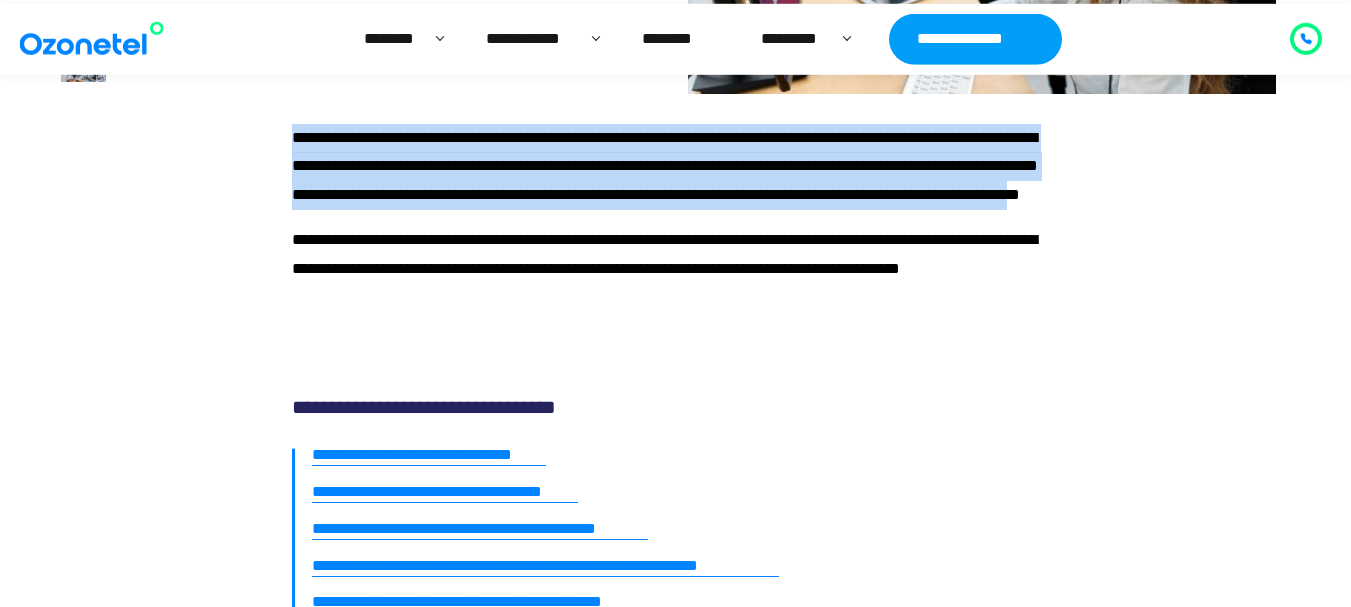 click on "**********" at bounding box center (665, 166) 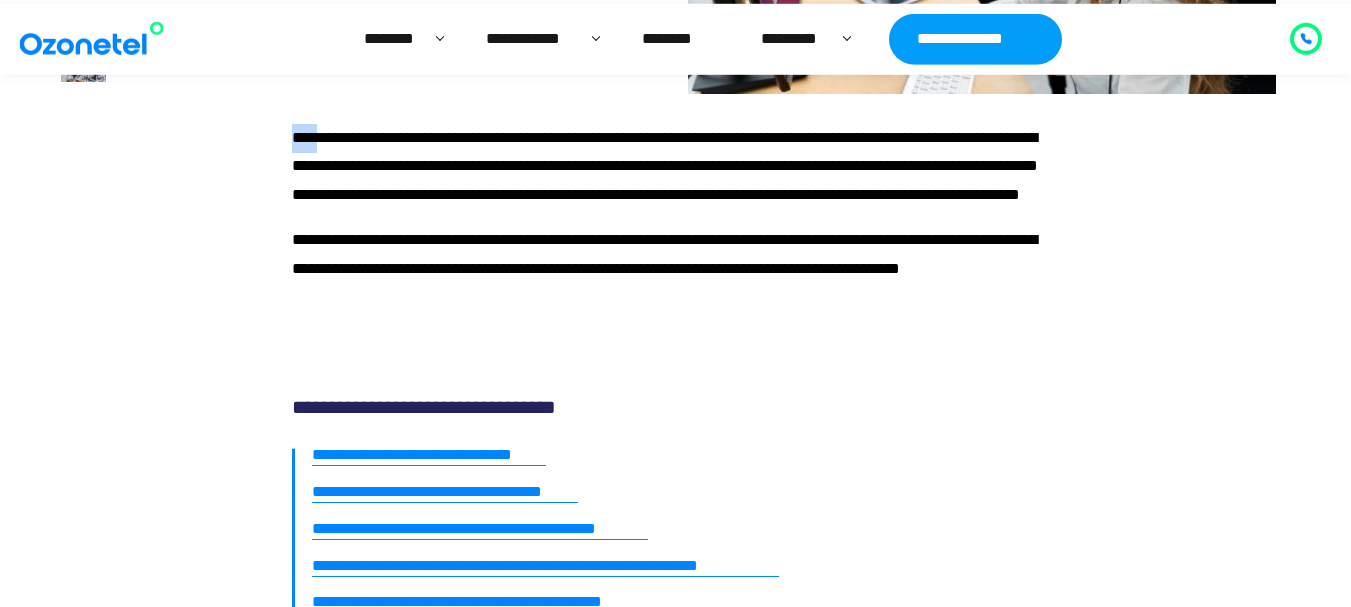 click on "**********" at bounding box center (665, 166) 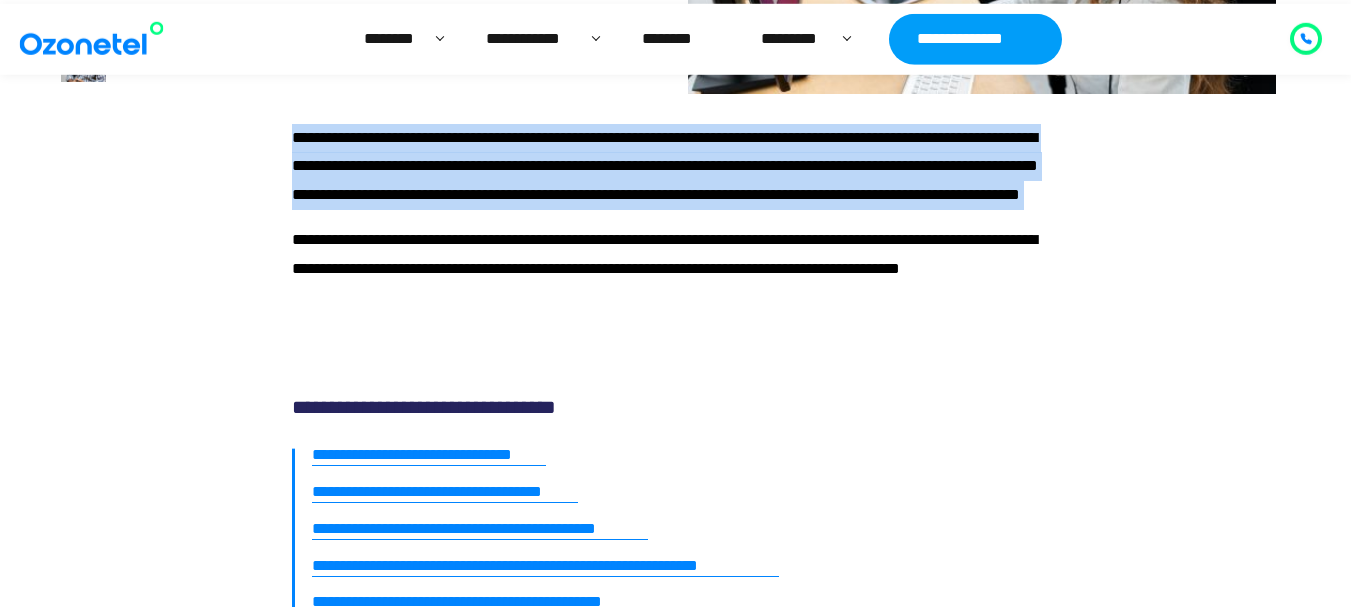 click on "**********" at bounding box center (665, 166) 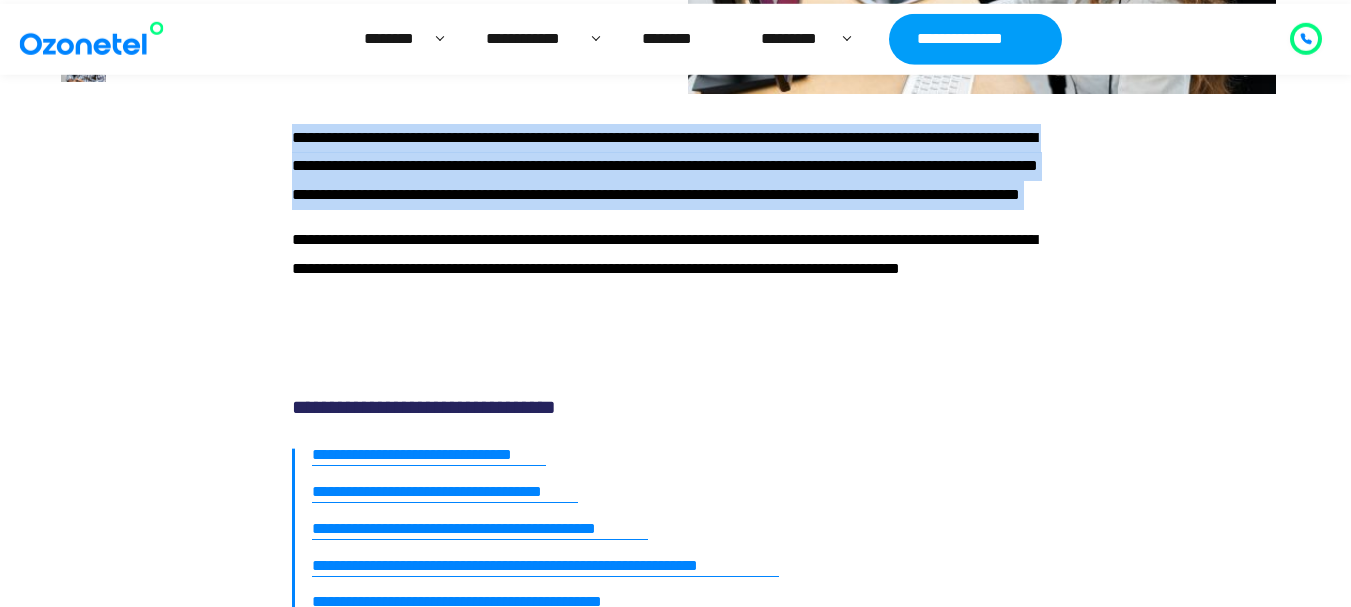 click on "**********" at bounding box center (665, 166) 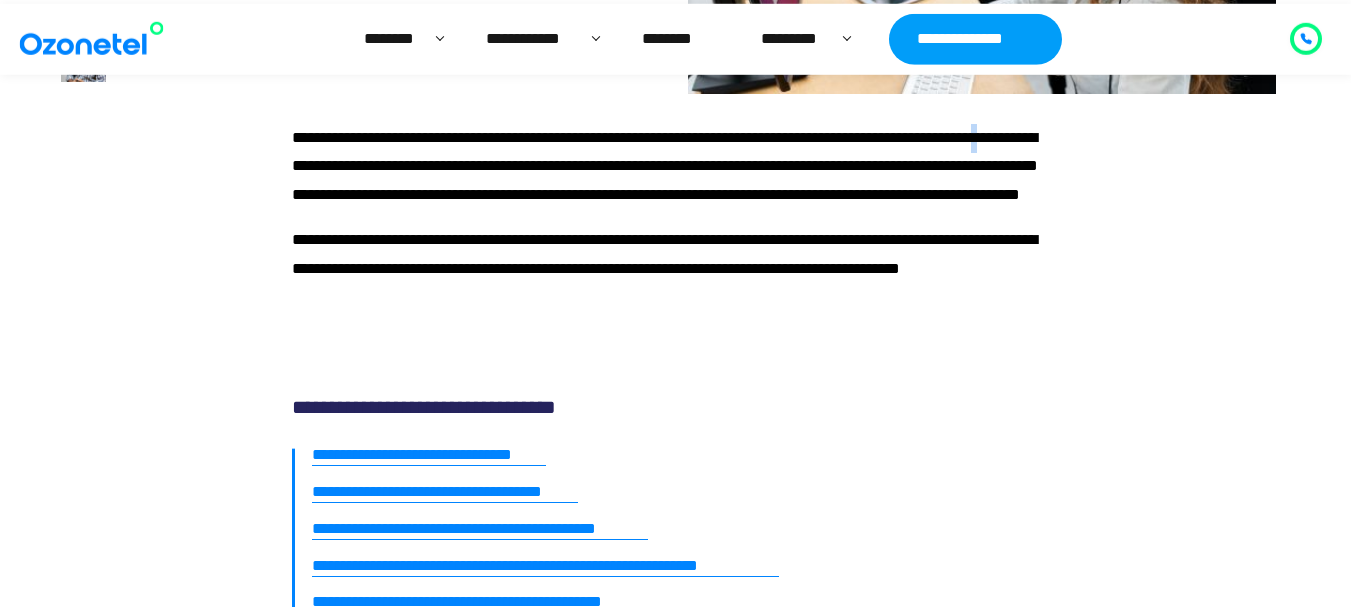 click on "**********" at bounding box center [665, 166] 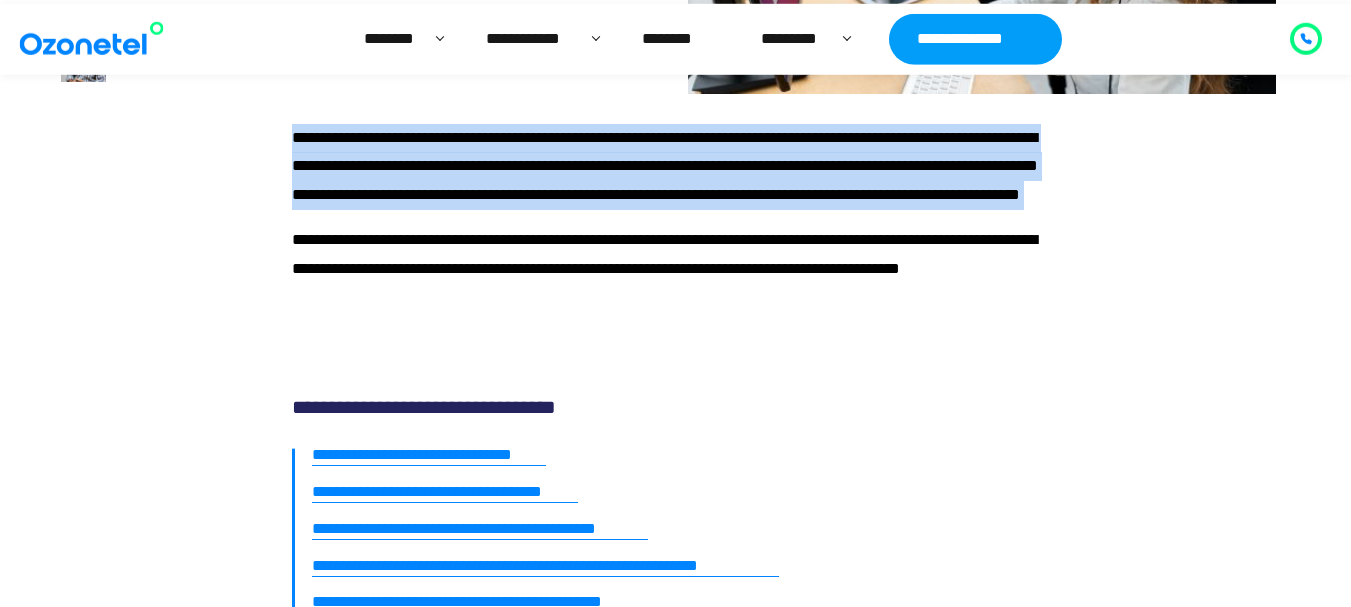 click on "**********" at bounding box center (665, 166) 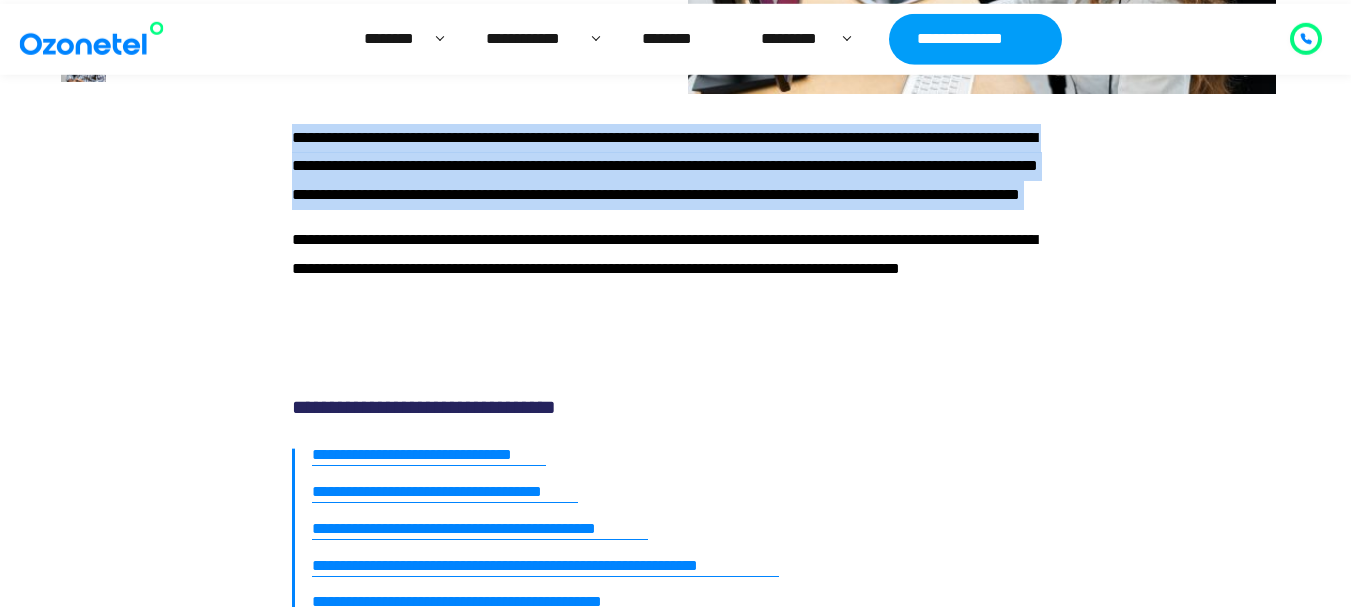 click on "**********" at bounding box center (665, 166) 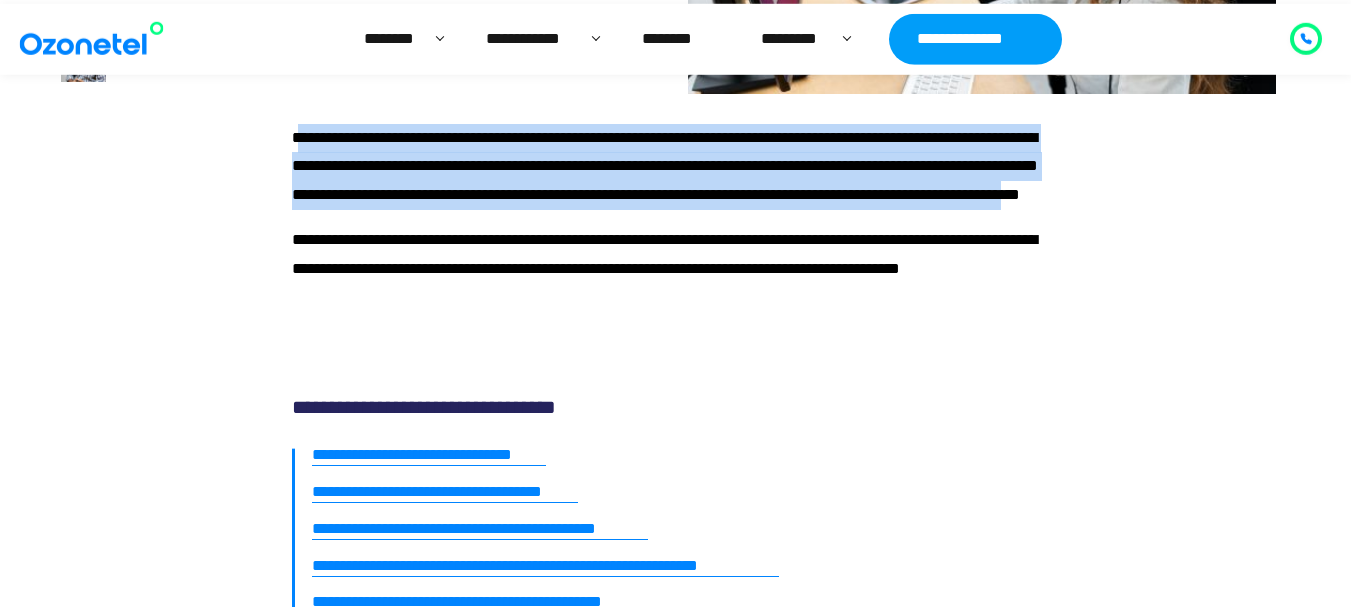 drag, startPoint x: 298, startPoint y: 133, endPoint x: 650, endPoint y: 215, distance: 361.42496 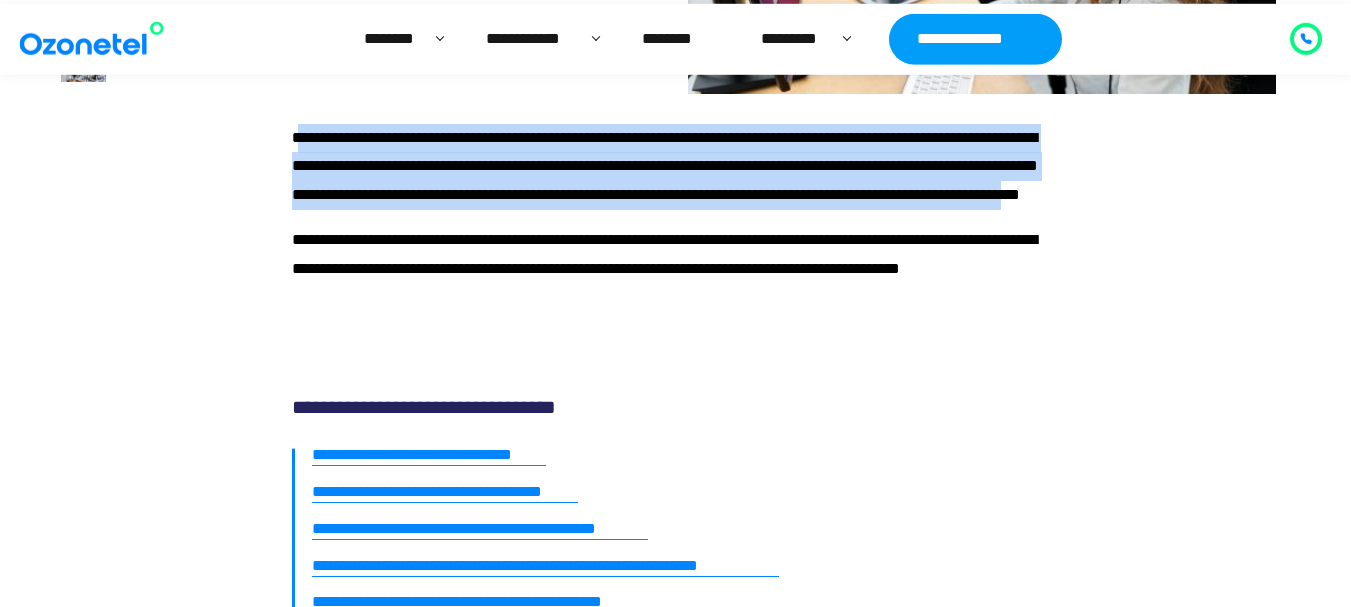 click on "**********" at bounding box center [665, 166] 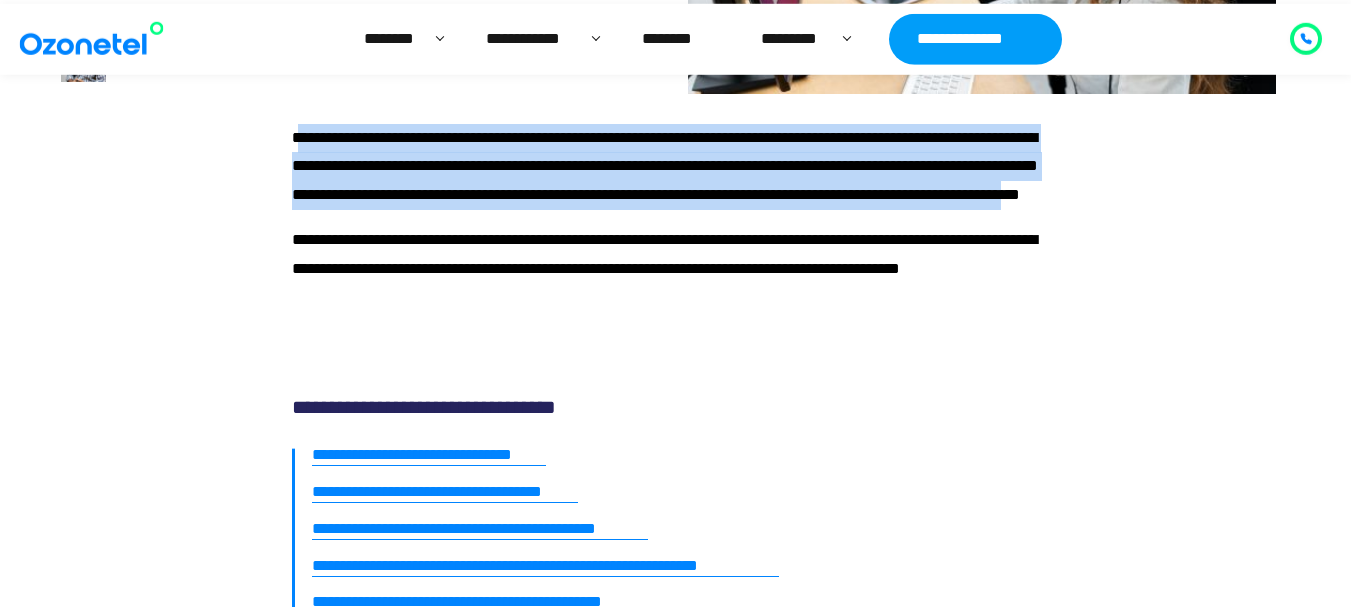 click on "**********" at bounding box center (665, 166) 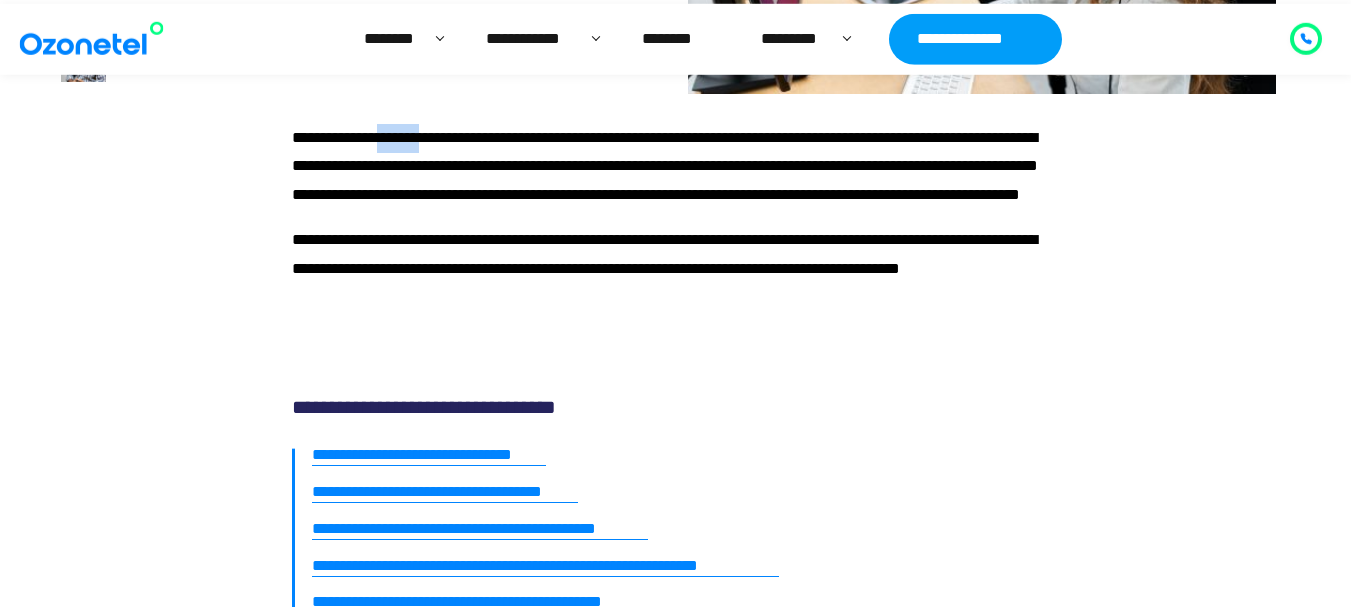 click on "**********" at bounding box center (665, 166) 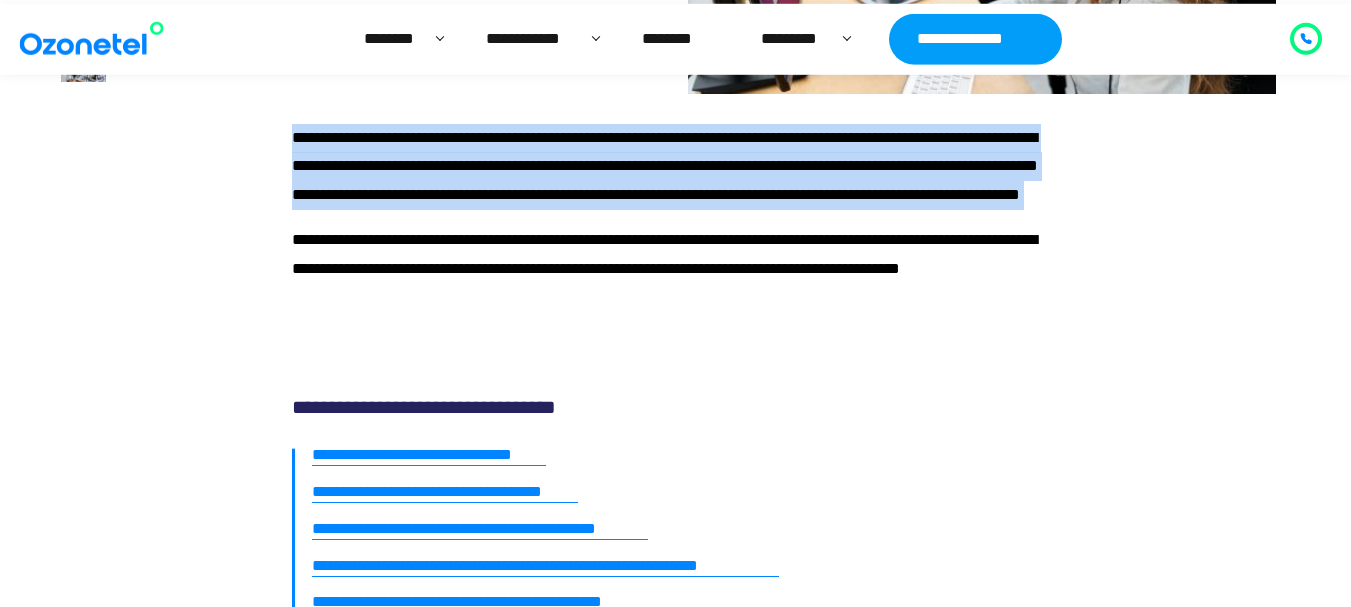click on "**********" at bounding box center [665, 166] 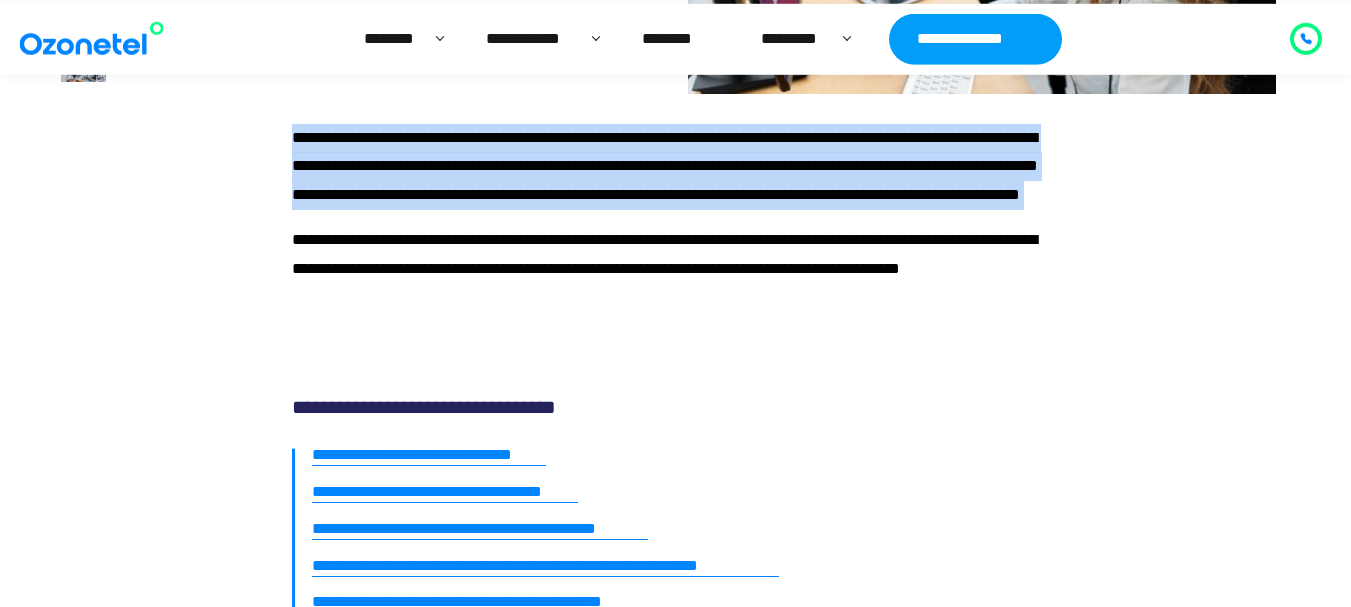 click on "**********" at bounding box center (665, 166) 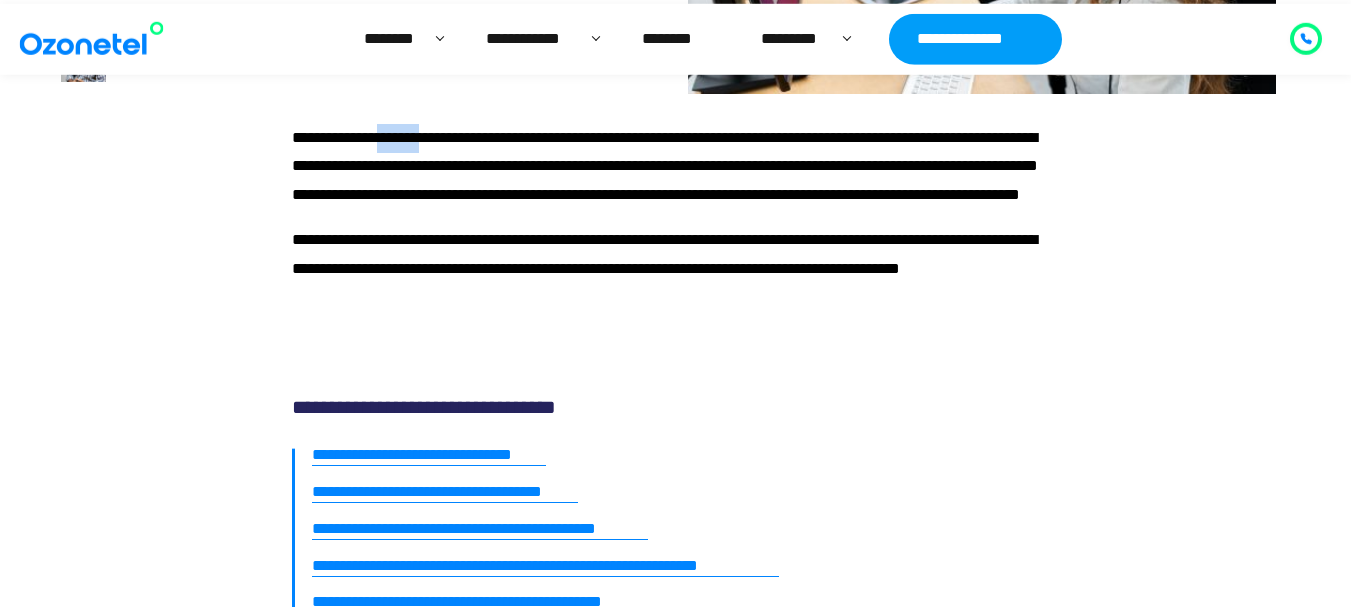 click on "**********" at bounding box center (665, 166) 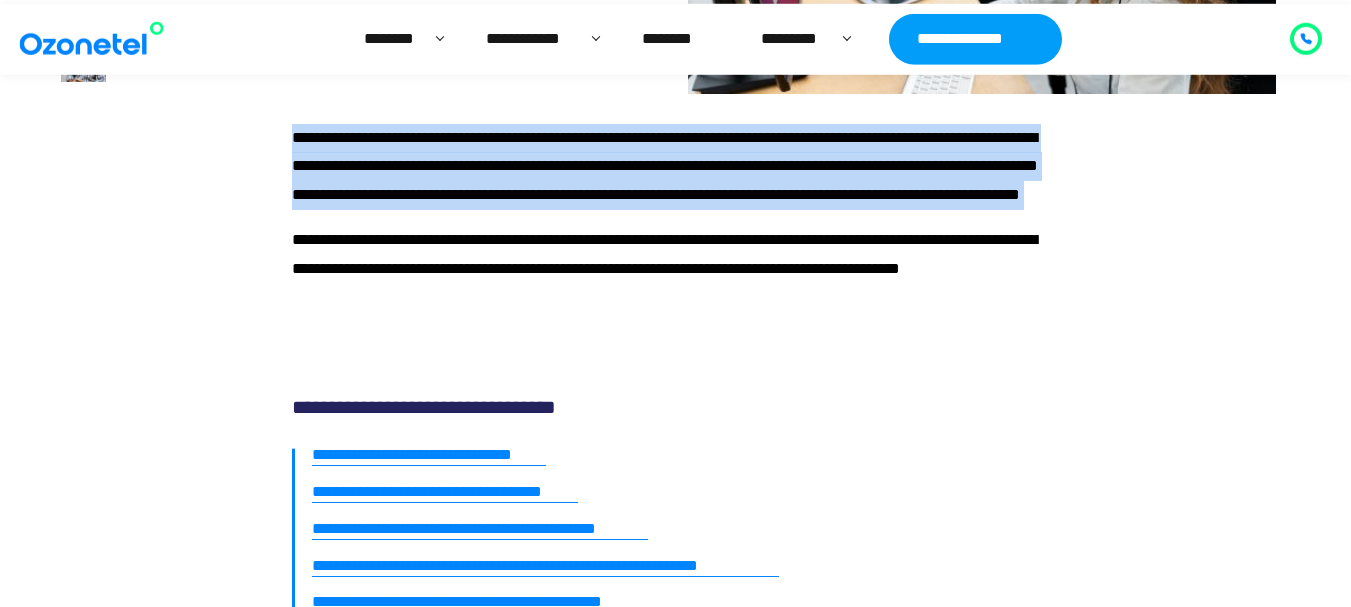click on "**********" at bounding box center [665, 166] 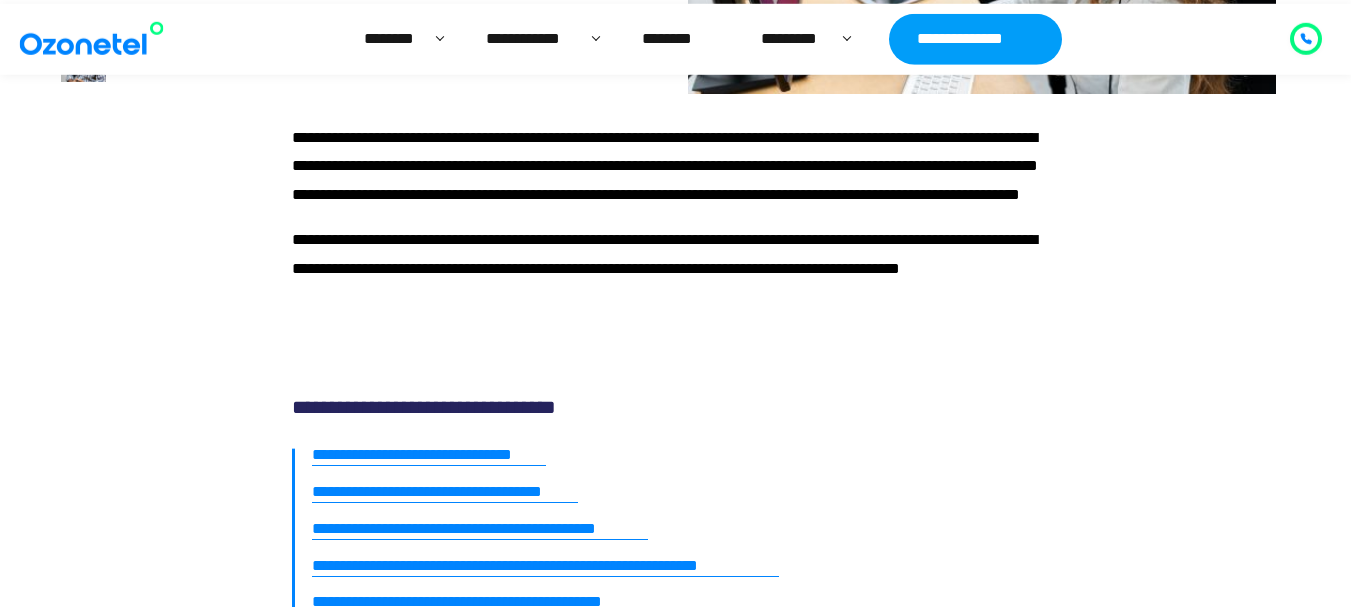 click on "**********" at bounding box center (664, 254) 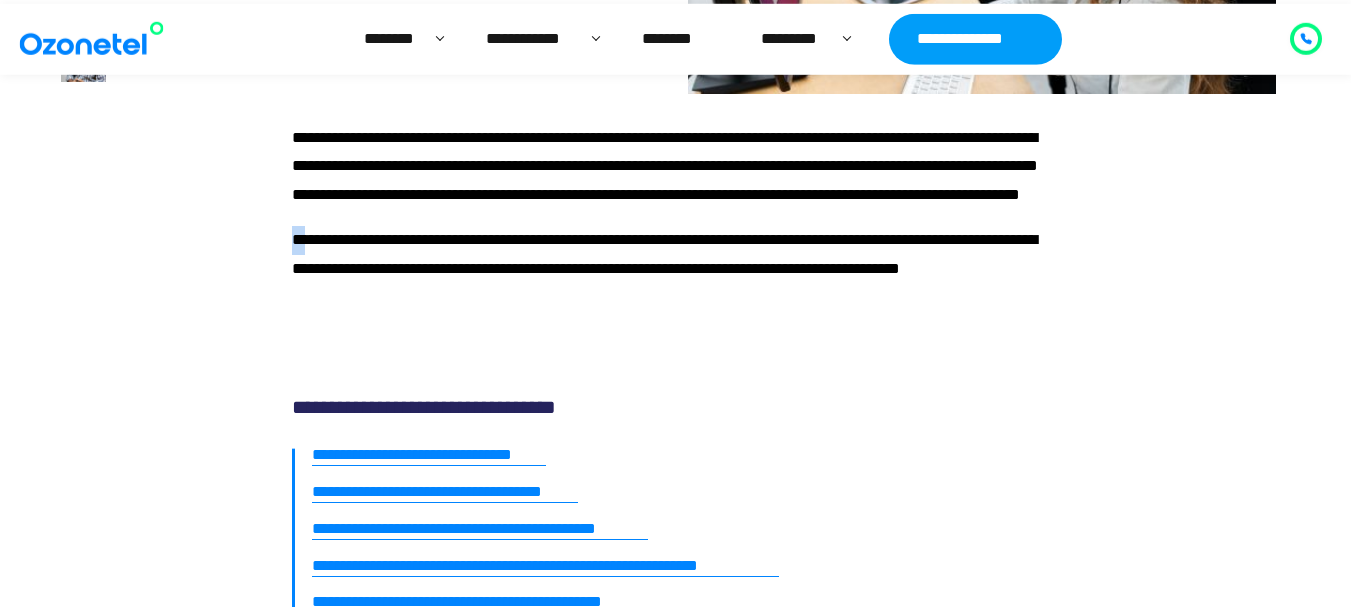 click on "**********" at bounding box center (664, 254) 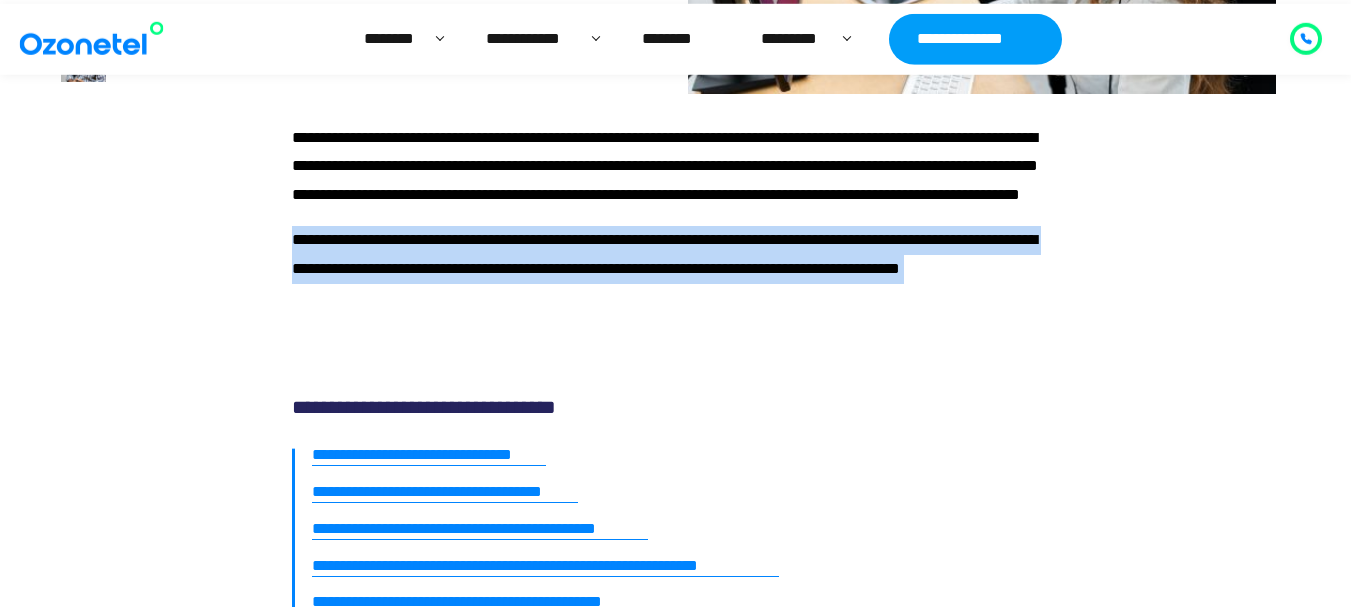 click on "**********" at bounding box center (664, 254) 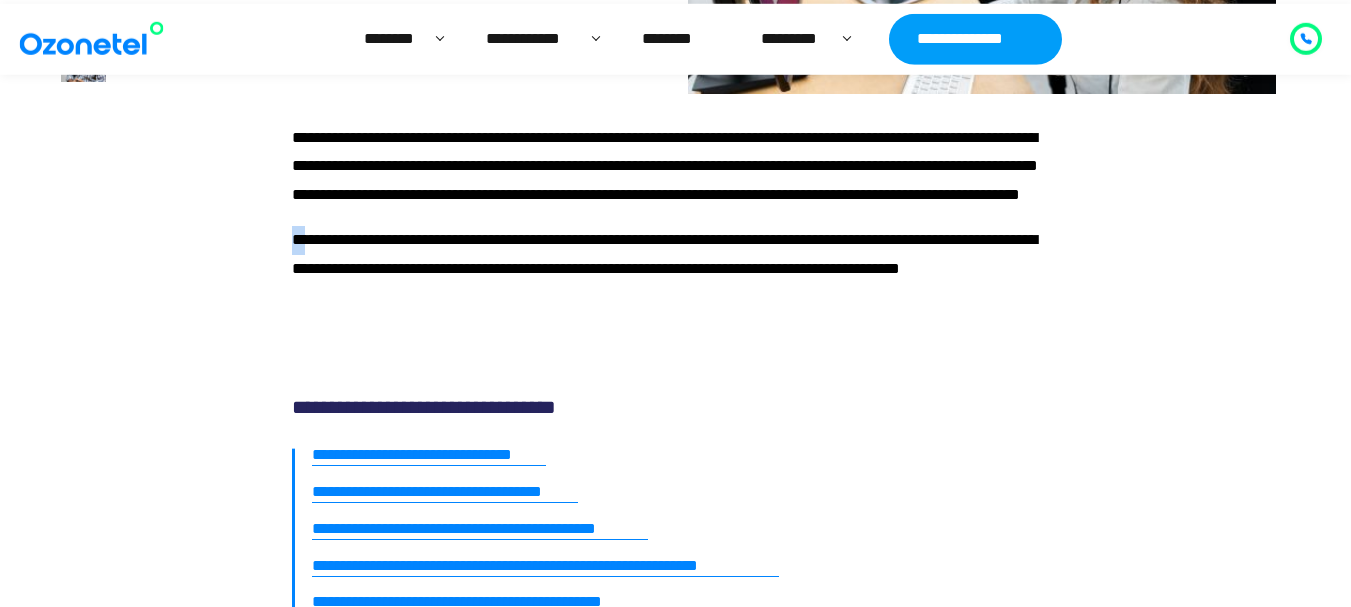 click on "**********" at bounding box center [664, 254] 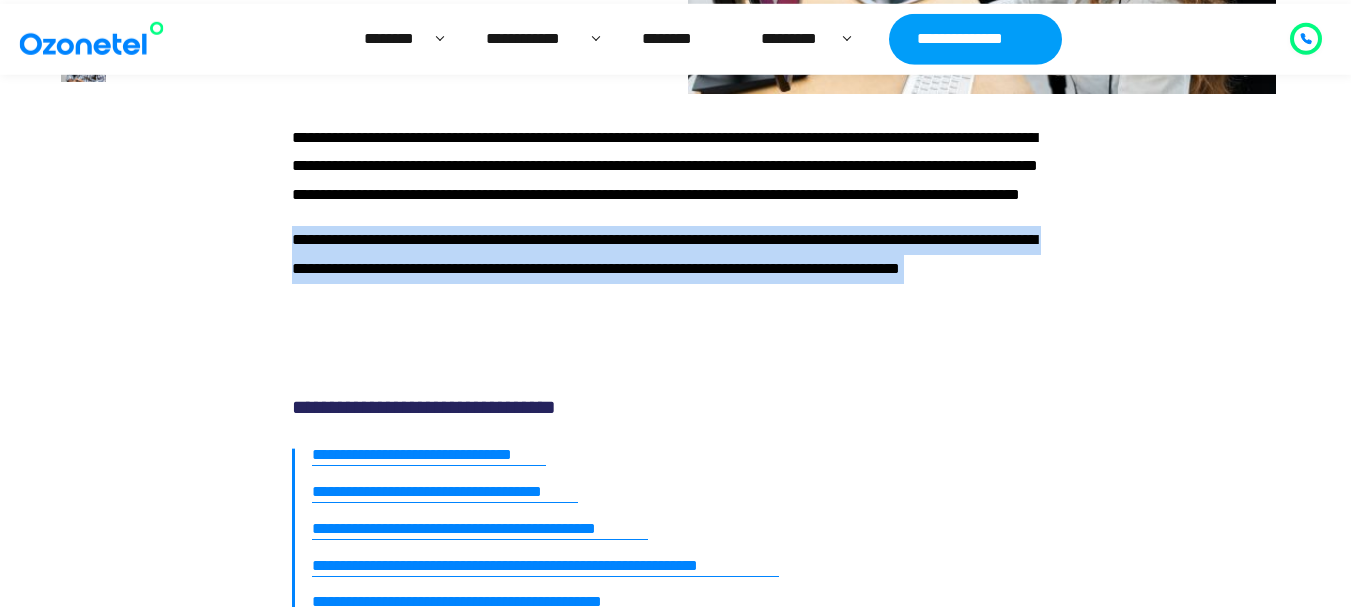 click on "**********" at bounding box center (664, 254) 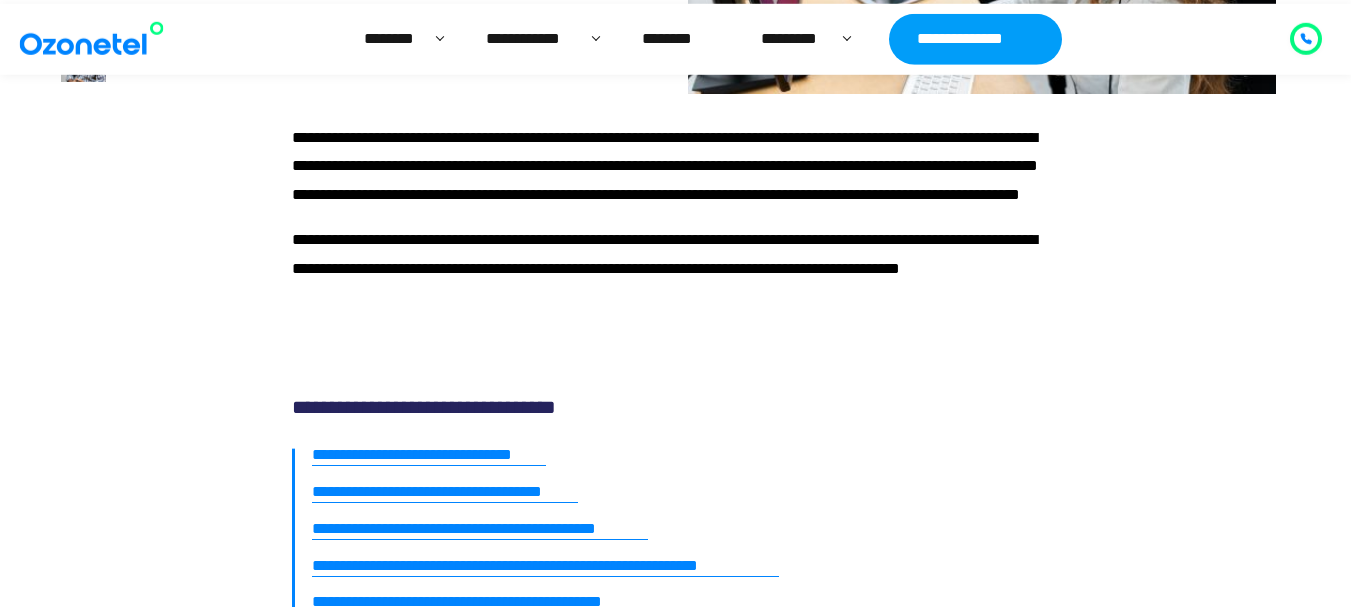 click on "**********" at bounding box center (665, 166) 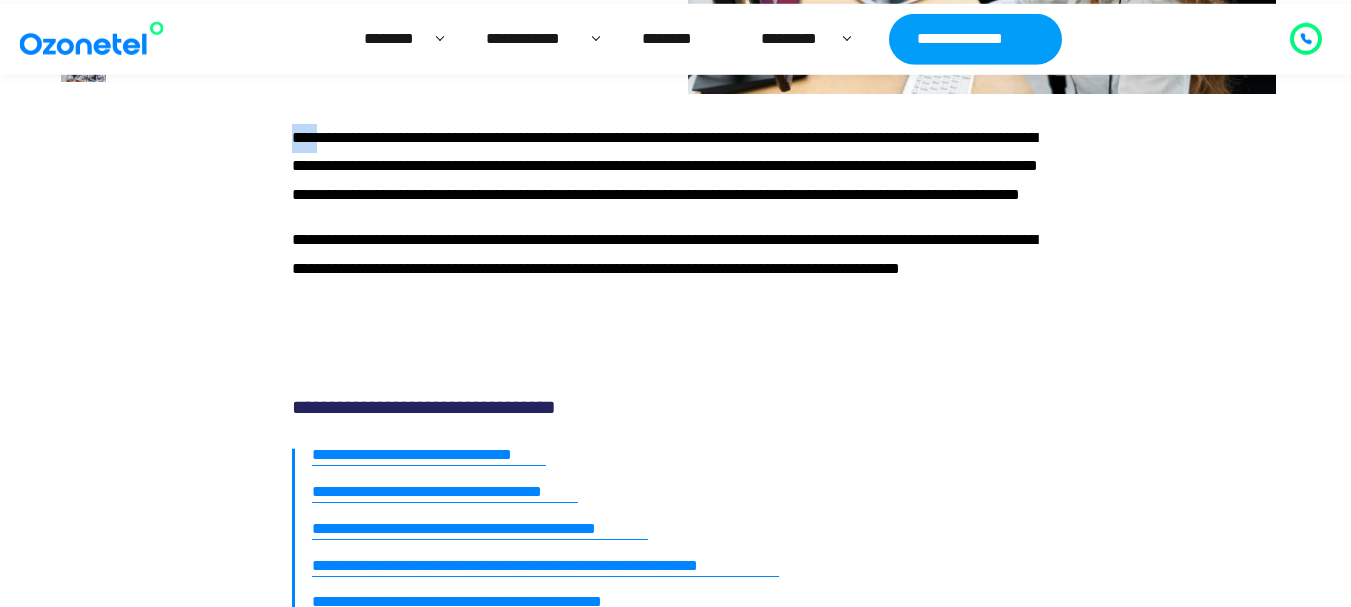 click on "**********" at bounding box center [665, 166] 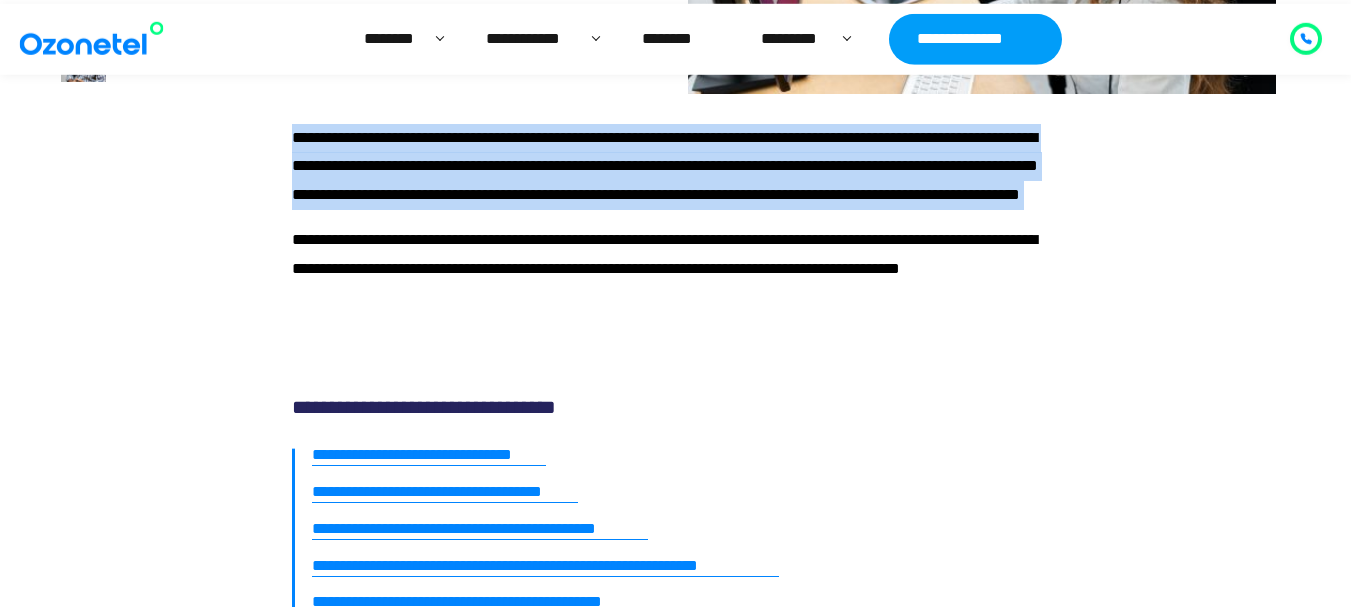 click on "**********" at bounding box center [665, 166] 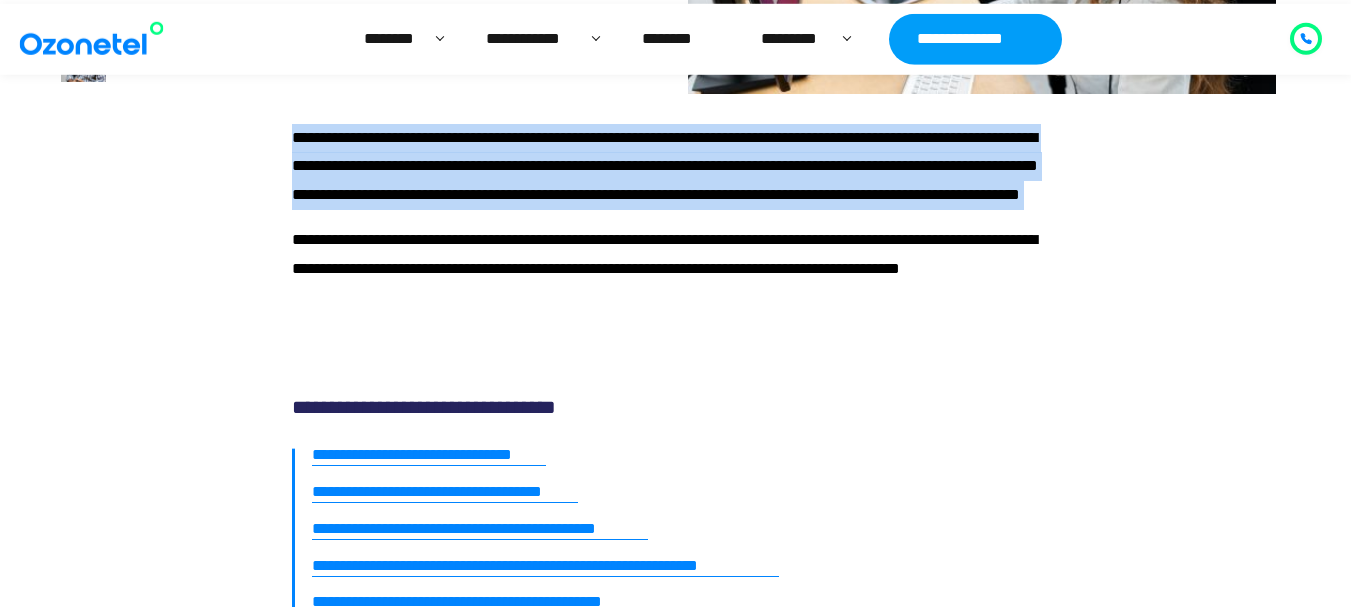 click on "**********" at bounding box center (665, 166) 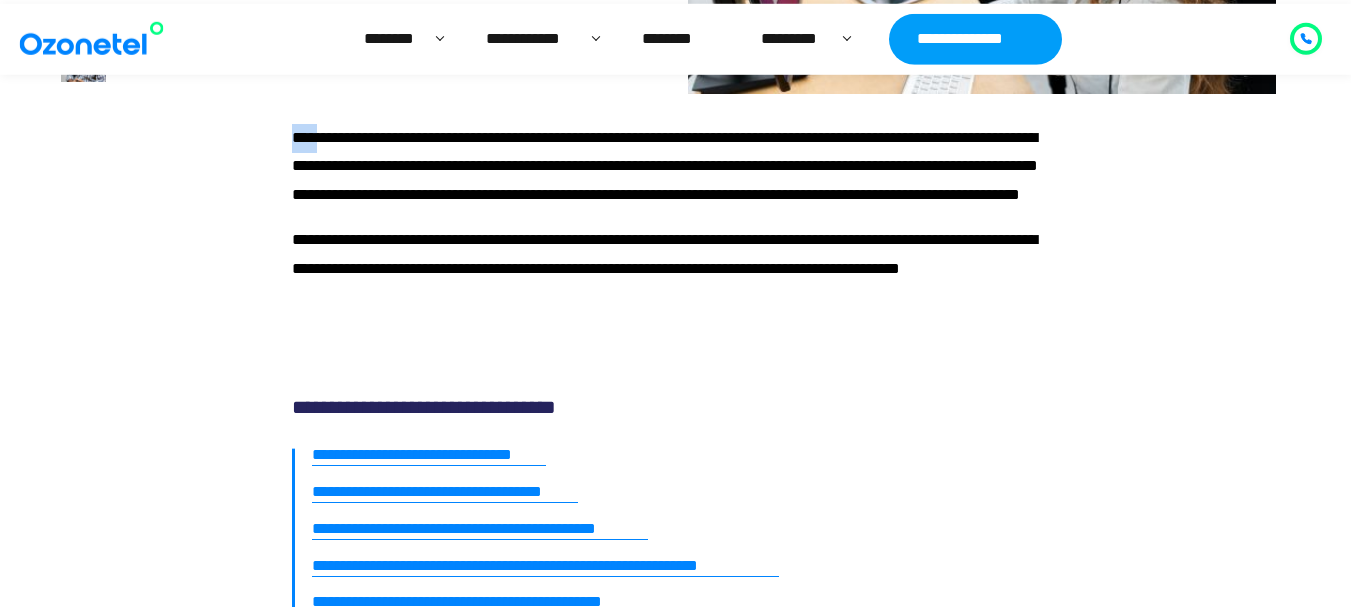 click on "**********" at bounding box center (665, 166) 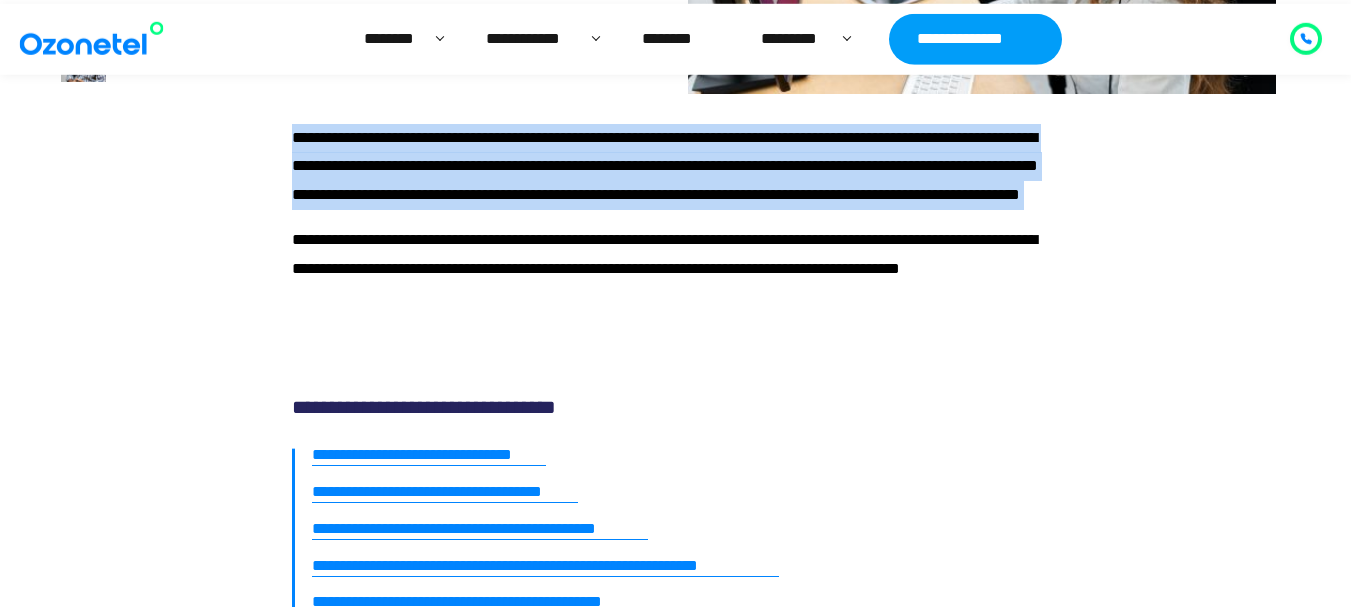 click on "**********" at bounding box center [665, 166] 